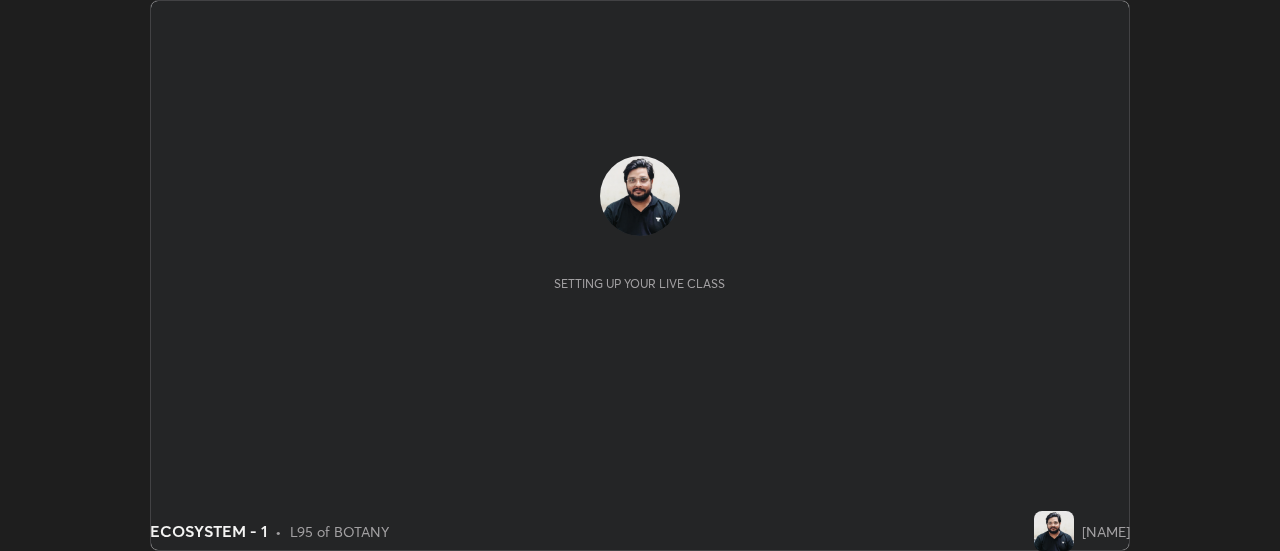 scroll, scrollTop: 0, scrollLeft: 0, axis: both 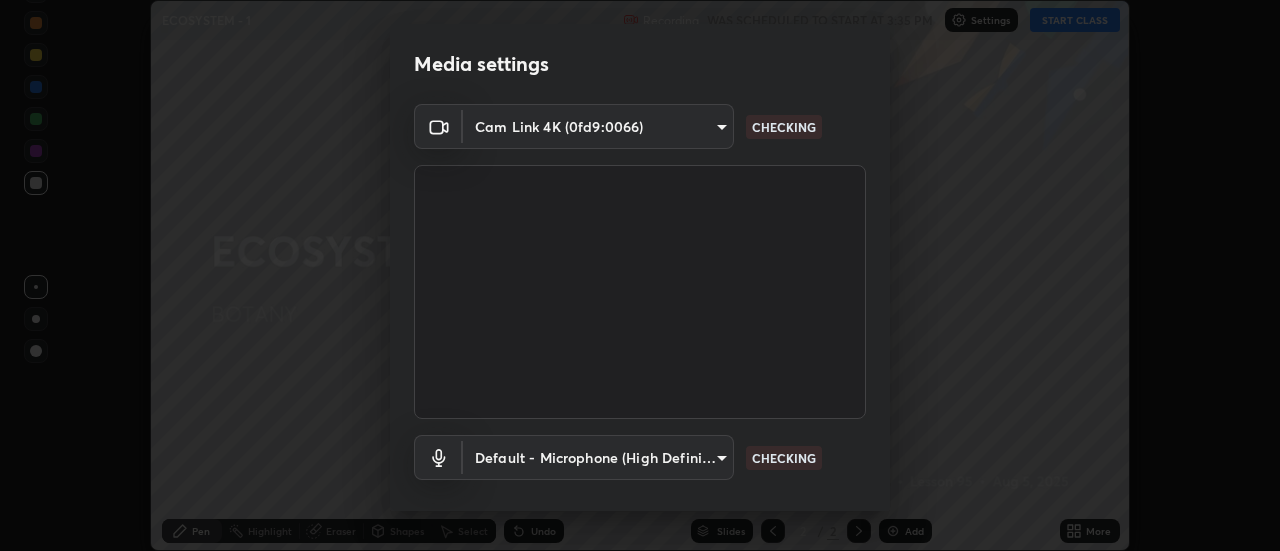 click on "Media settings Cam Link 4K (0fd9:0066) [HASH] CHECKING Default - Microphone (High Definition Audio Device) default CHECKING 1 / 5 Next" at bounding box center [640, 275] 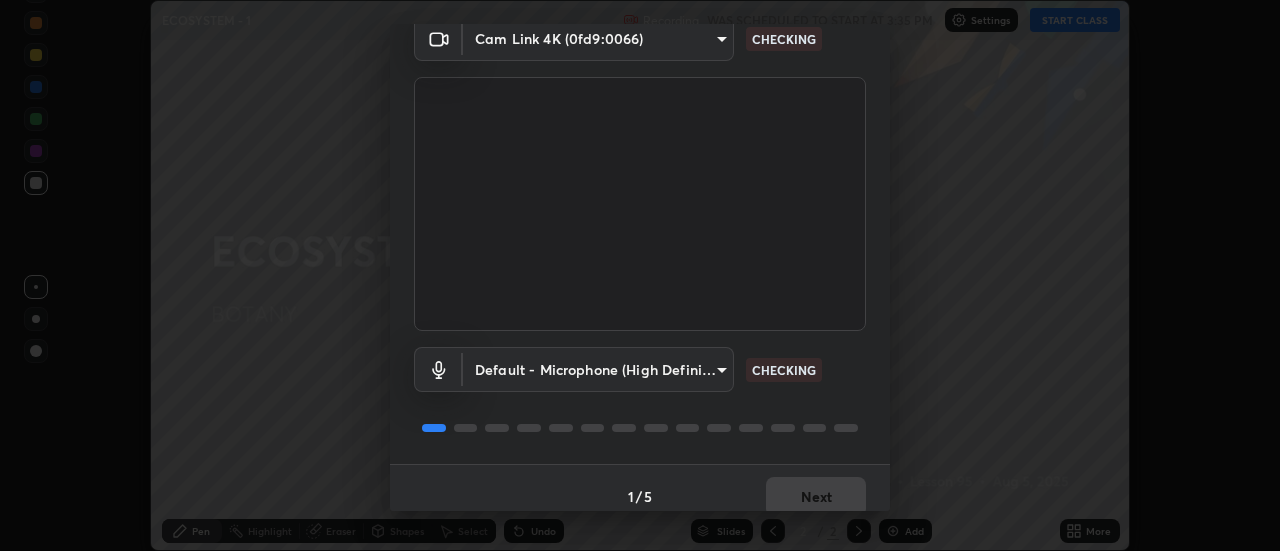 scroll, scrollTop: 105, scrollLeft: 0, axis: vertical 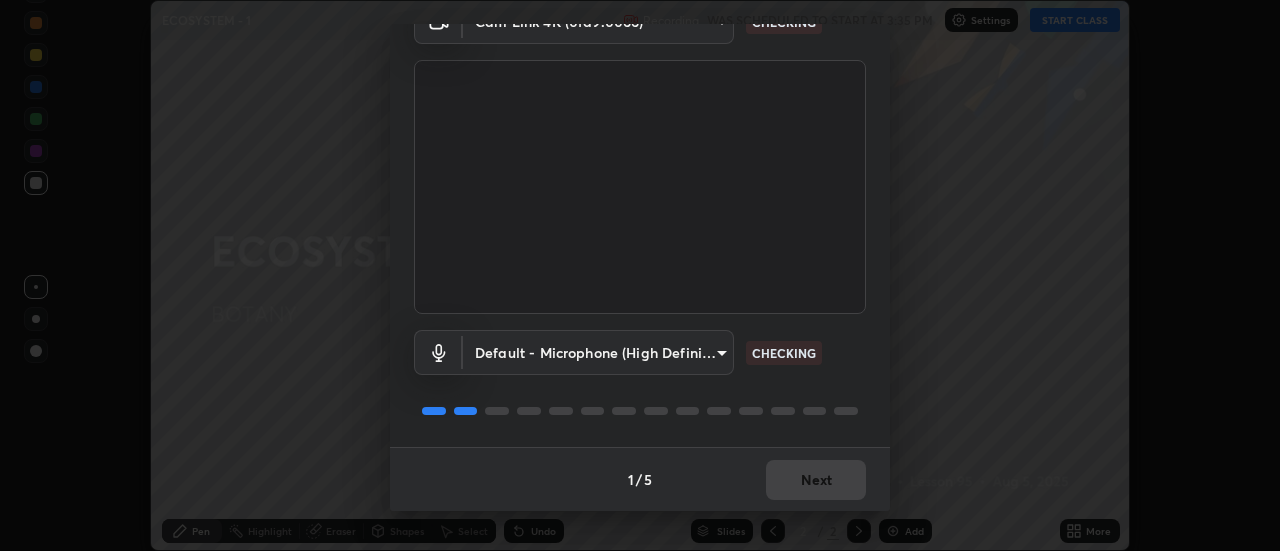 click on "1 / 5 Next" at bounding box center [640, 479] 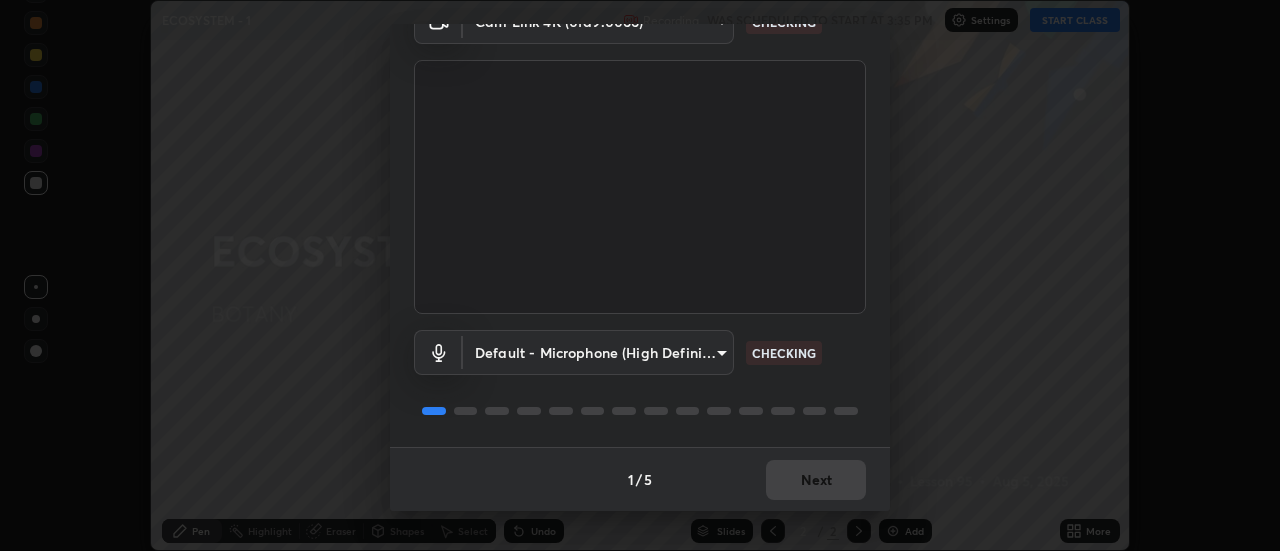 click on "1 / 5 Next" at bounding box center (640, 479) 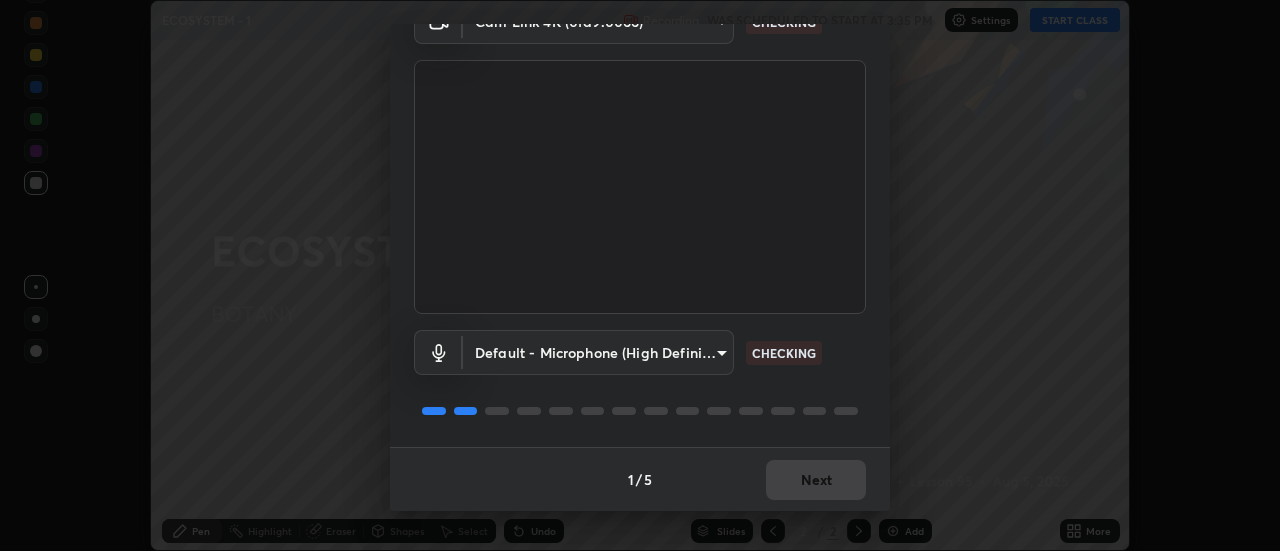 click on "1 / 5 Next" at bounding box center (640, 479) 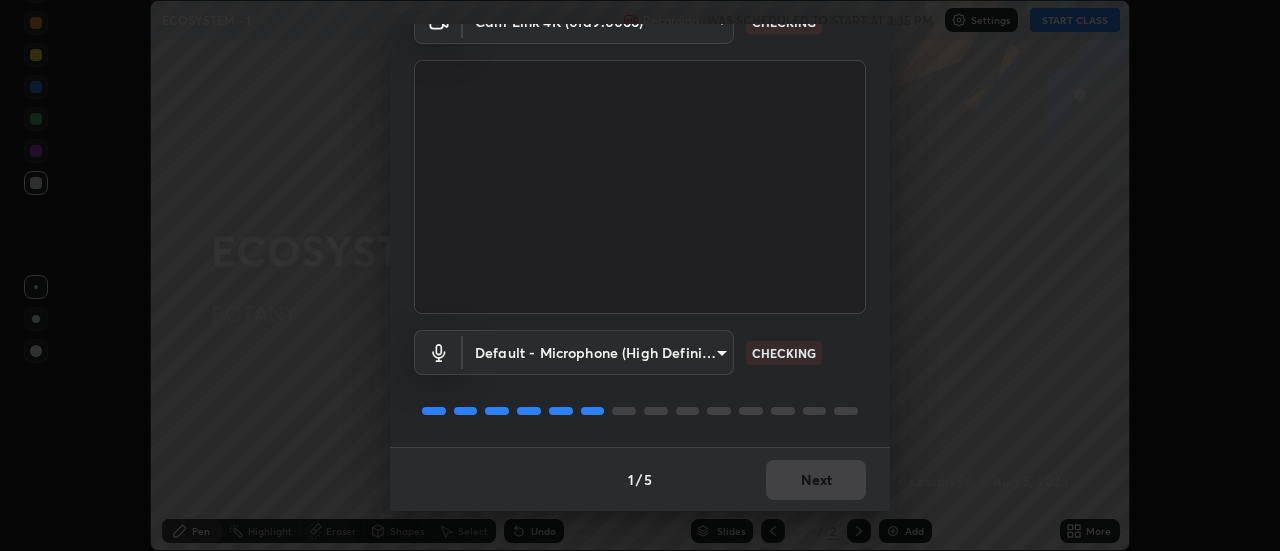 click on "1 / 5 Next" at bounding box center [640, 479] 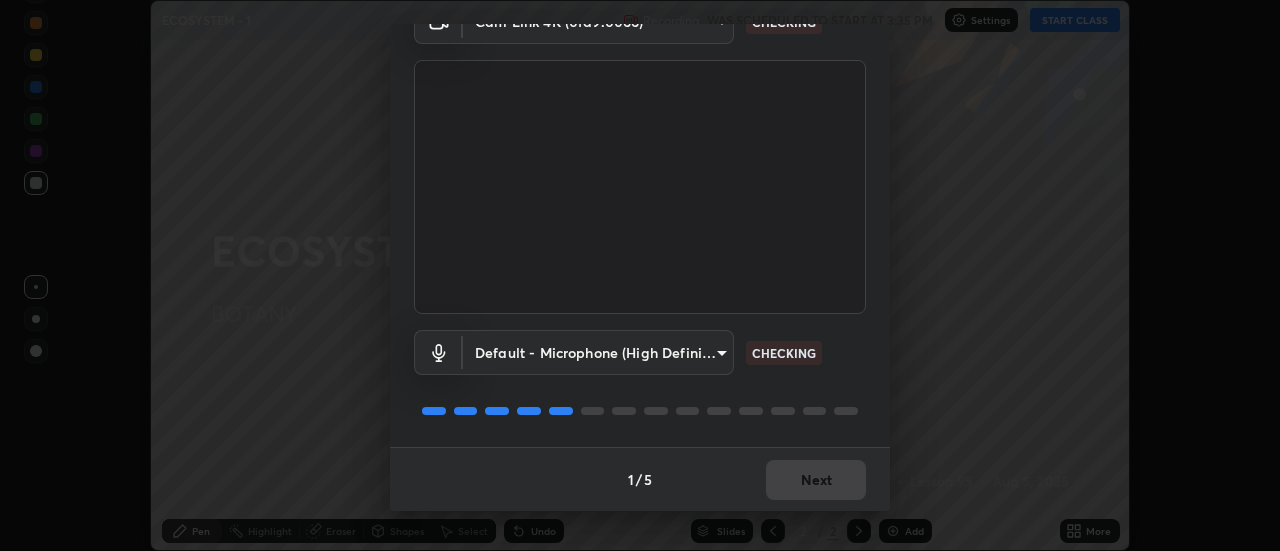 click on "1 / 5 Next" at bounding box center (640, 479) 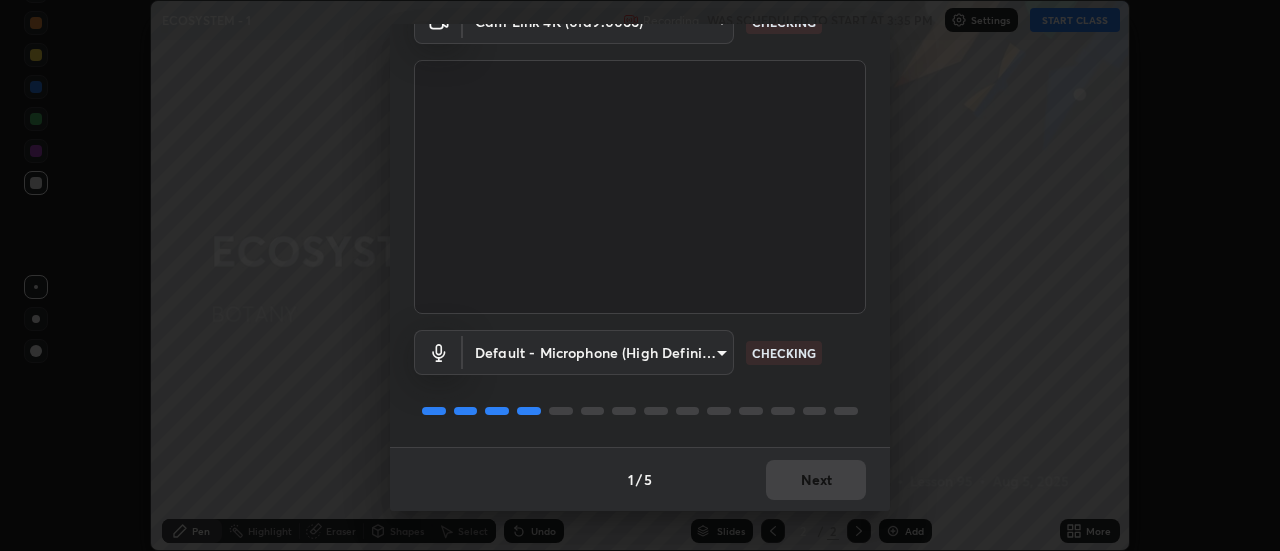 click on "1 / 5 Next" at bounding box center [640, 479] 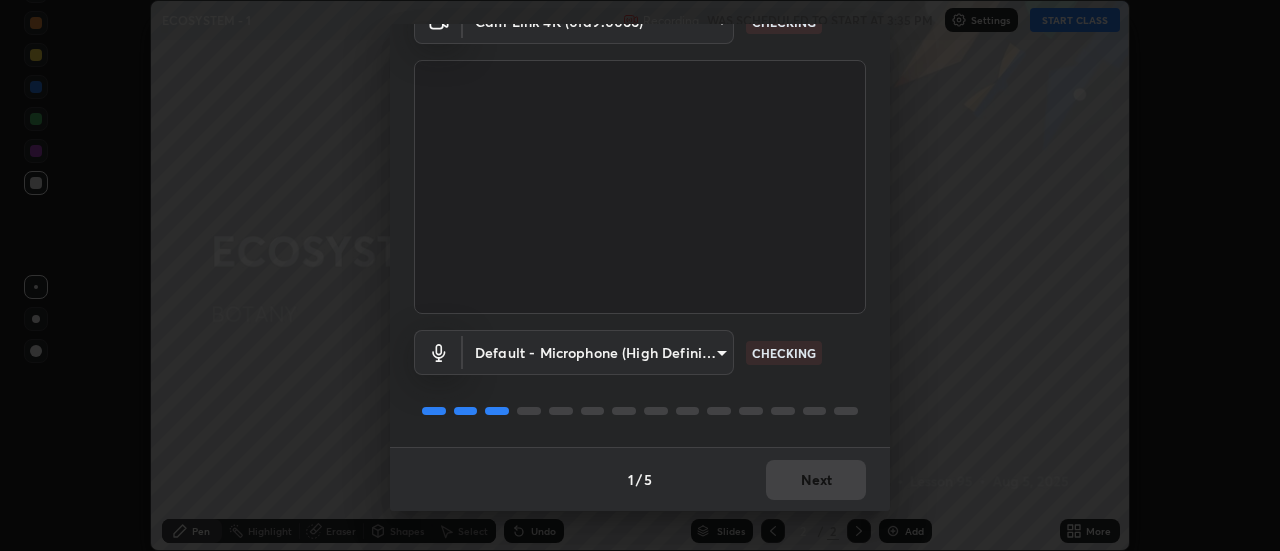 click on "Next" at bounding box center [816, 480] 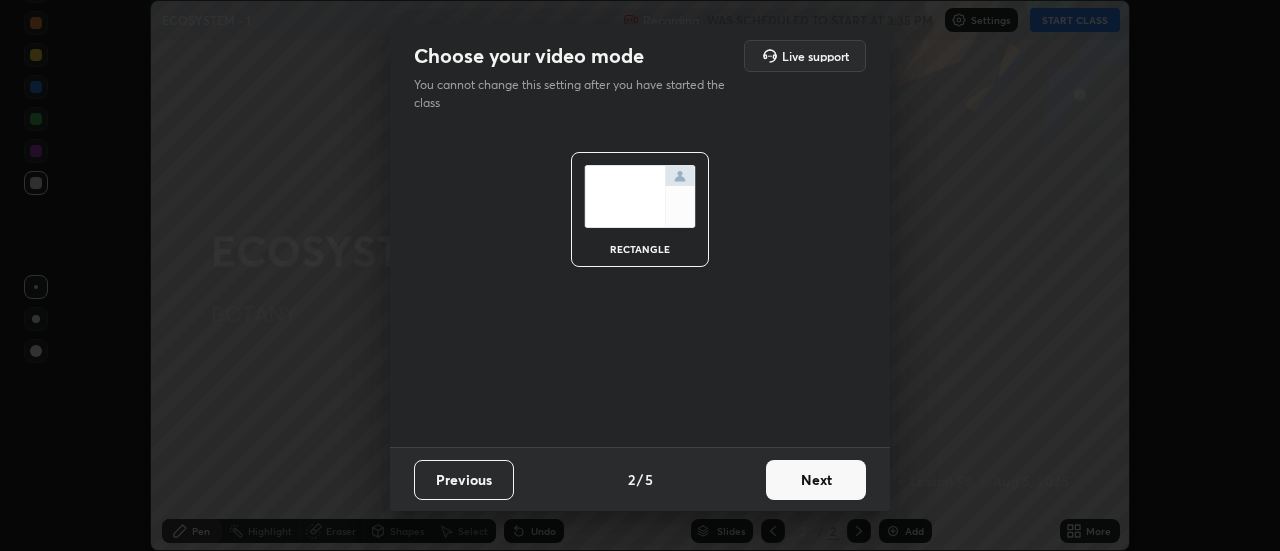 scroll, scrollTop: 0, scrollLeft: 0, axis: both 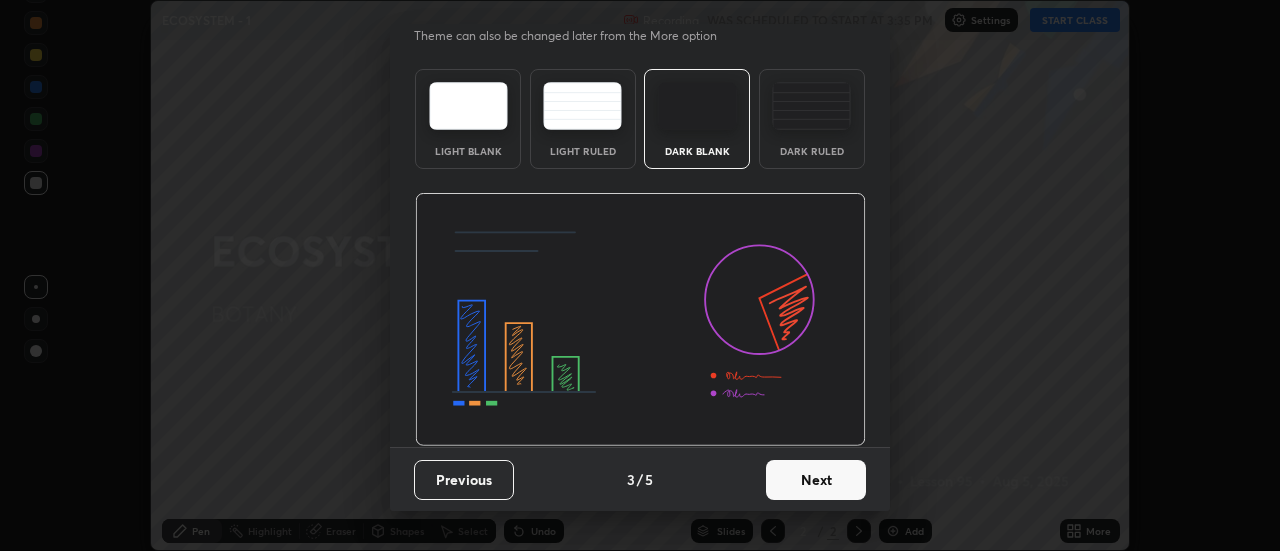 click on "Next" at bounding box center [816, 480] 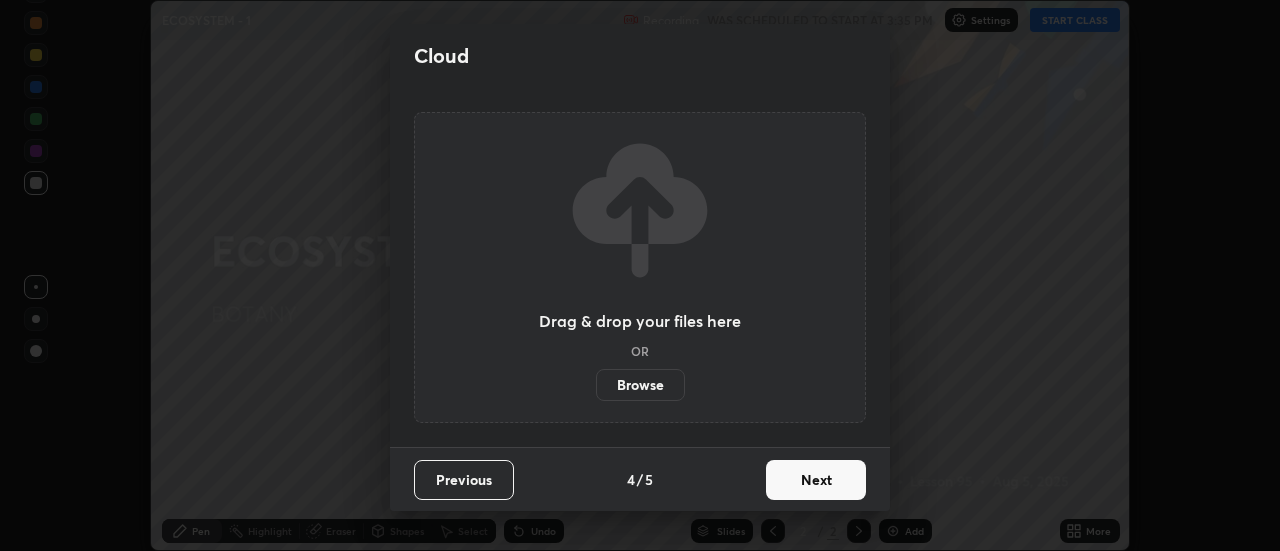 click on "Next" at bounding box center (816, 480) 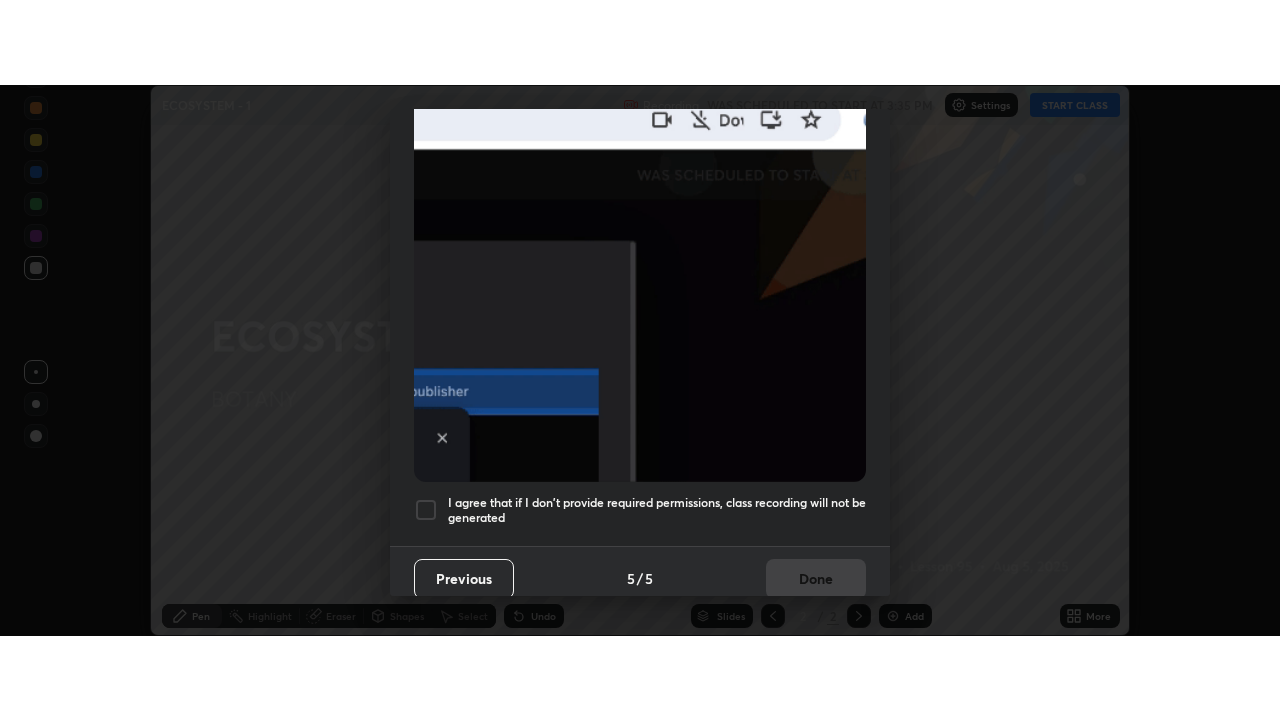 scroll, scrollTop: 513, scrollLeft: 0, axis: vertical 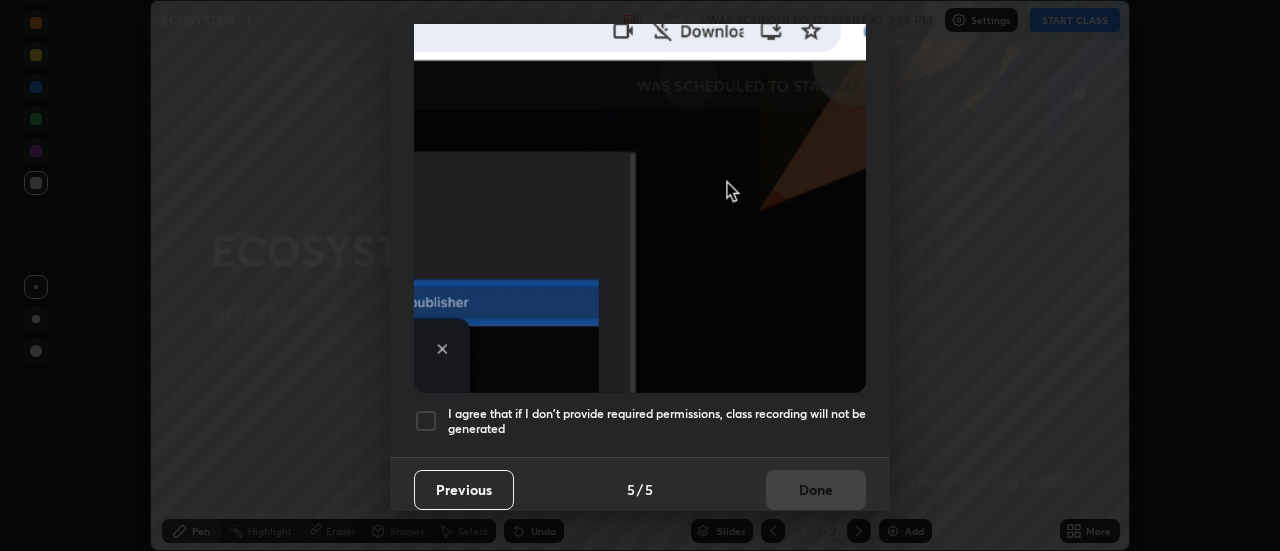click at bounding box center [426, 421] 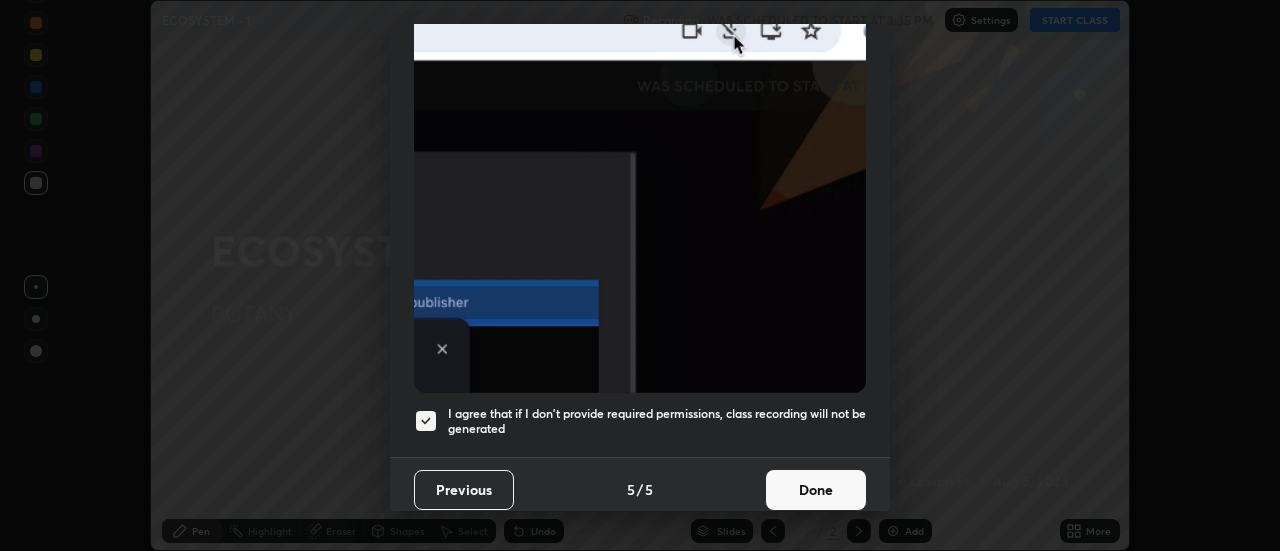 click on "Done" at bounding box center [816, 490] 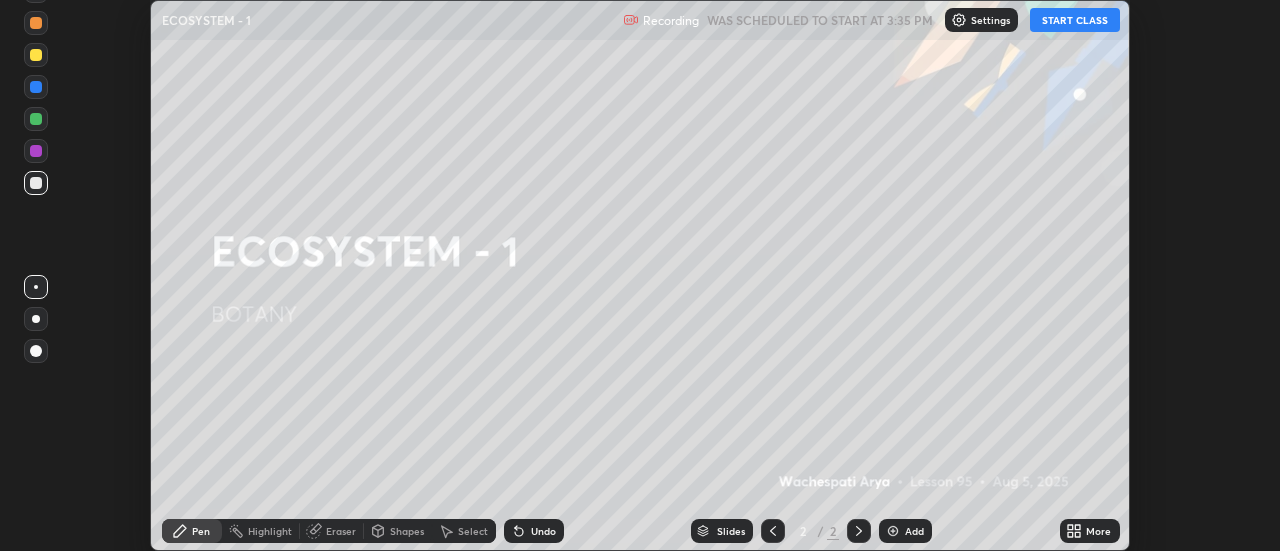 click 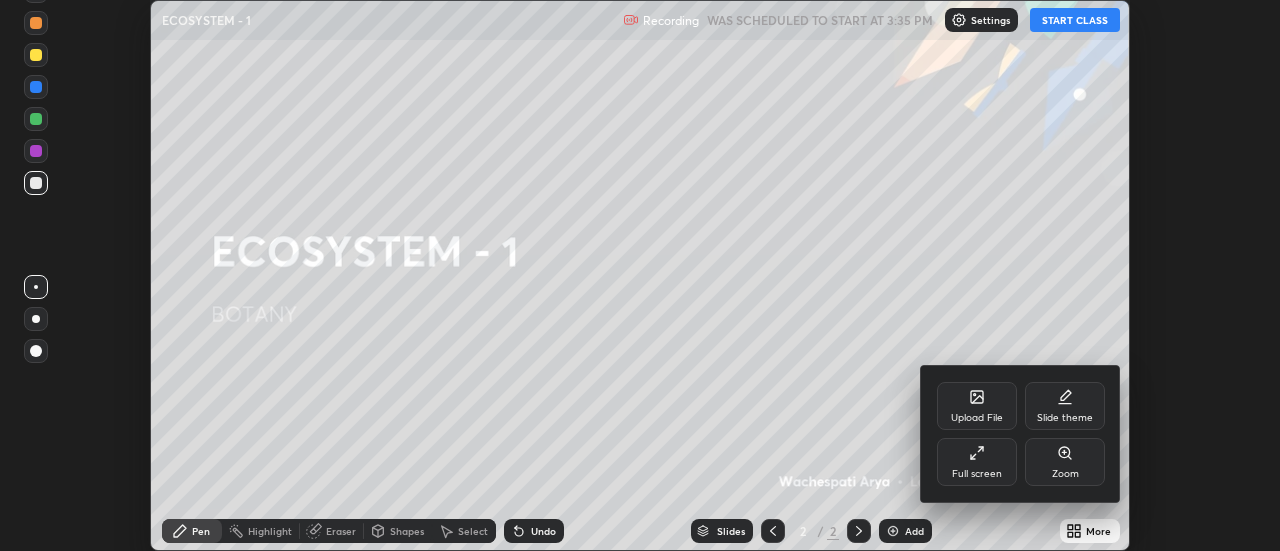 click 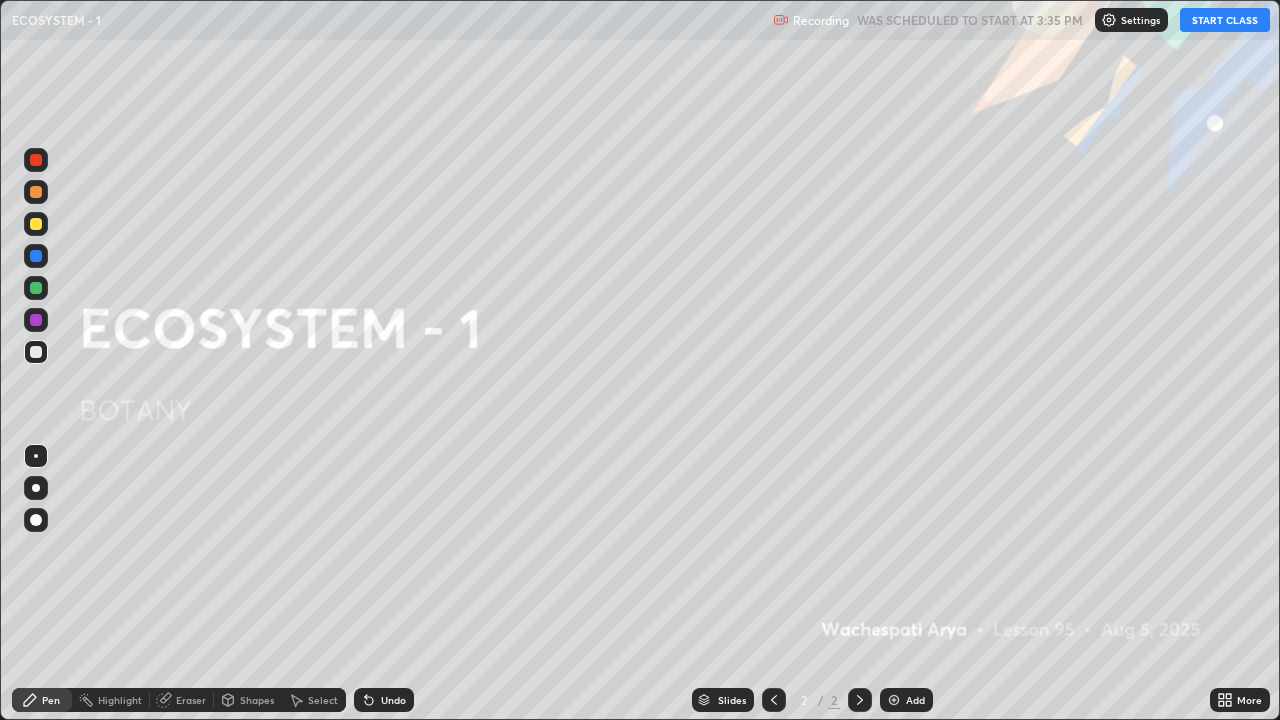 scroll, scrollTop: 99280, scrollLeft: 98720, axis: both 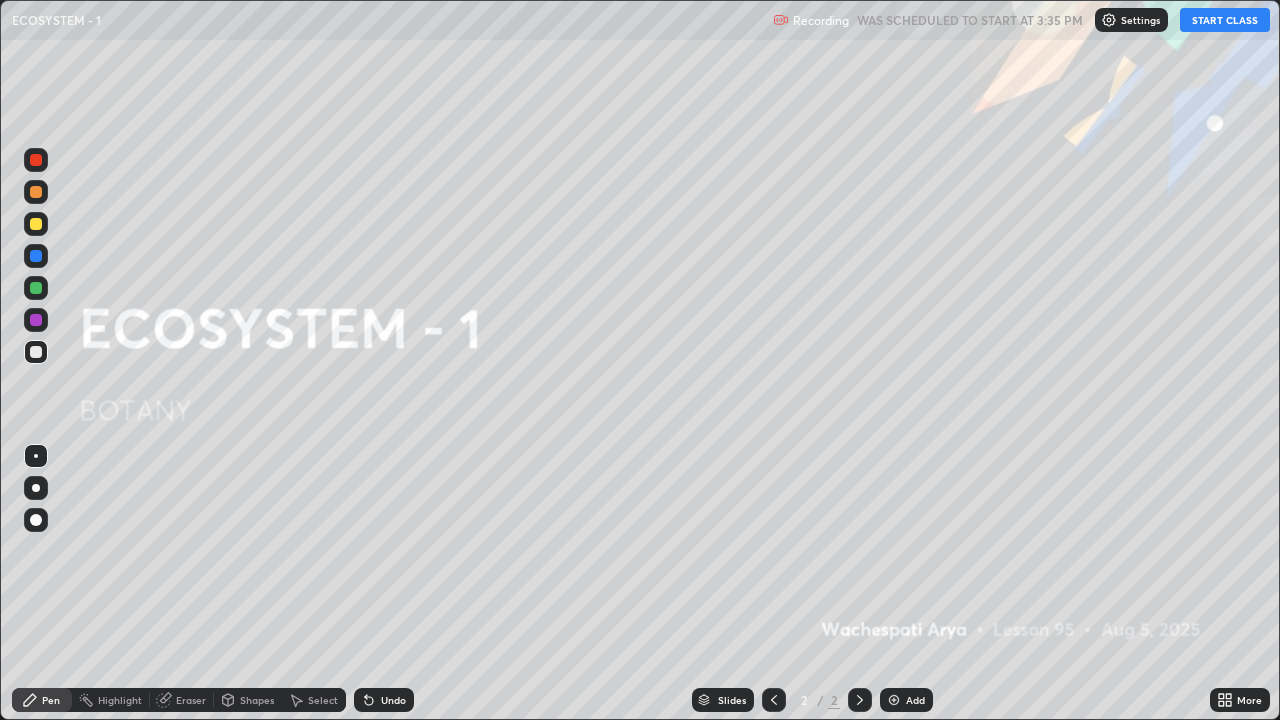 click on "START CLASS" at bounding box center [1225, 20] 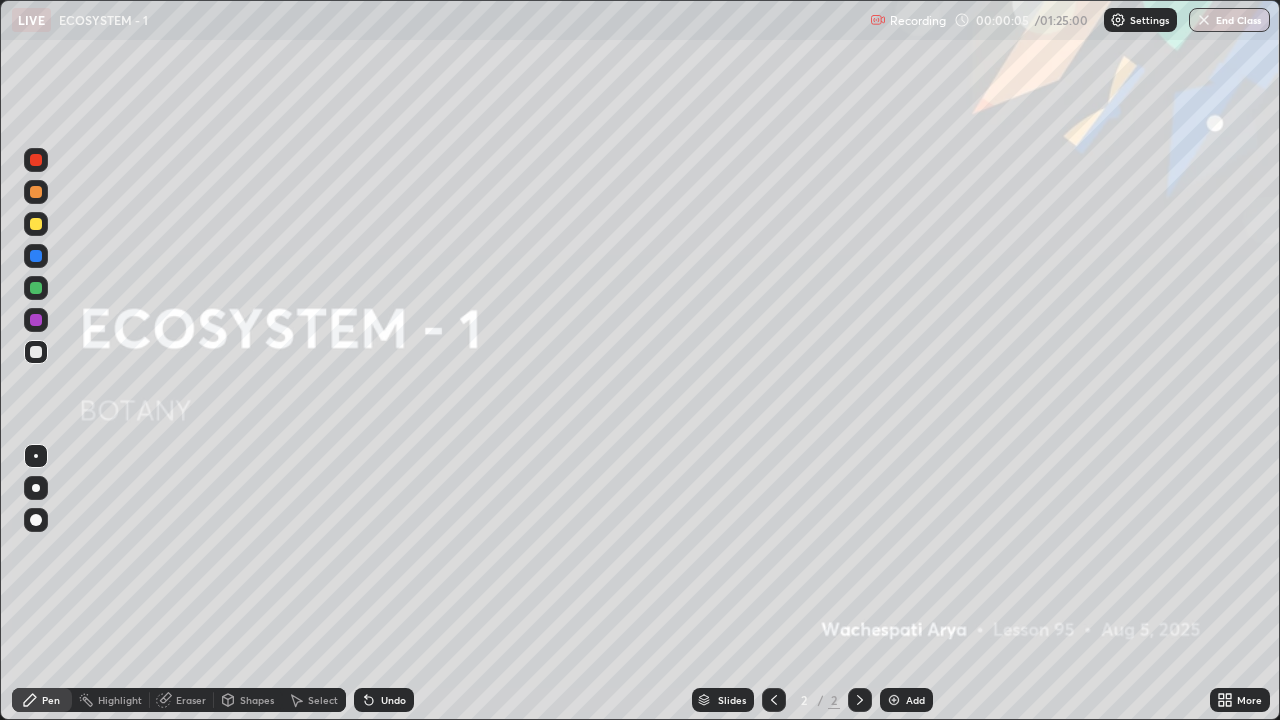 click at bounding box center (894, 700) 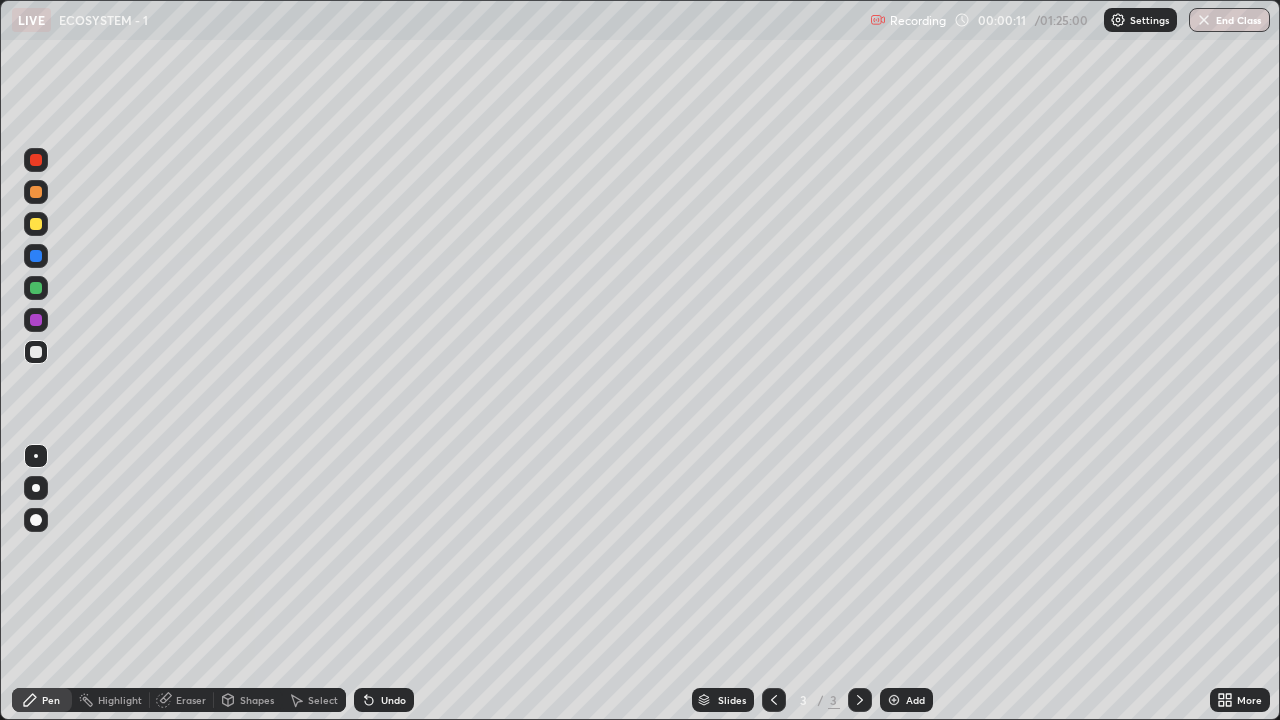 click at bounding box center (36, 192) 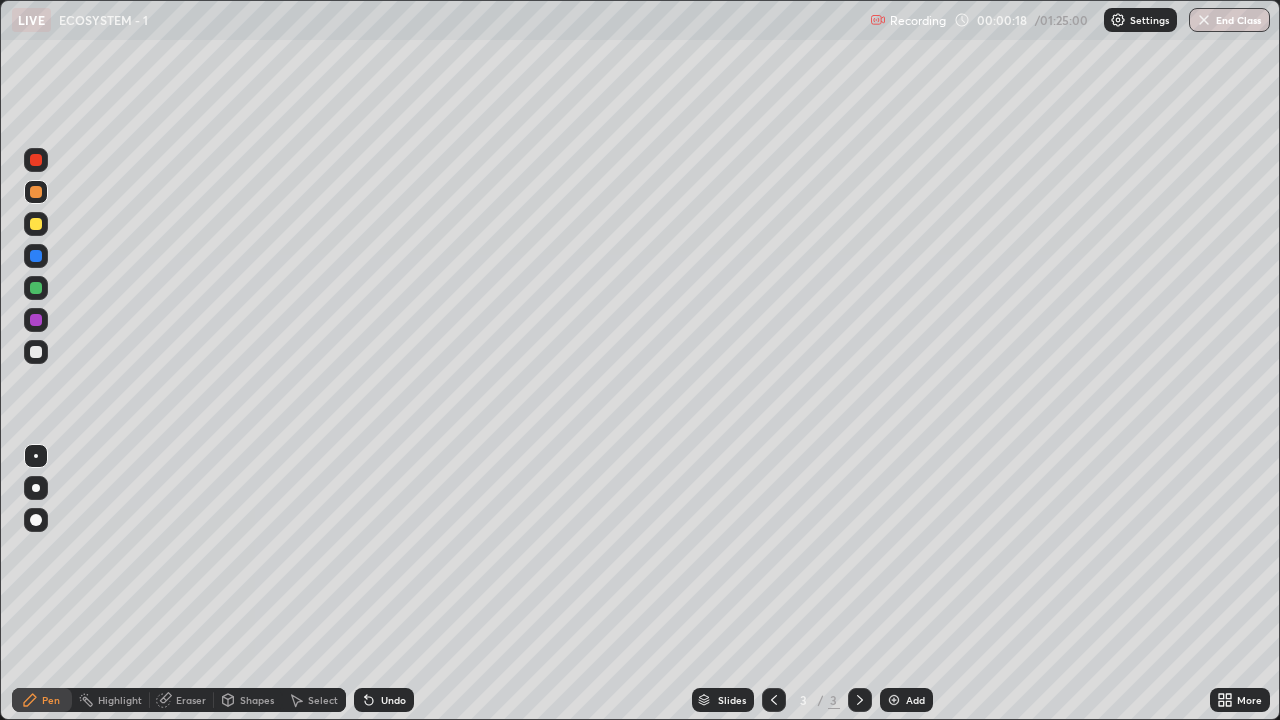 click at bounding box center (36, 488) 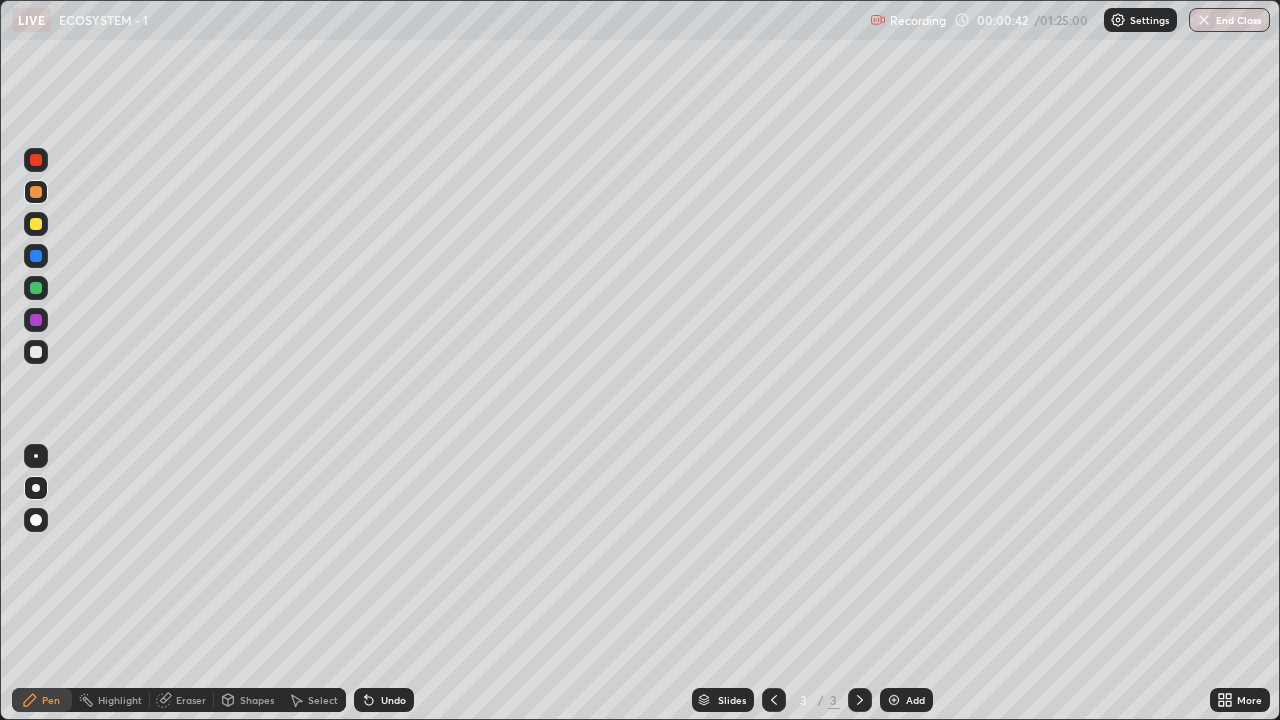 click at bounding box center [36, 352] 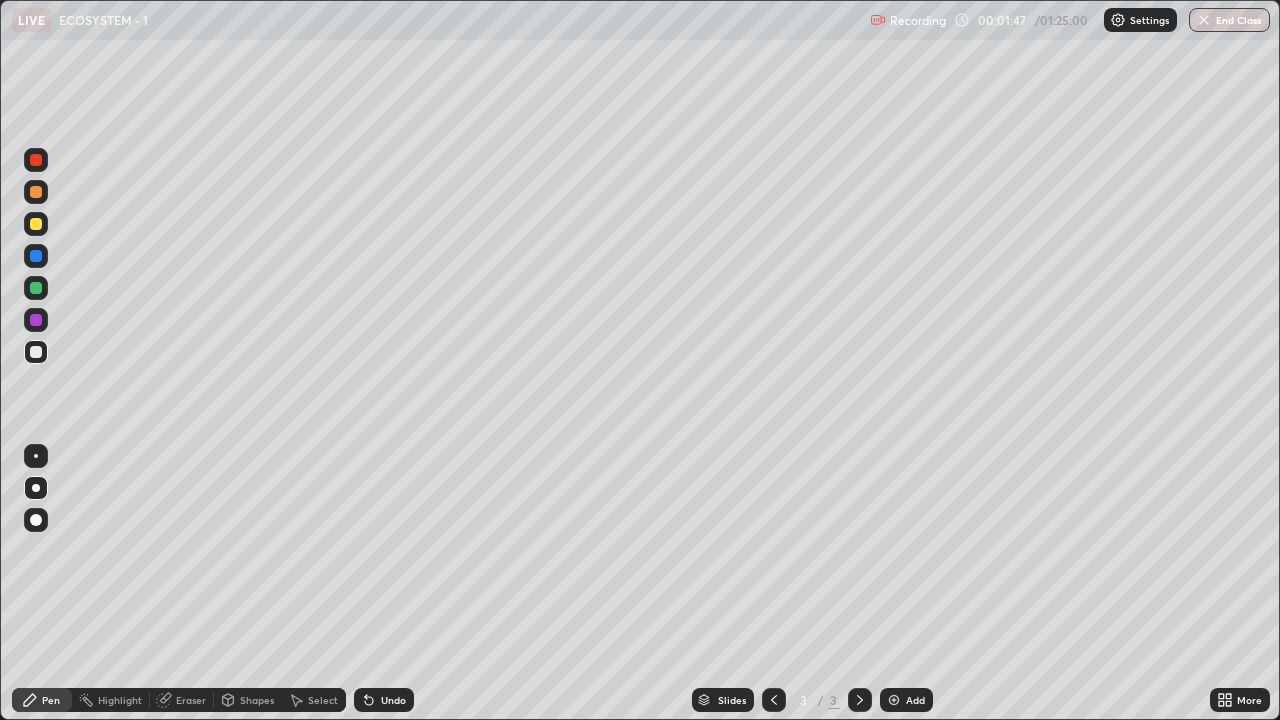 click at bounding box center [36, 352] 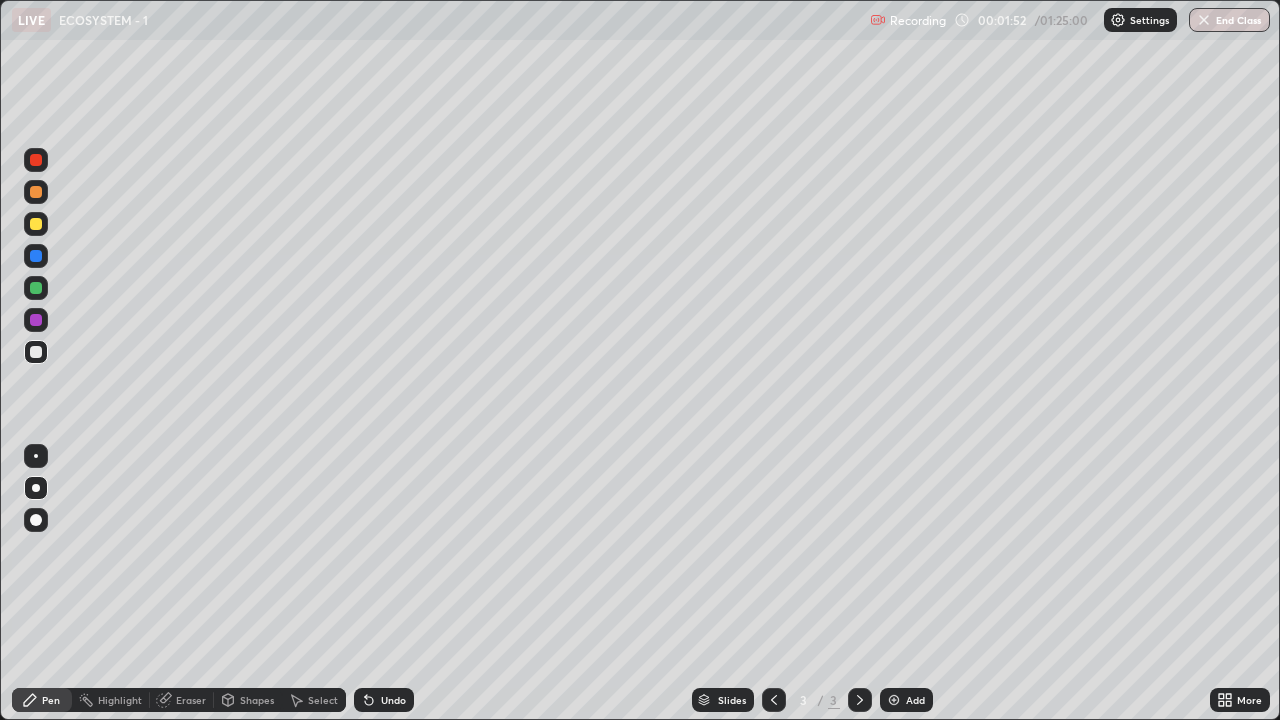 click at bounding box center (36, 224) 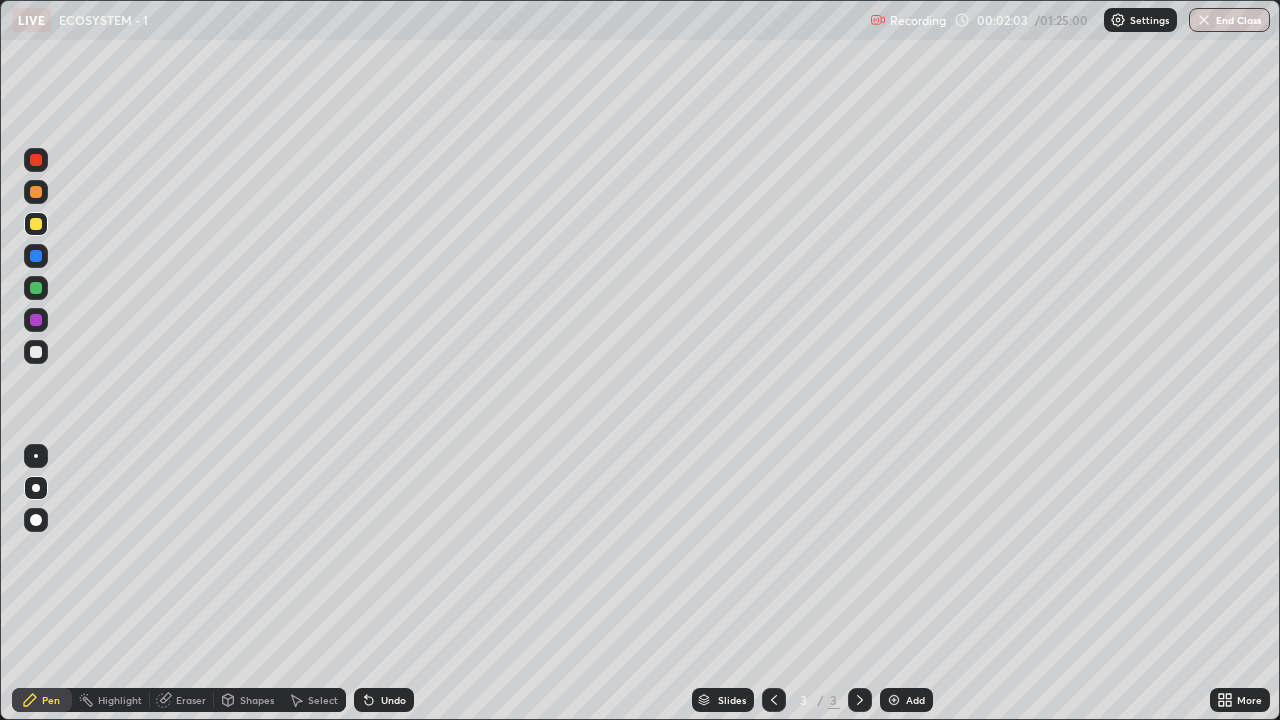 click at bounding box center [36, 288] 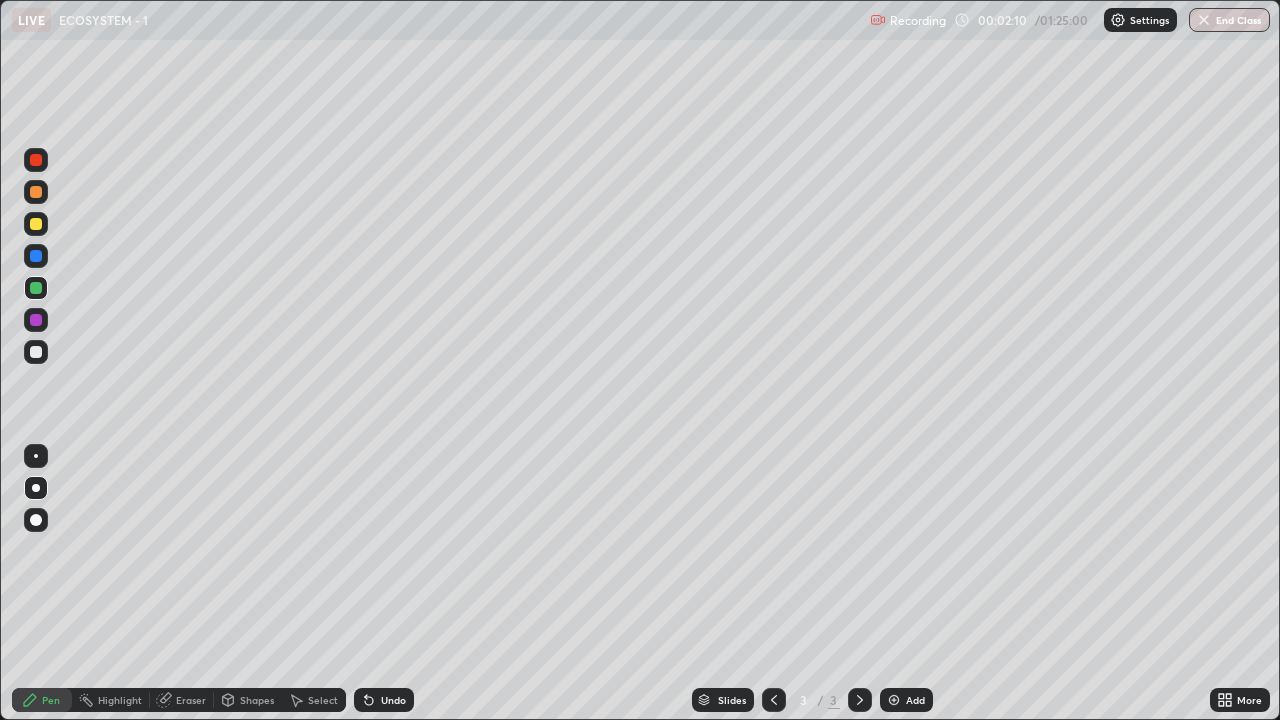 click at bounding box center (36, 256) 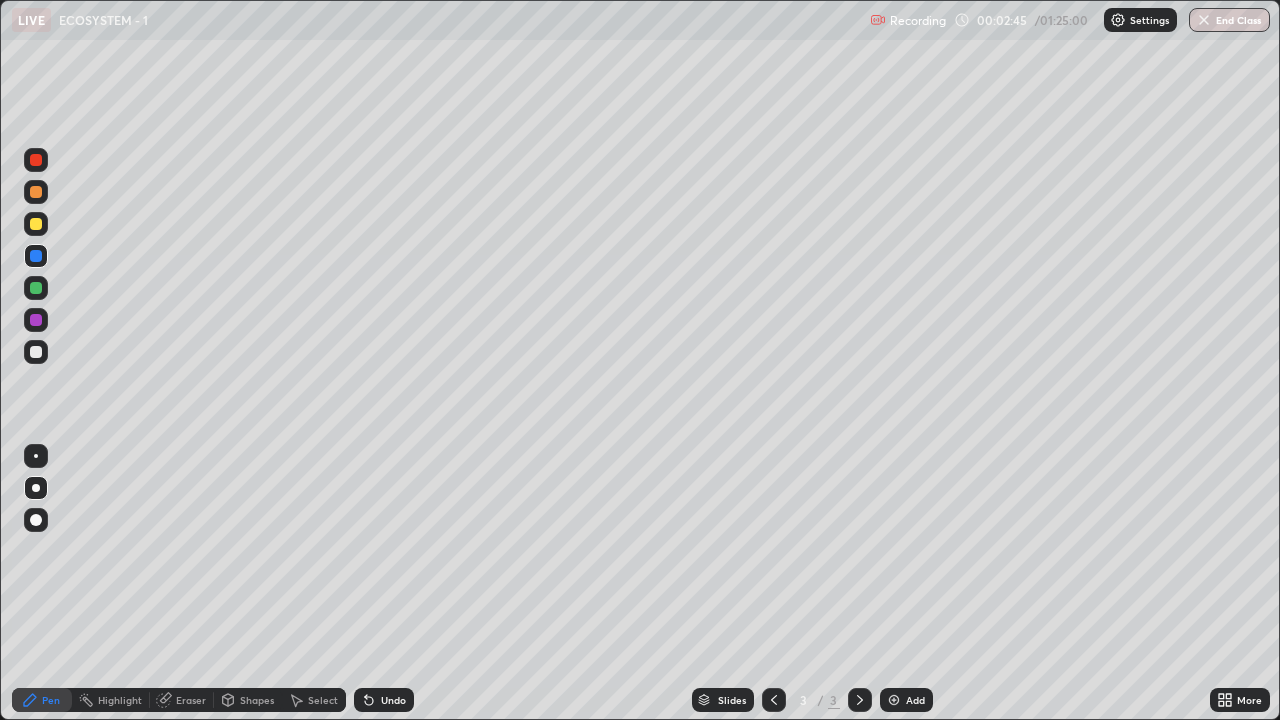 click at bounding box center [36, 352] 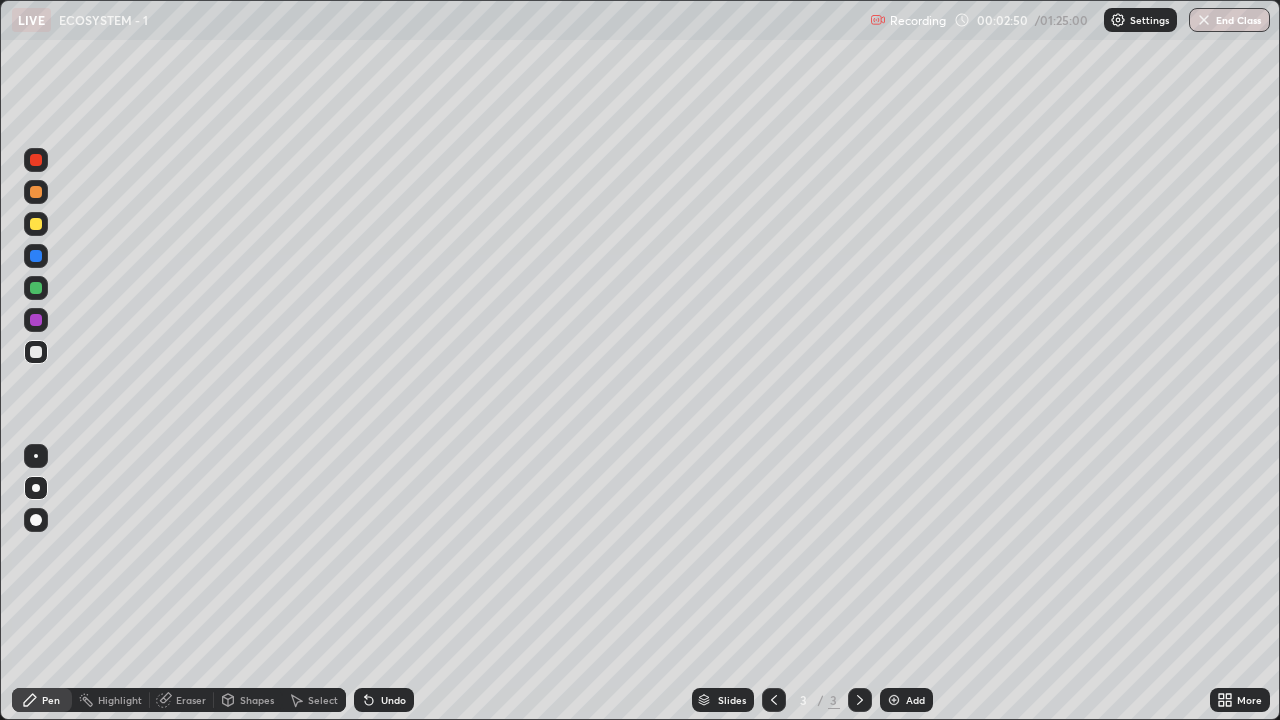 click at bounding box center (36, 224) 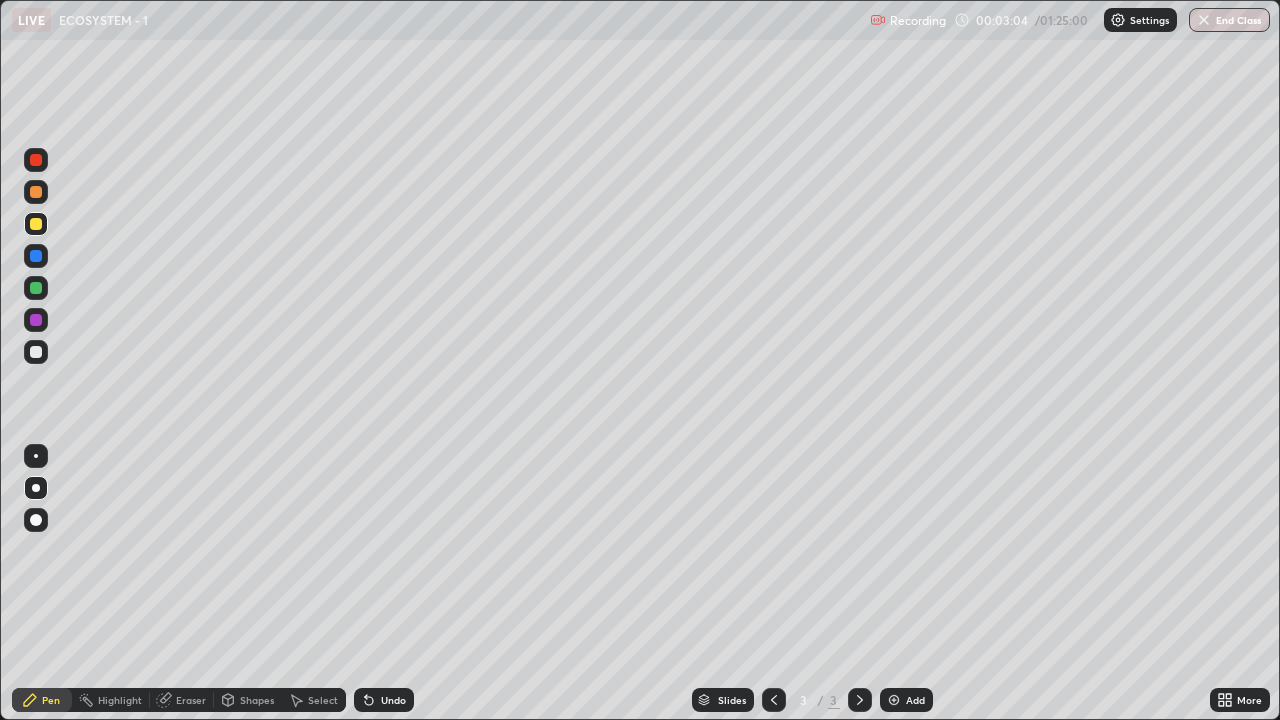 click at bounding box center (36, 288) 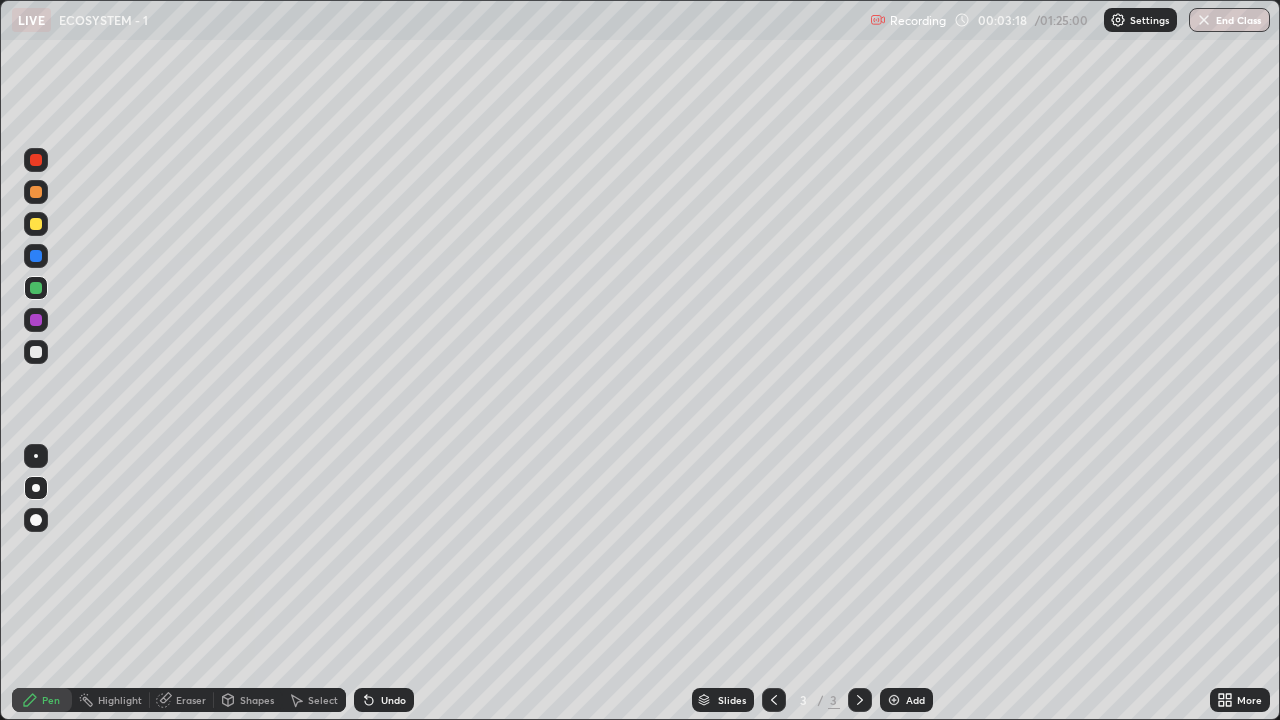 click at bounding box center (36, 352) 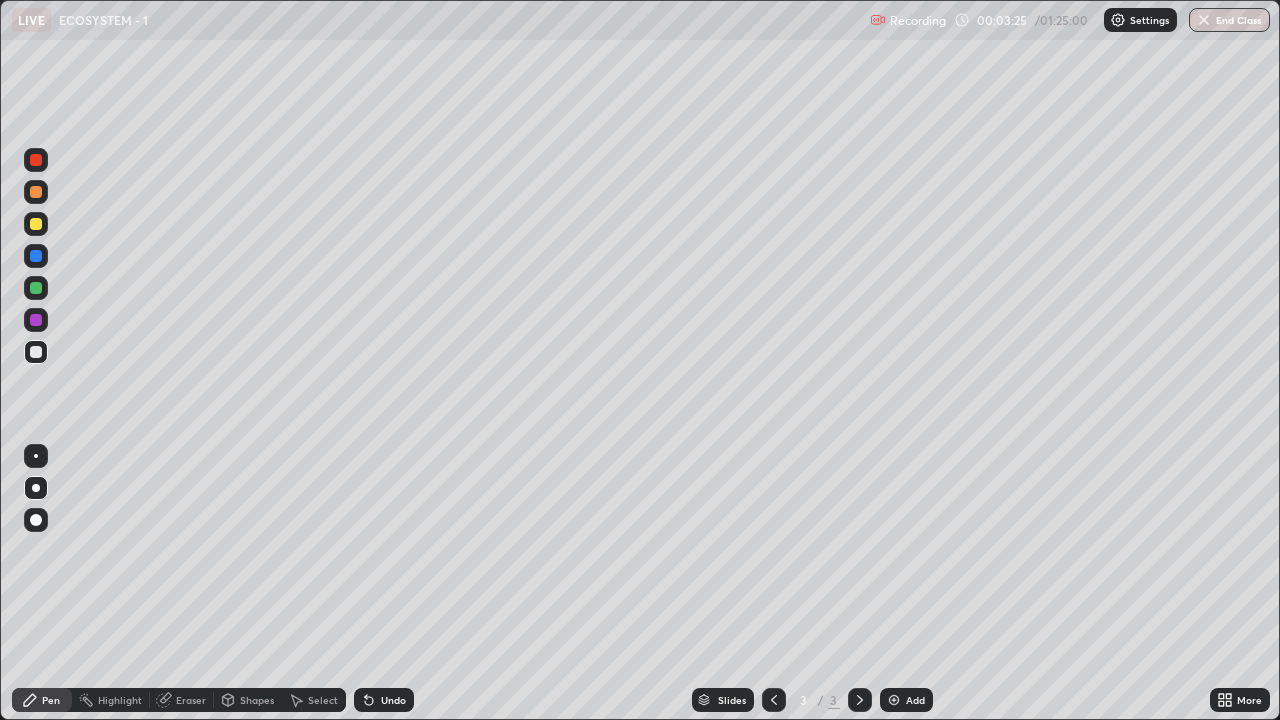 click at bounding box center [36, 256] 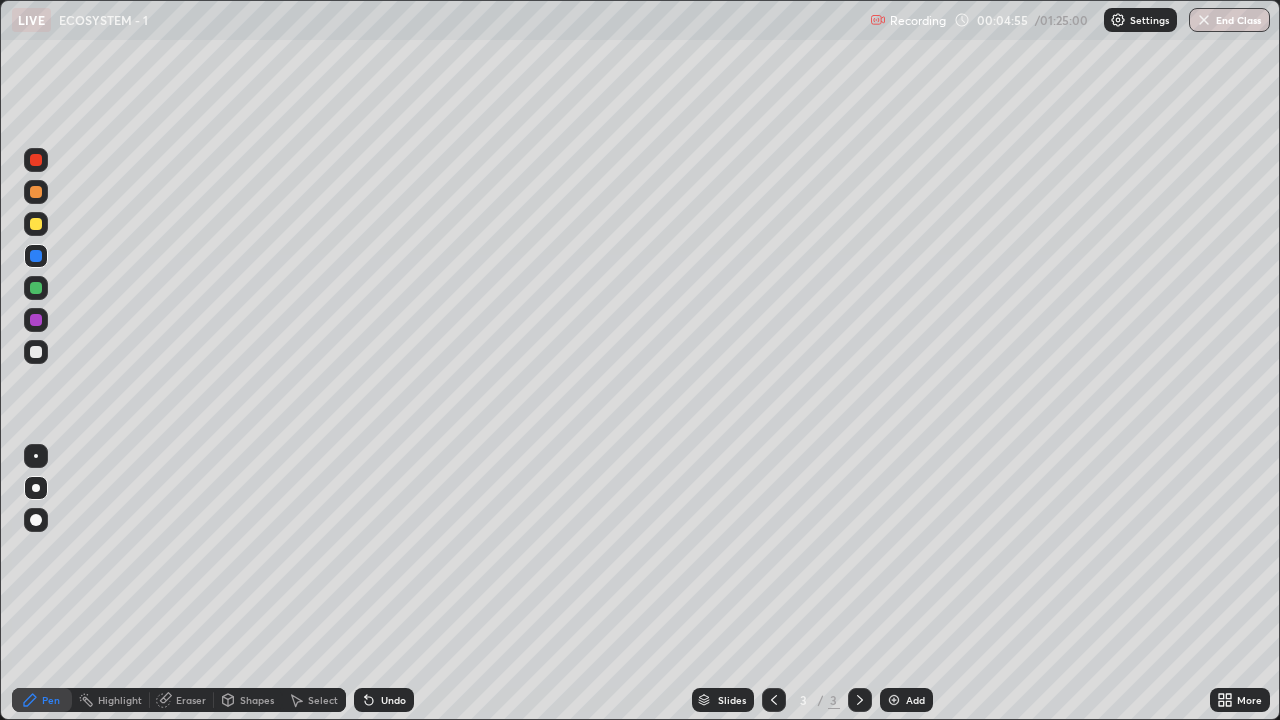 click at bounding box center (36, 352) 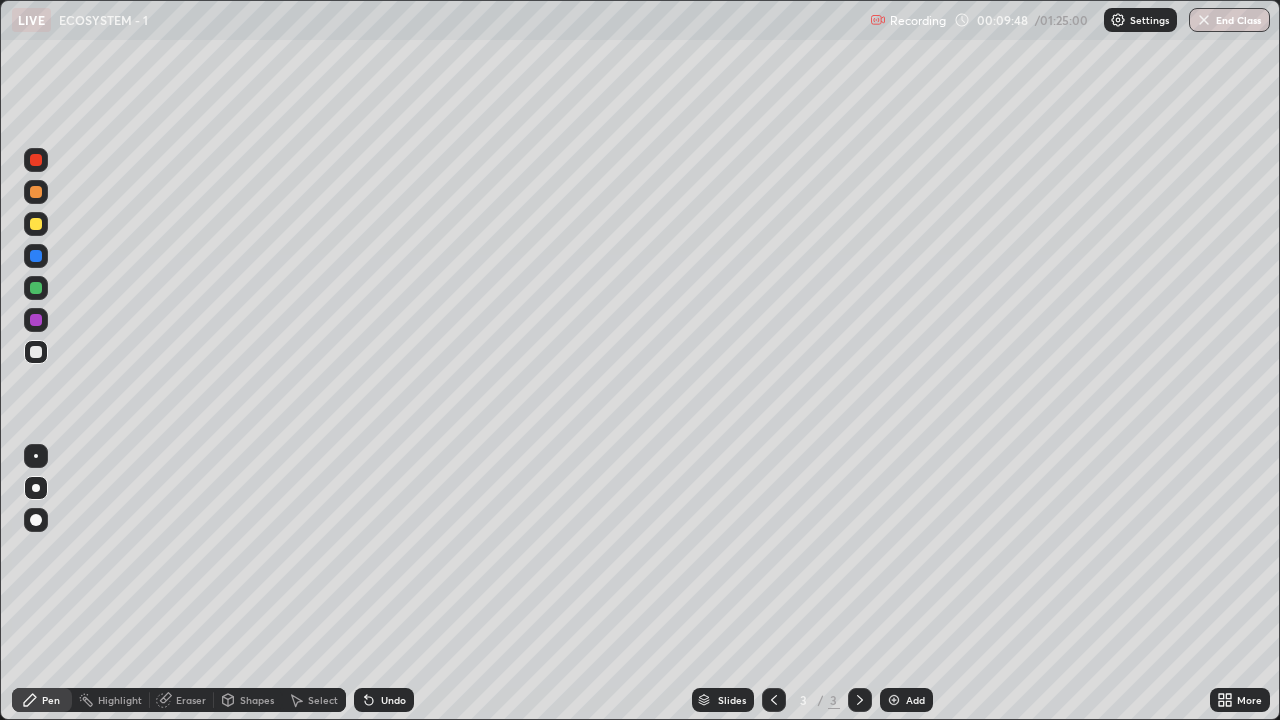 click at bounding box center (36, 192) 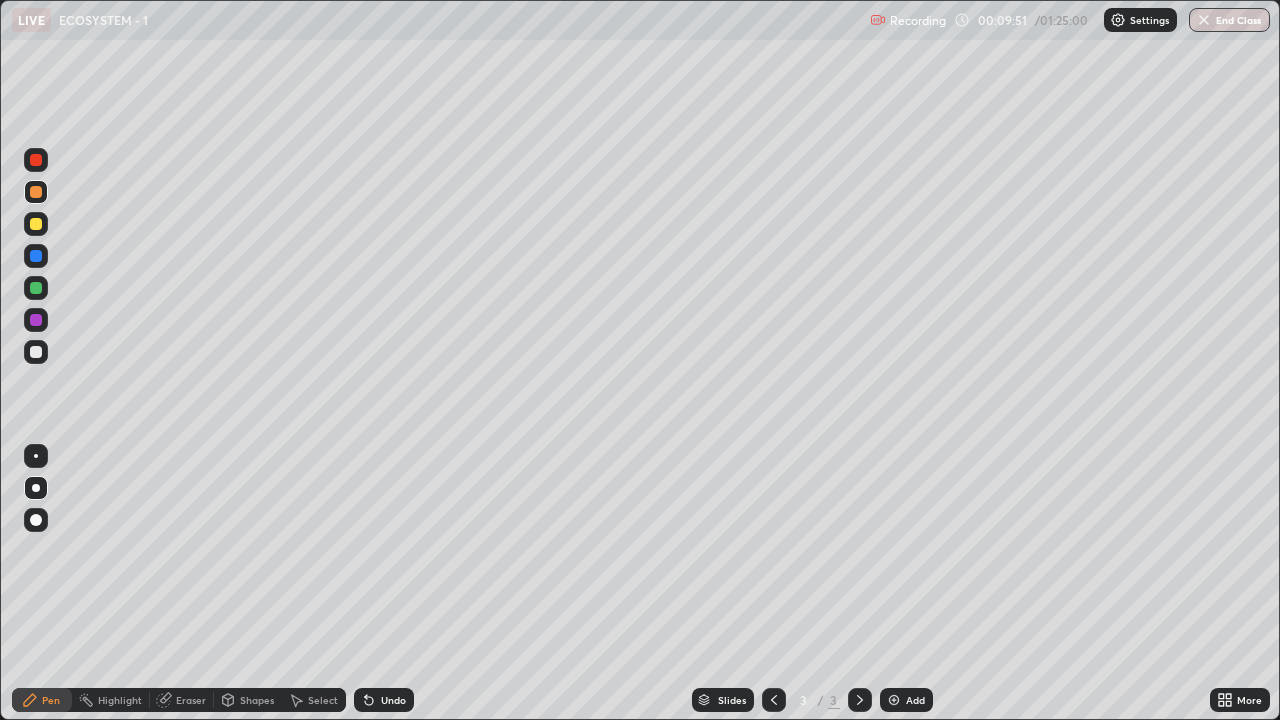 click at bounding box center [36, 352] 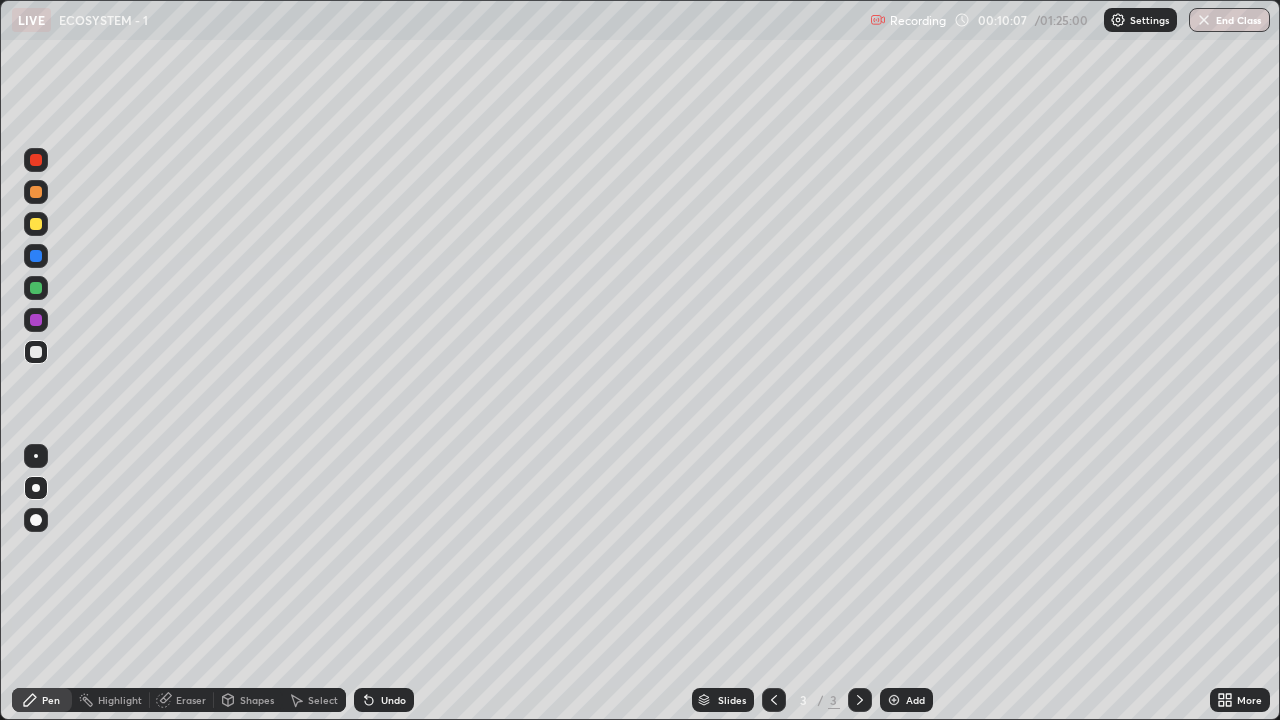 click at bounding box center (36, 224) 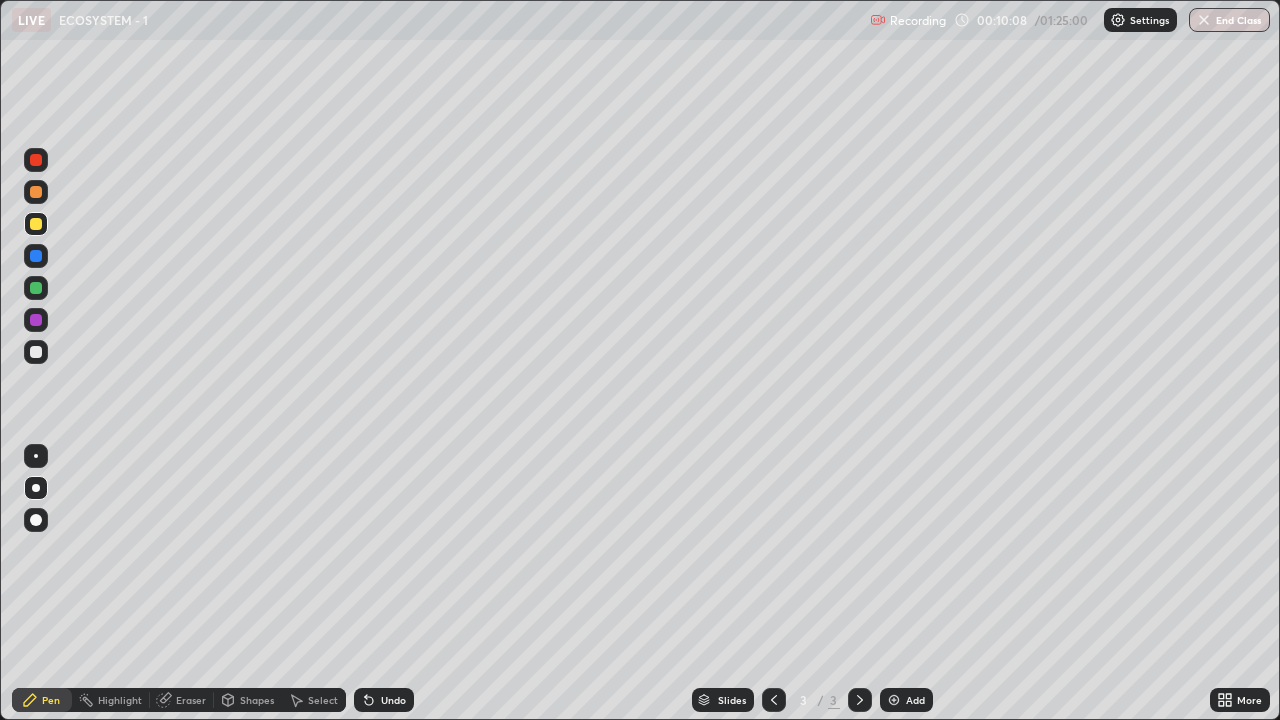 click at bounding box center (36, 288) 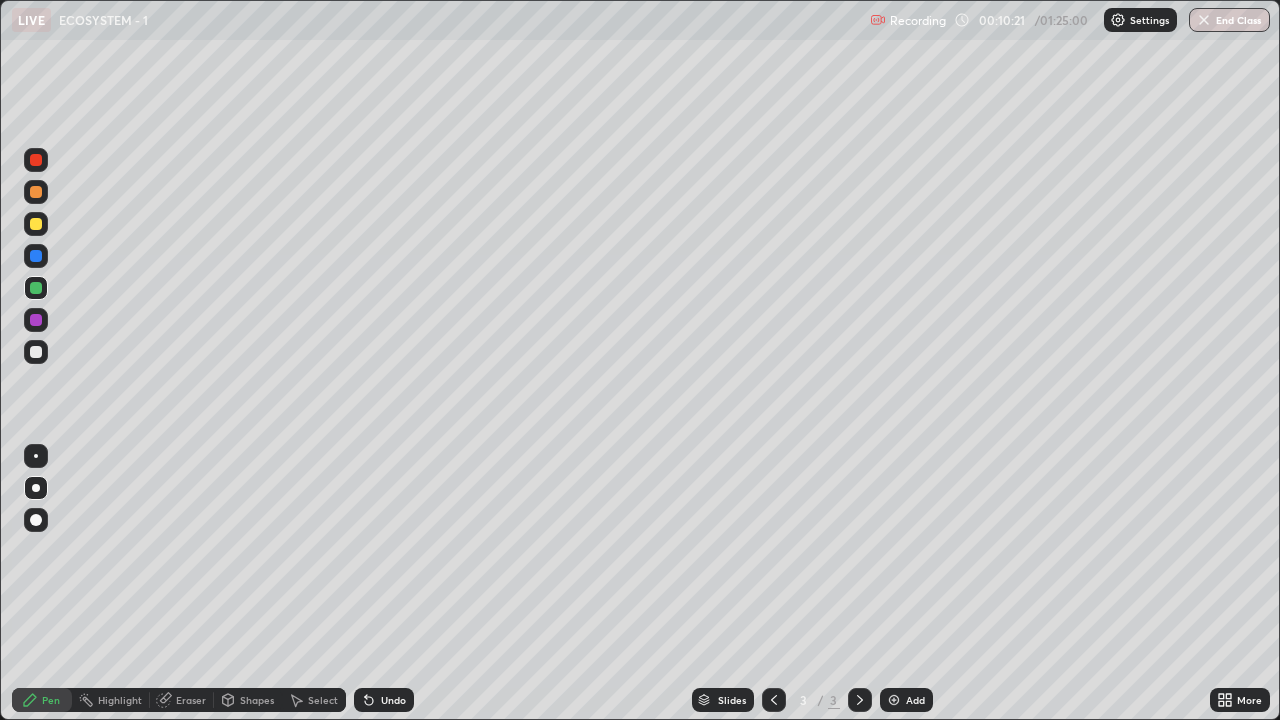 click at bounding box center [36, 224] 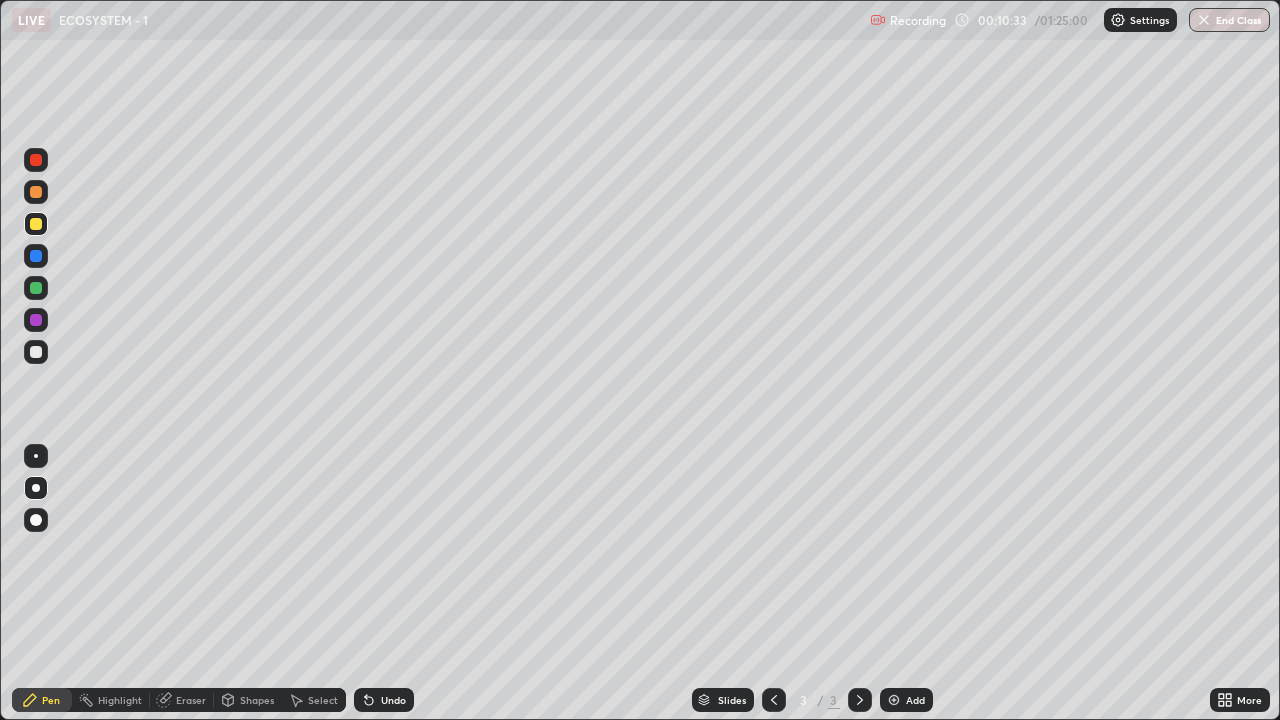click at bounding box center [36, 288] 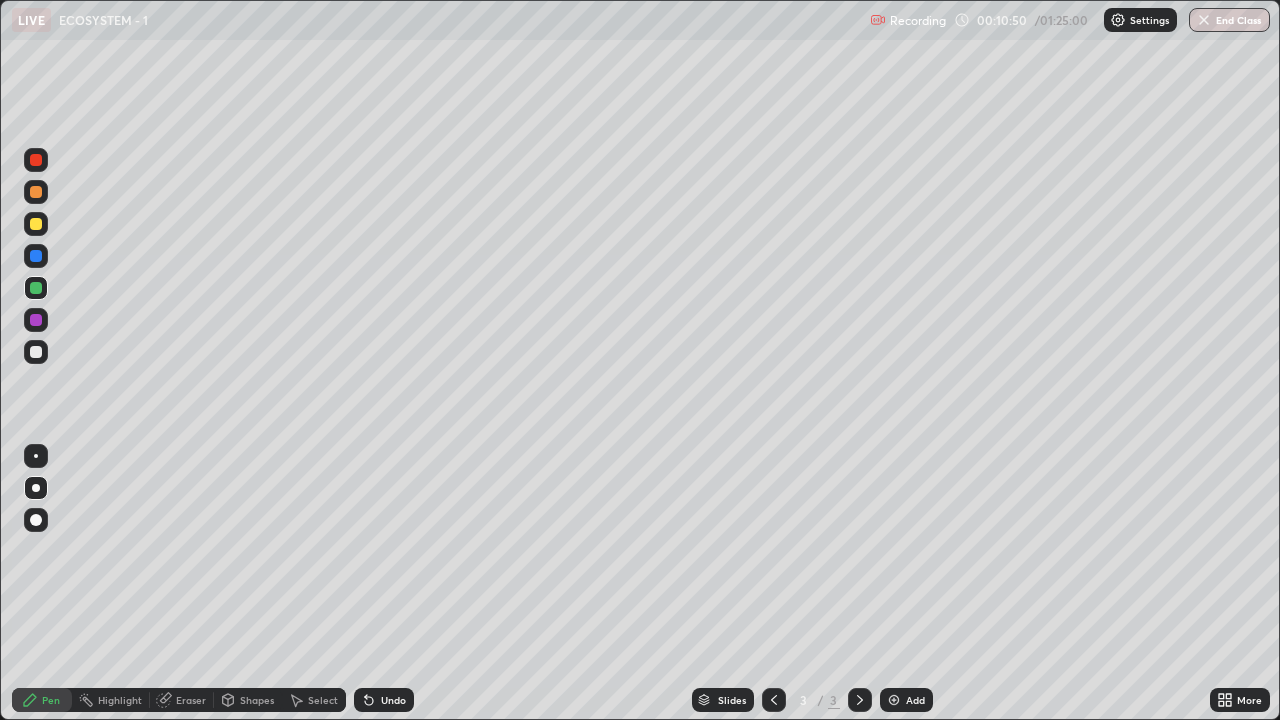 click at bounding box center (36, 352) 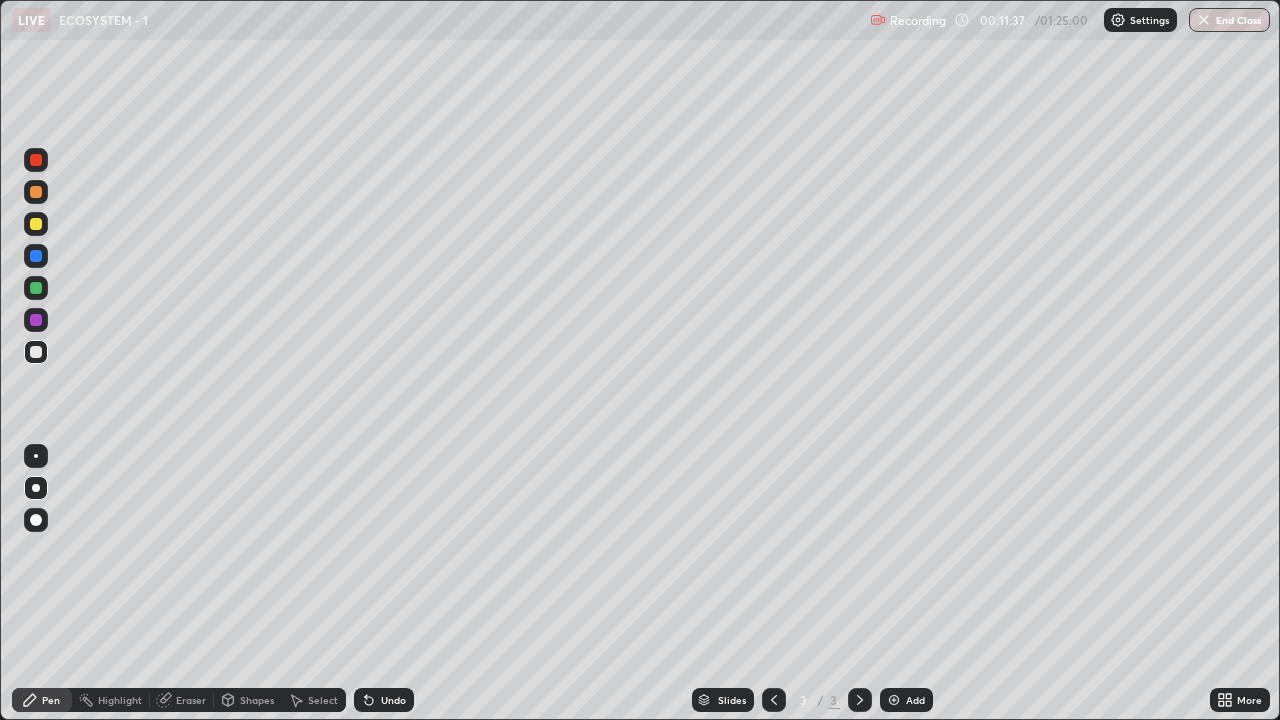 click at bounding box center (36, 288) 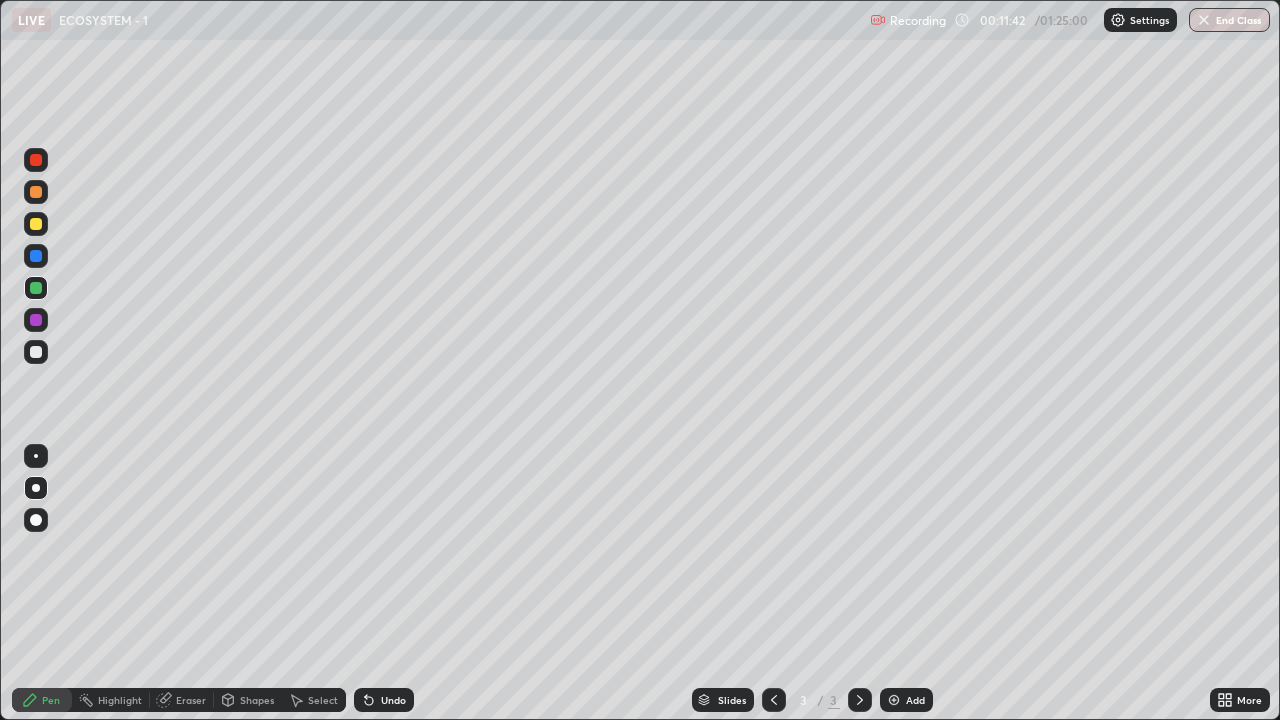 click at bounding box center [36, 224] 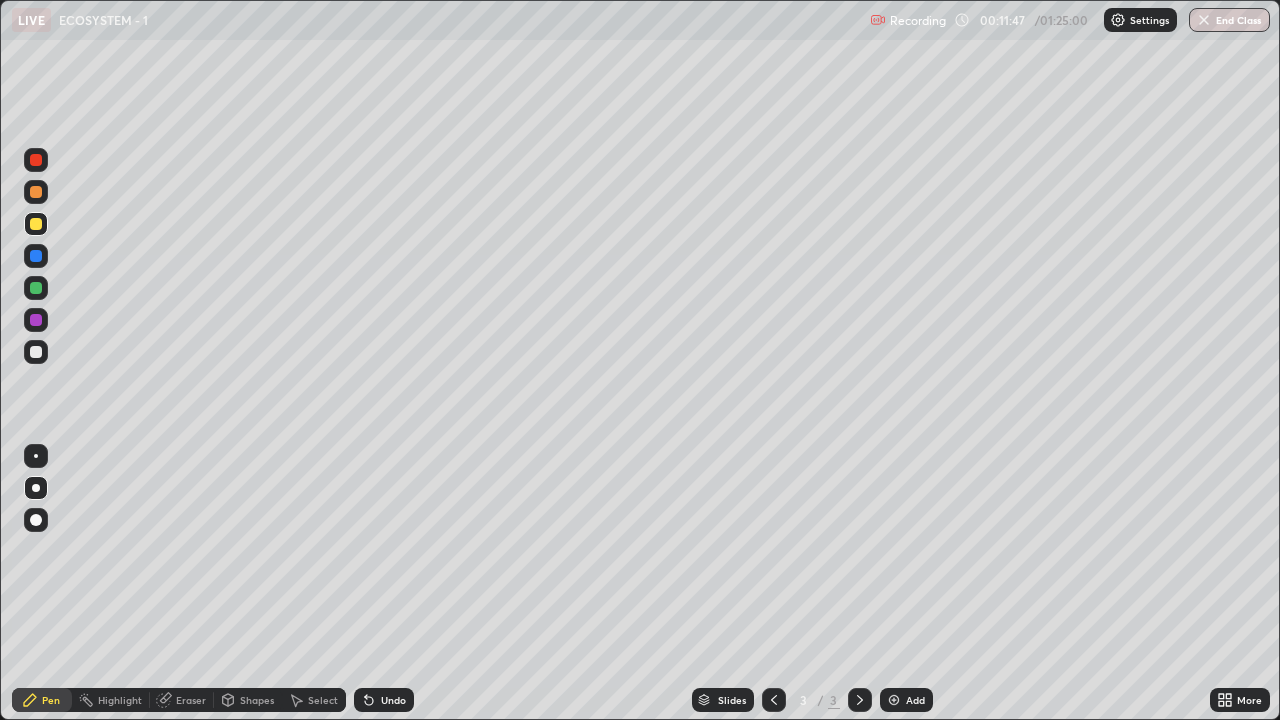 click at bounding box center [36, 288] 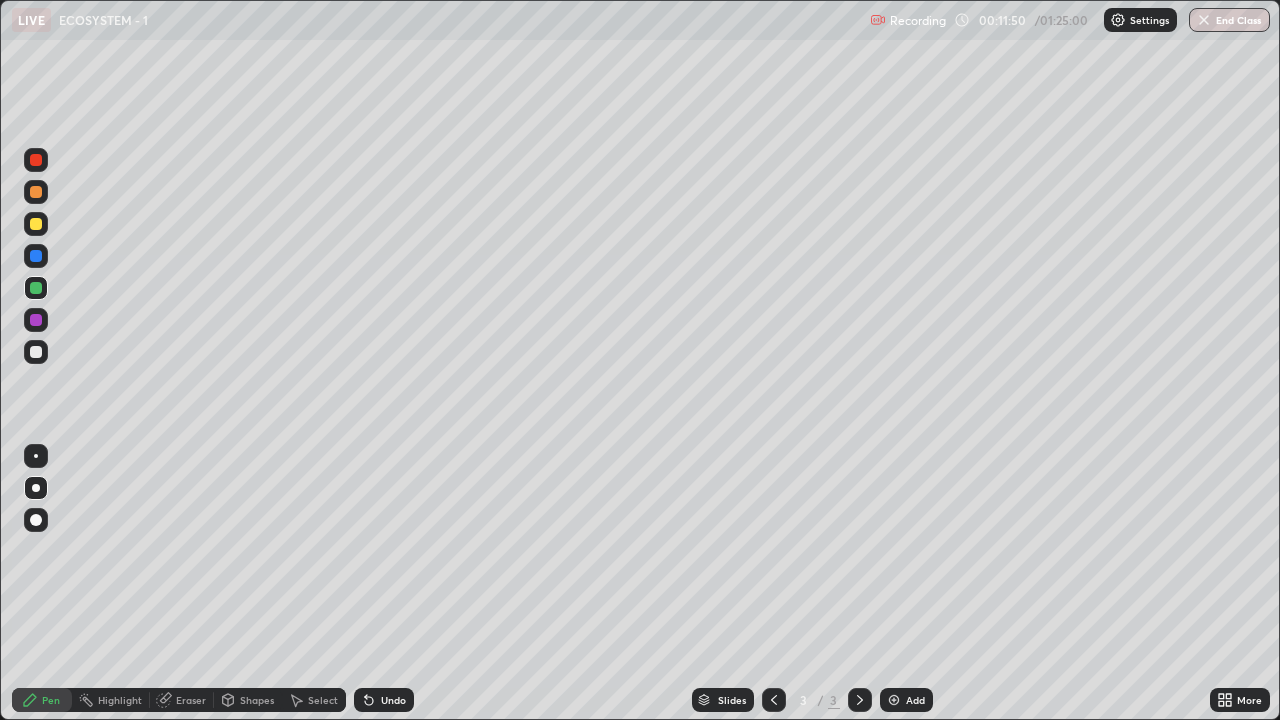 click at bounding box center (36, 224) 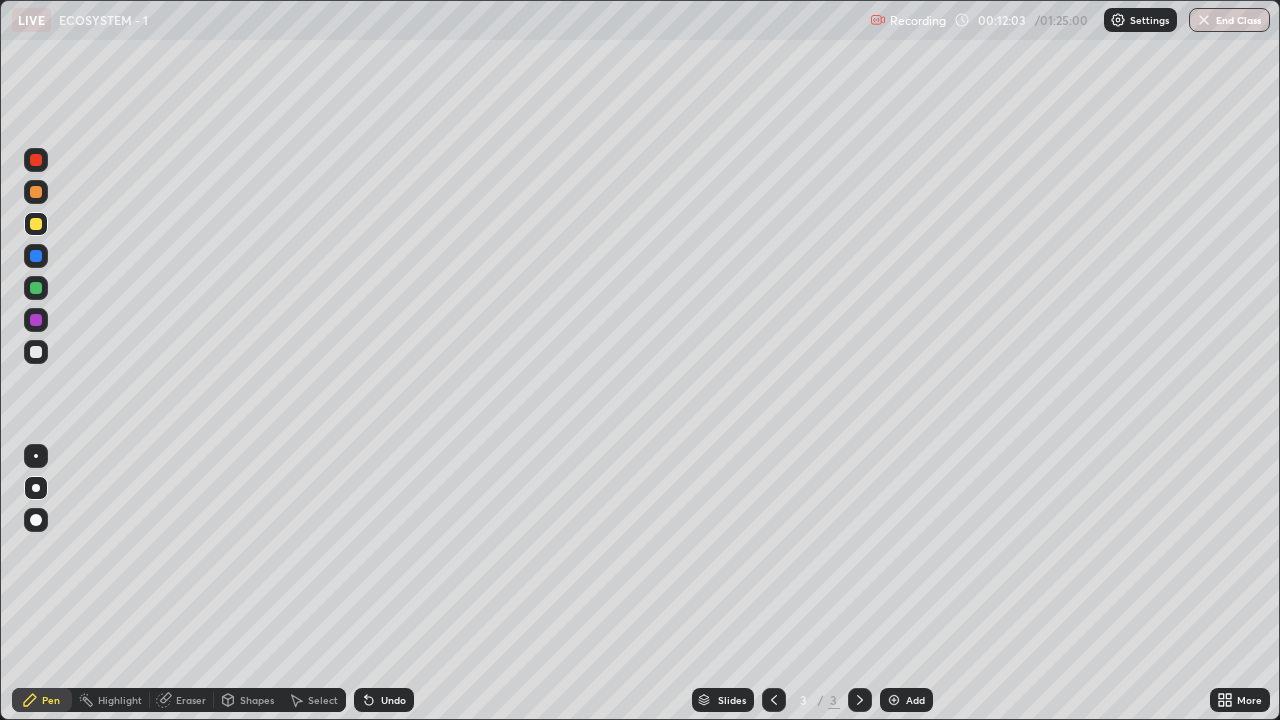 click at bounding box center [36, 352] 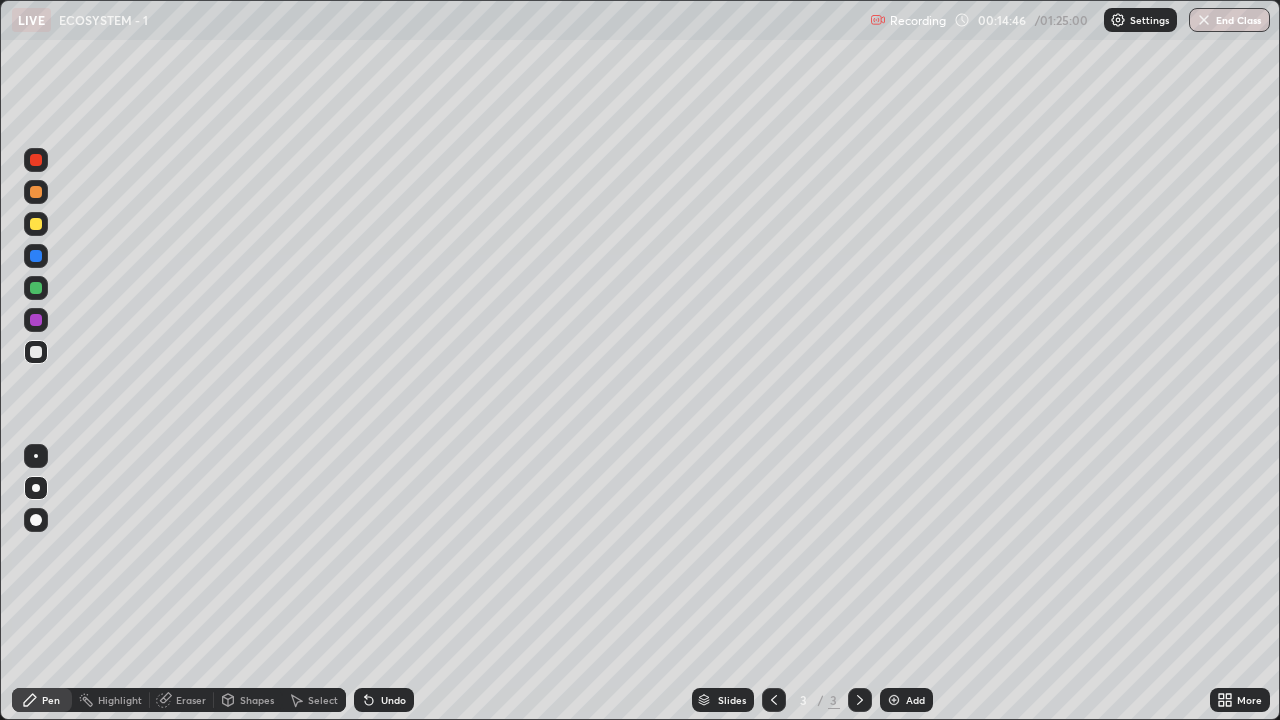 click at bounding box center [894, 700] 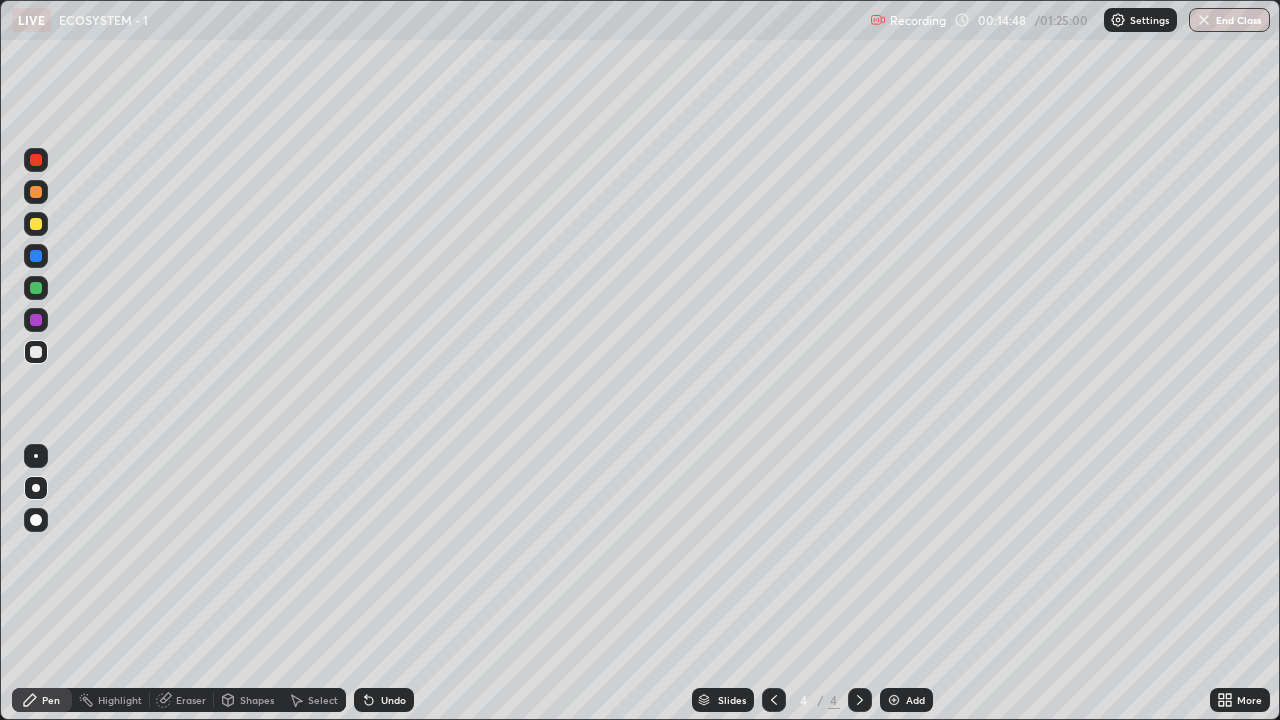 click at bounding box center (36, 192) 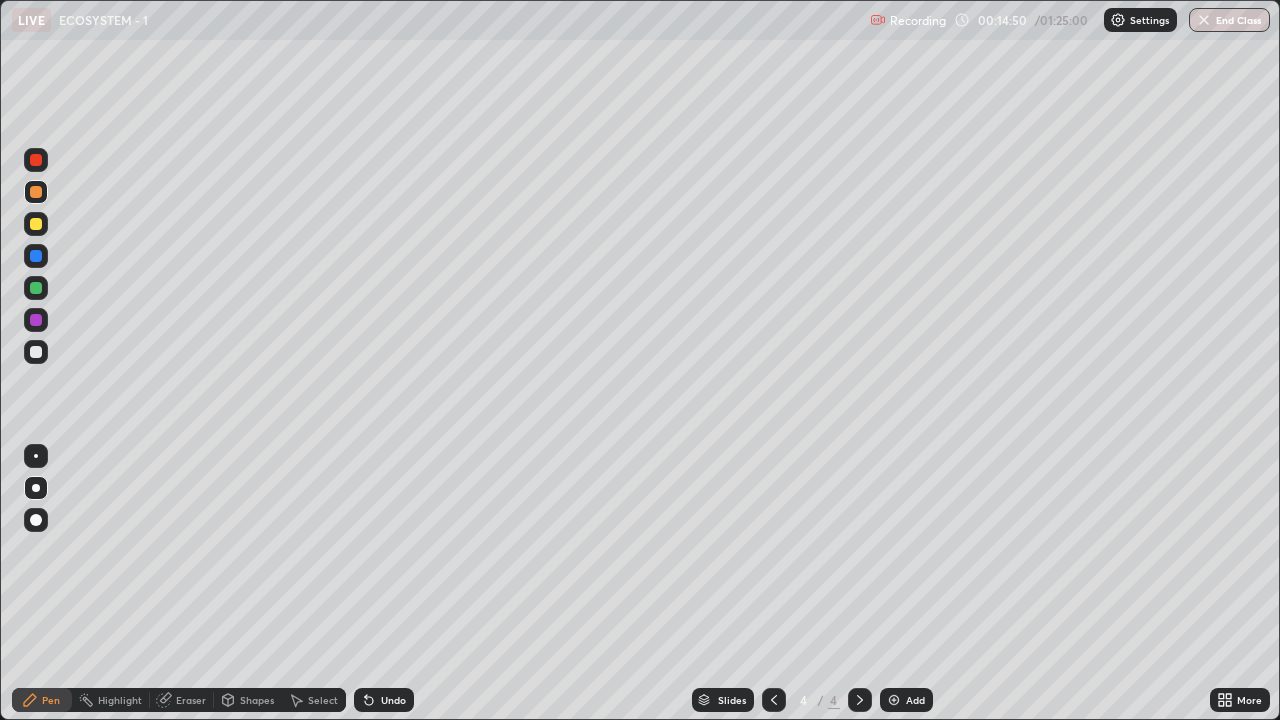 click at bounding box center [36, 488] 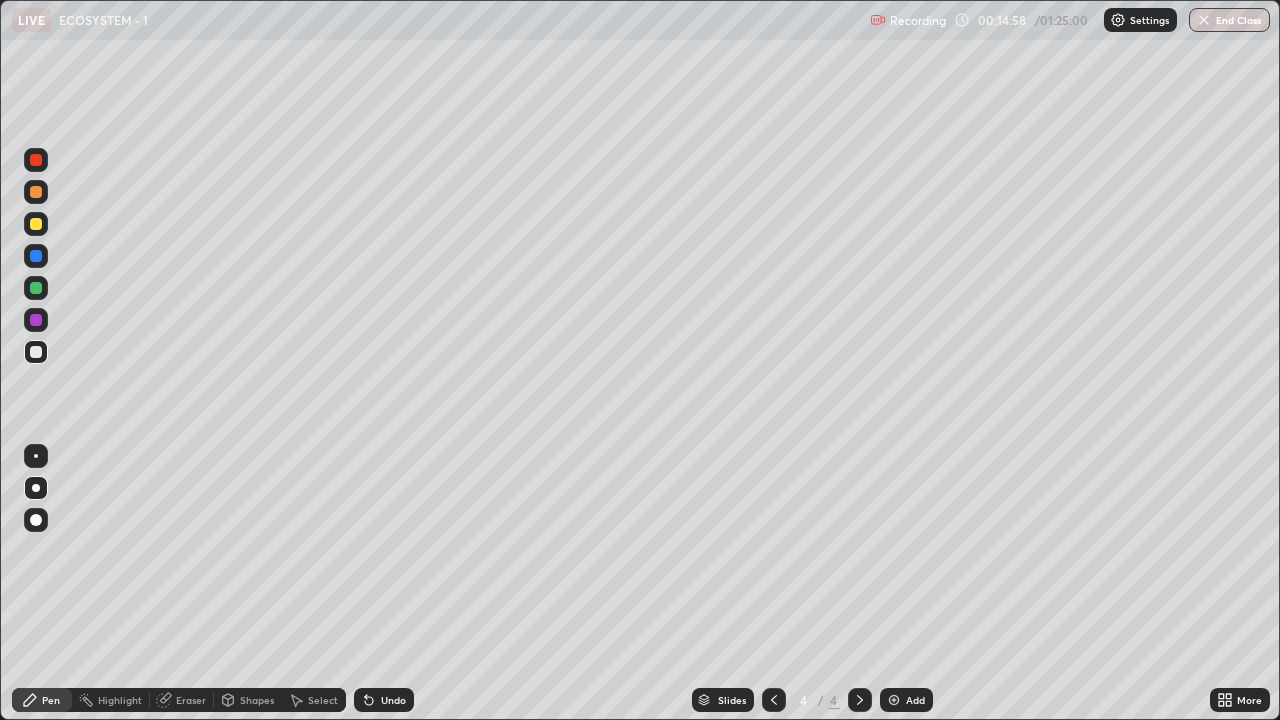 click at bounding box center (36, 256) 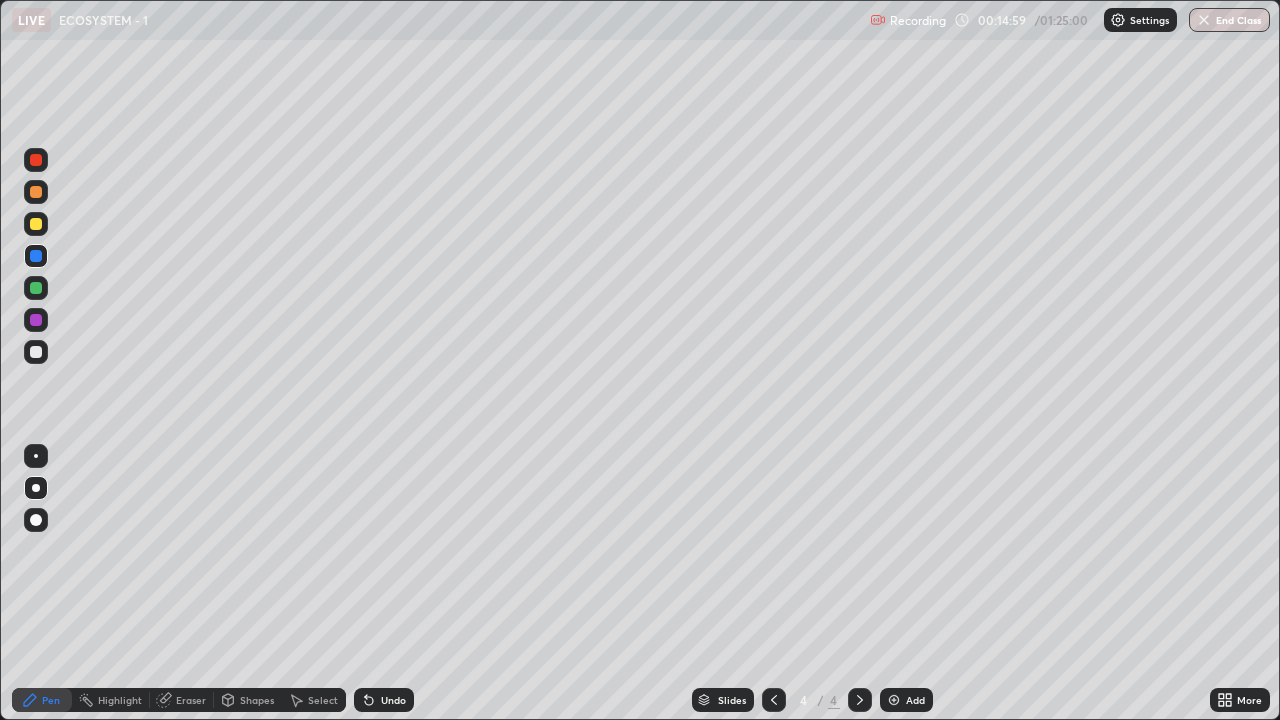 click at bounding box center [36, 352] 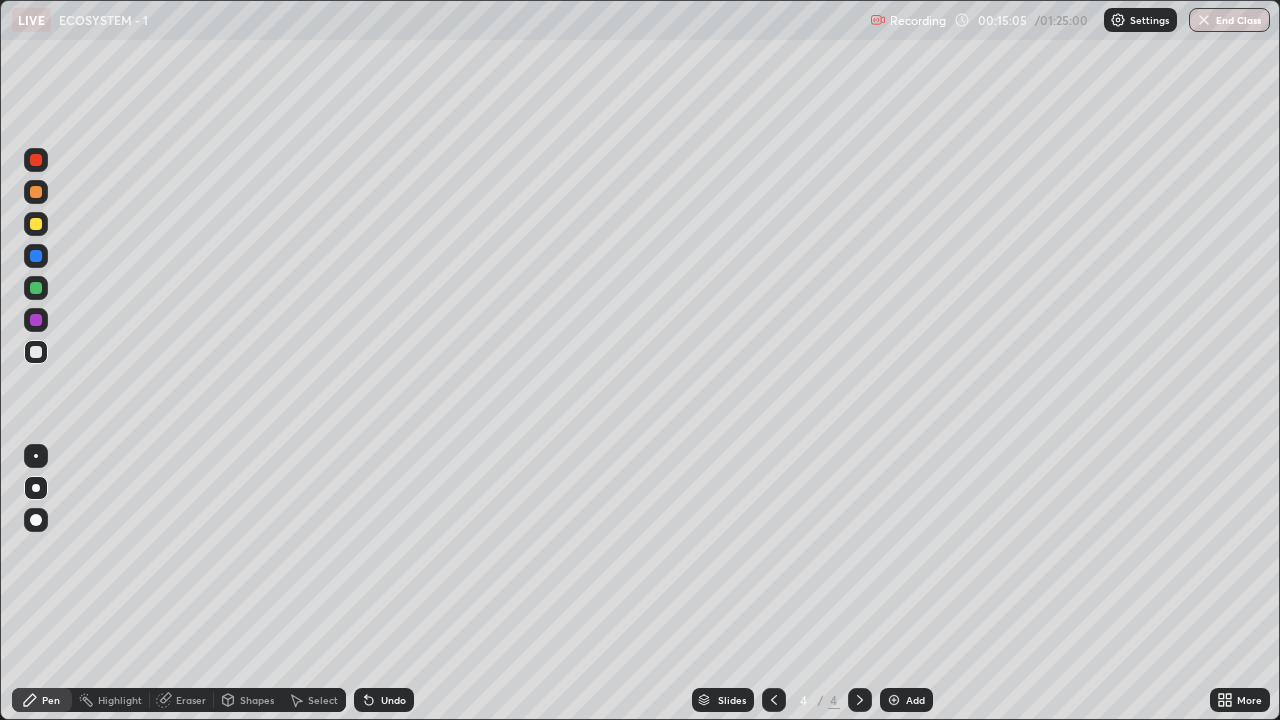 click at bounding box center (36, 288) 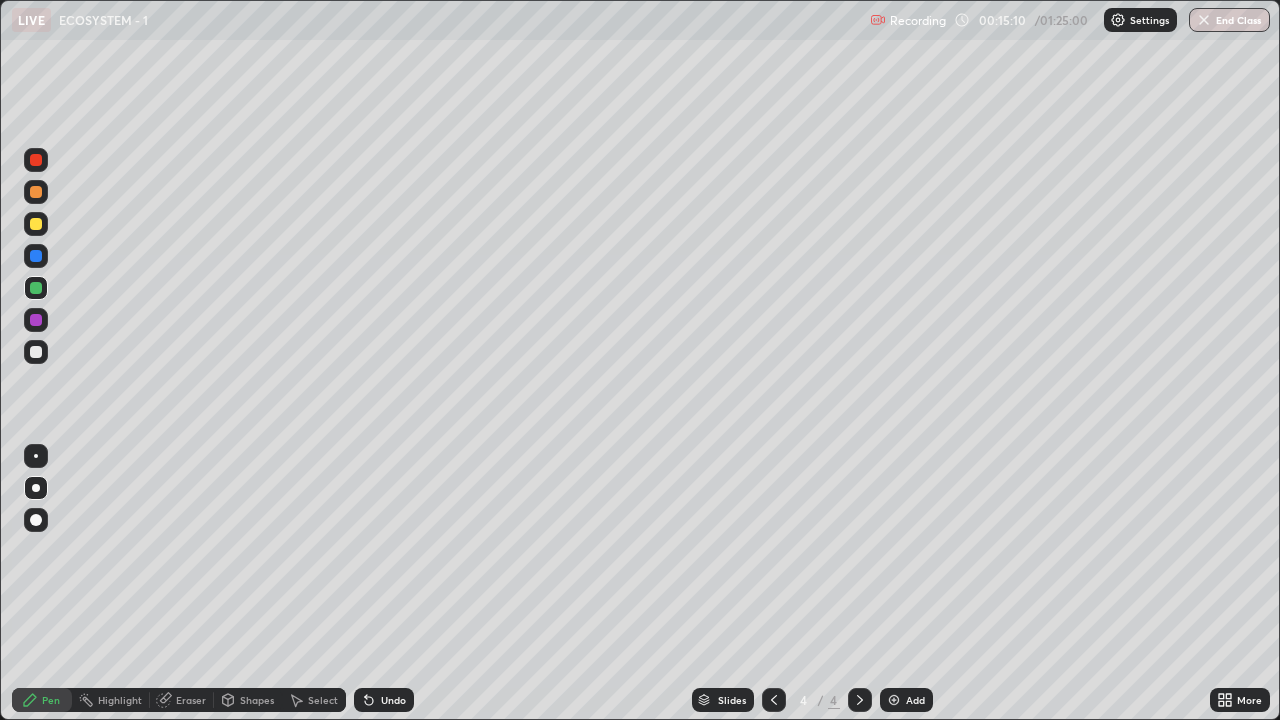 click on "Undo" at bounding box center [393, 700] 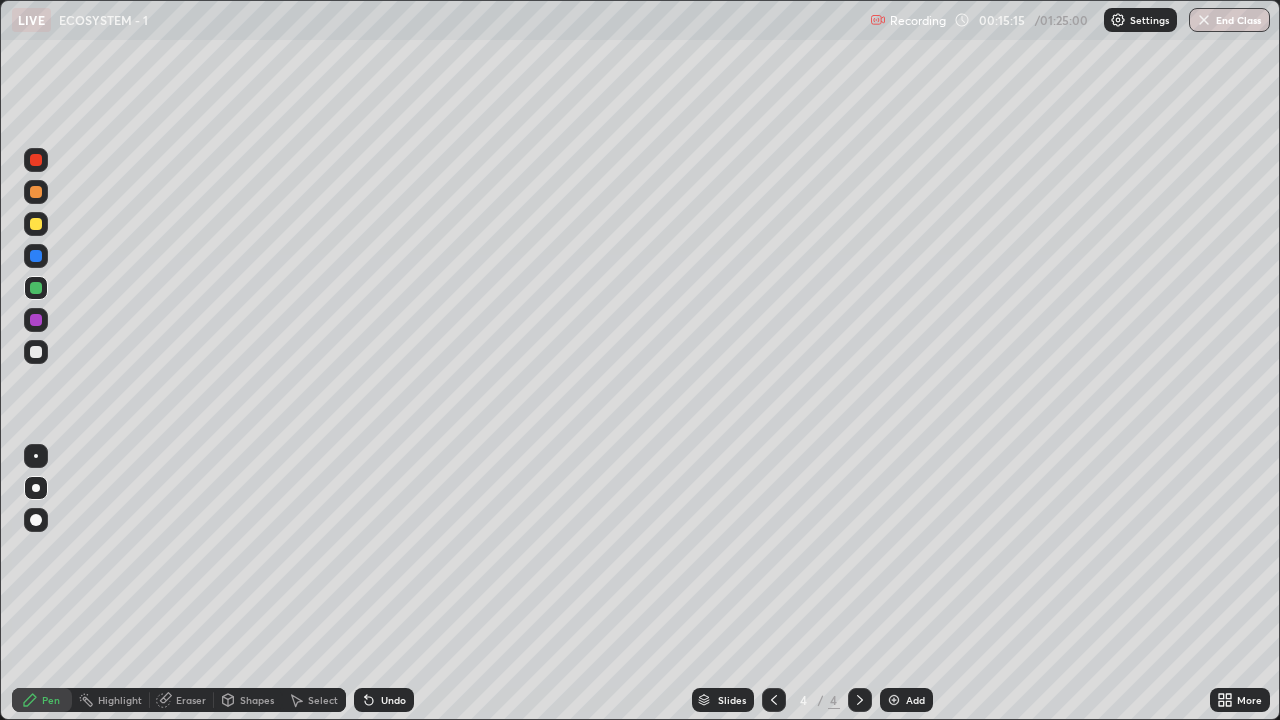 click at bounding box center (36, 224) 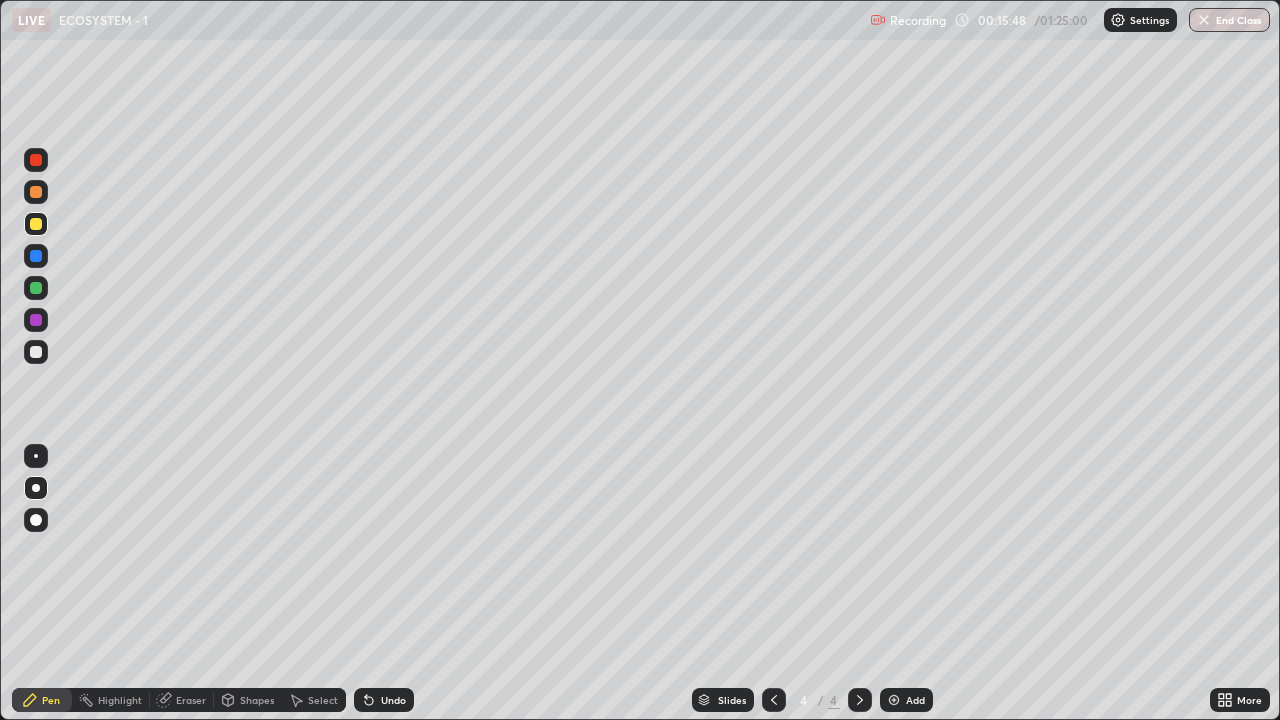 click at bounding box center [36, 224] 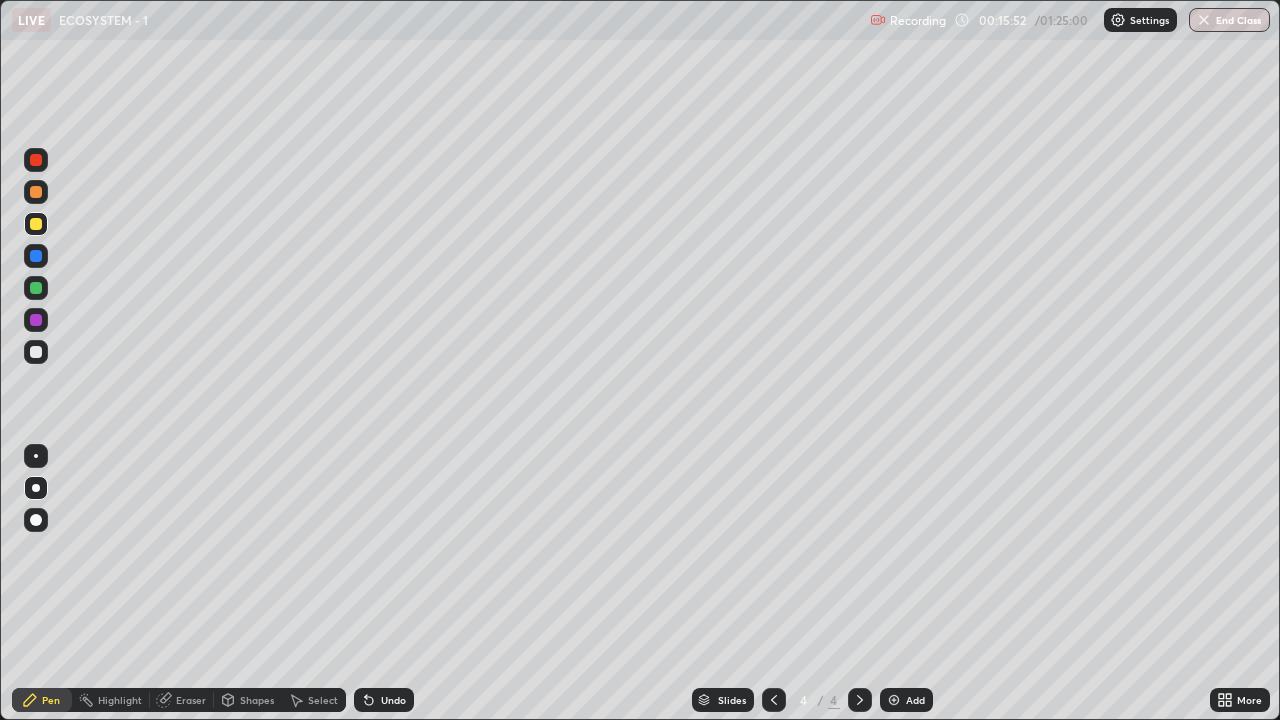 click at bounding box center [36, 320] 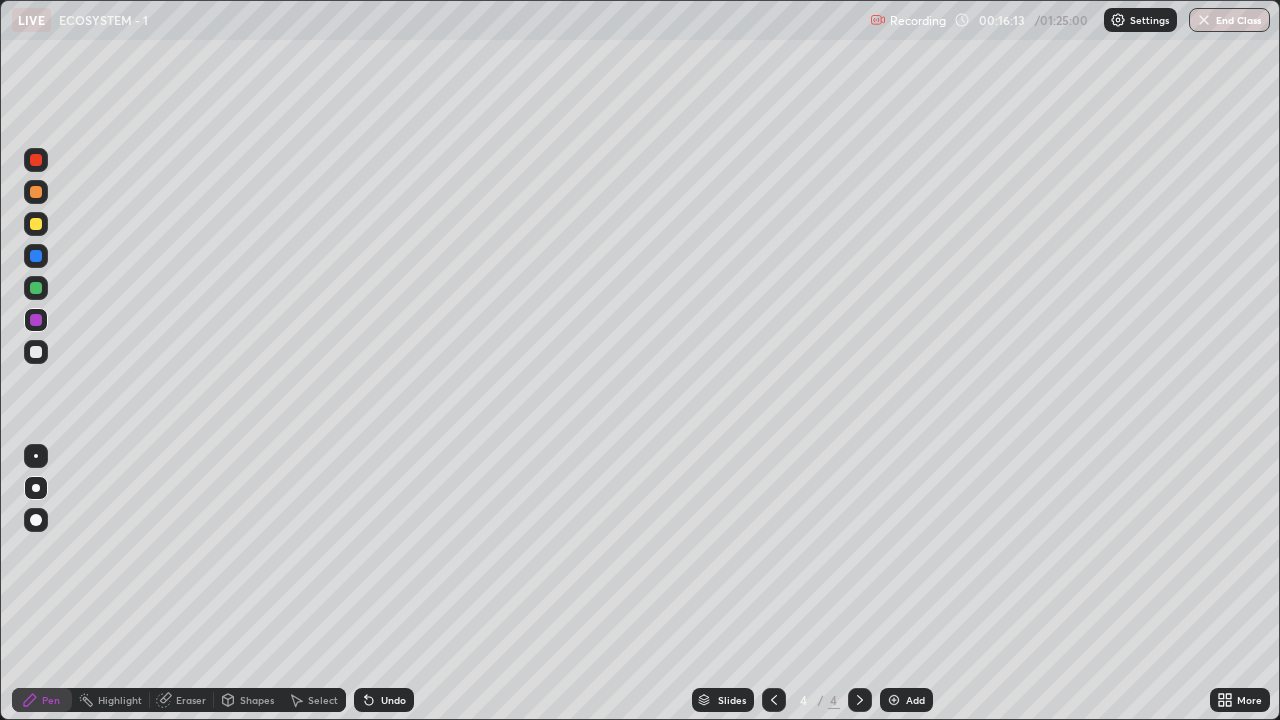 click on "Select" at bounding box center (314, 700) 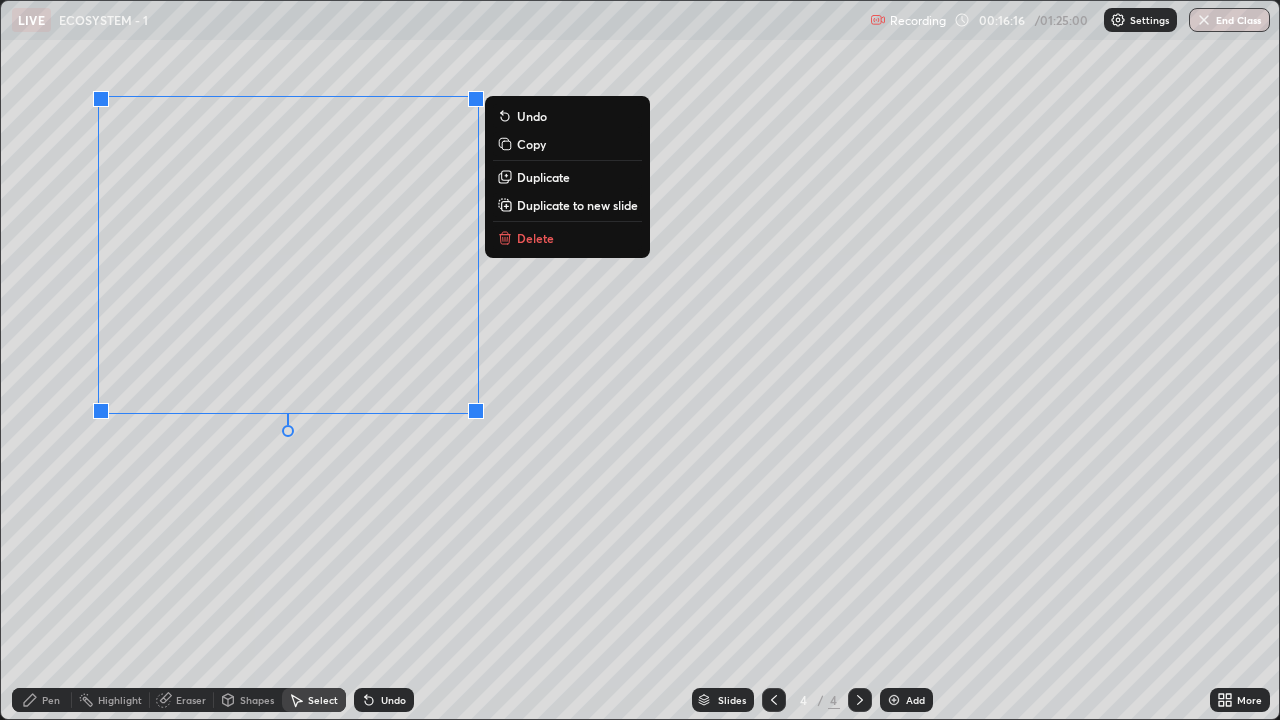 click on "Duplicate" at bounding box center [543, 177] 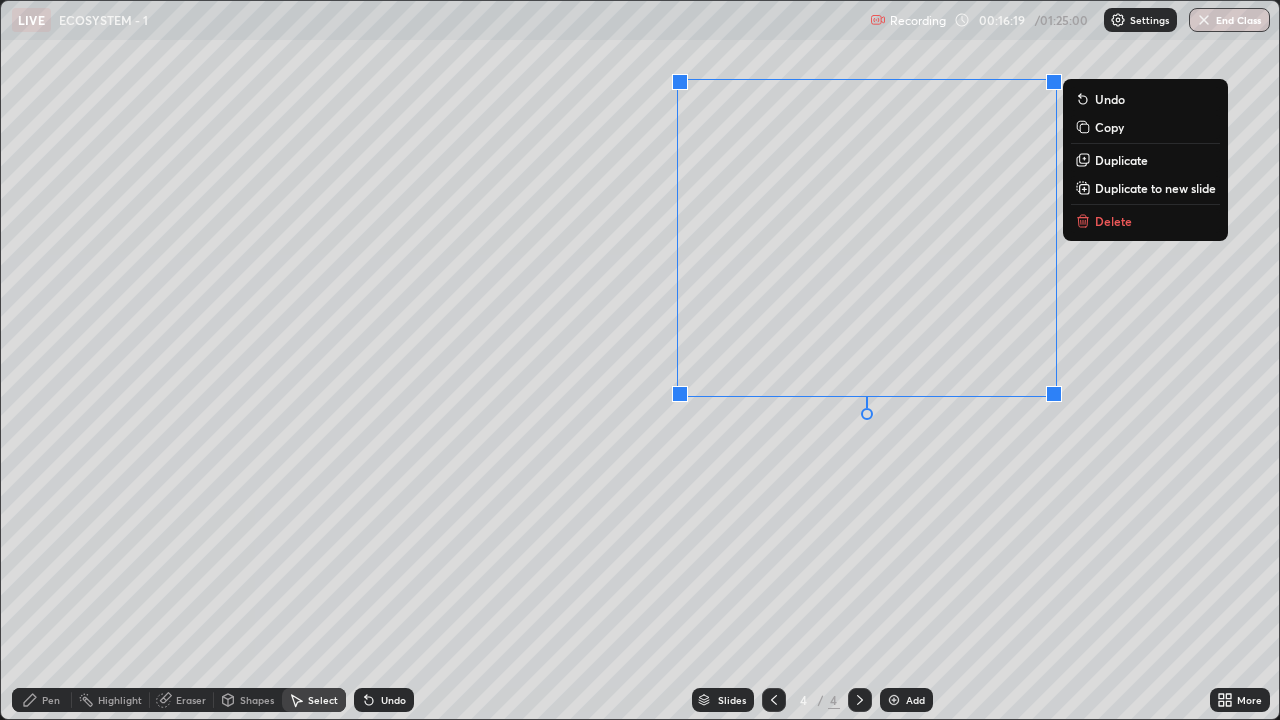 click on "0 ° Undo Copy Duplicate Duplicate to new slide Delete" at bounding box center [640, 360] 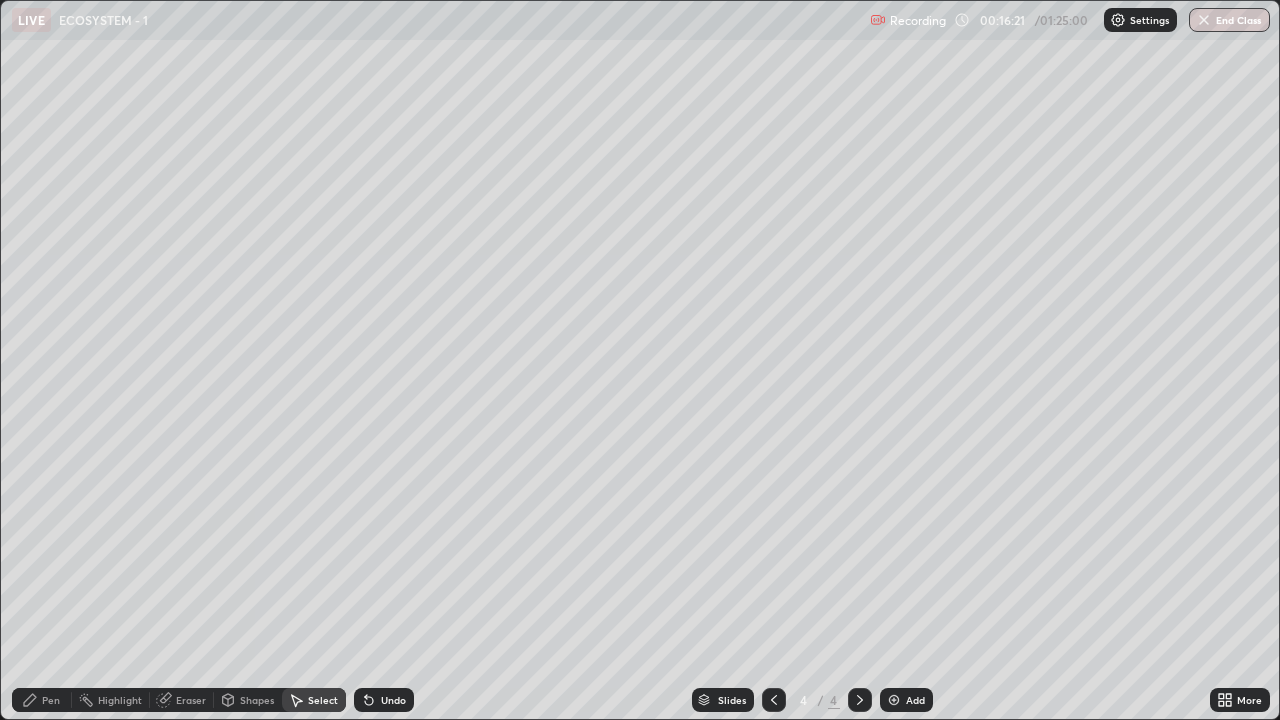 click on "Eraser" at bounding box center (191, 700) 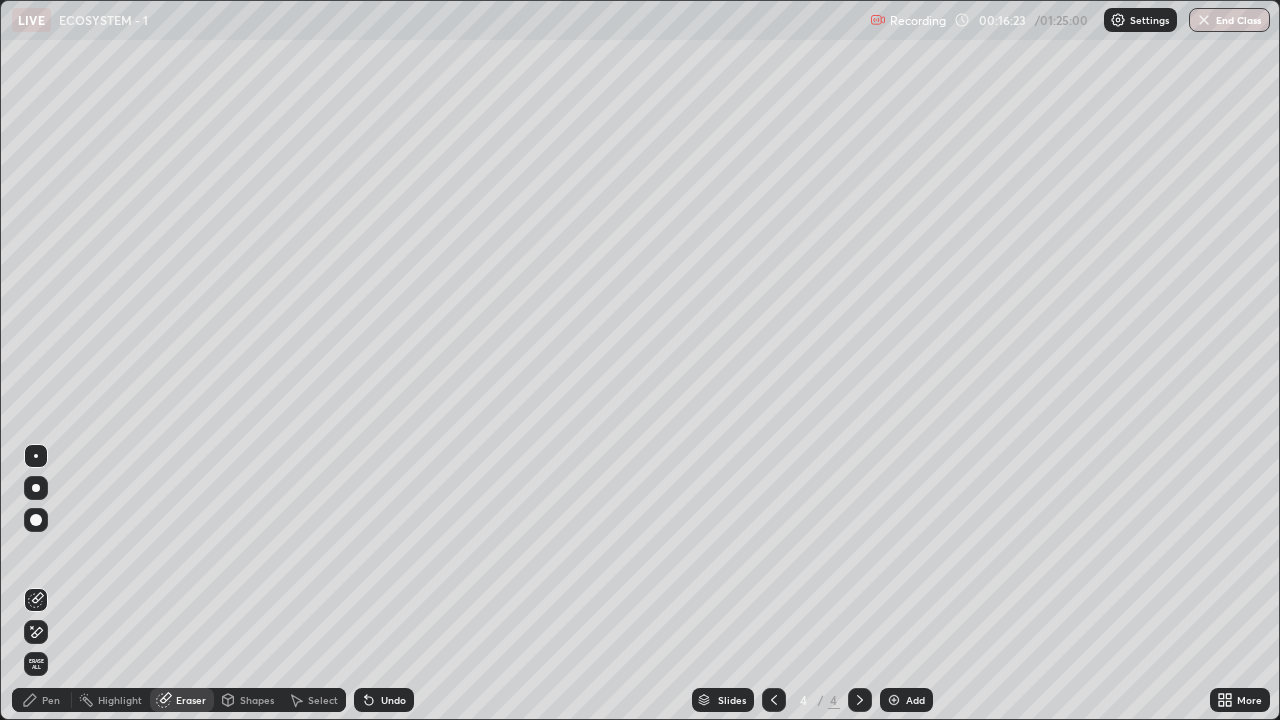 click on "Undo" at bounding box center [384, 700] 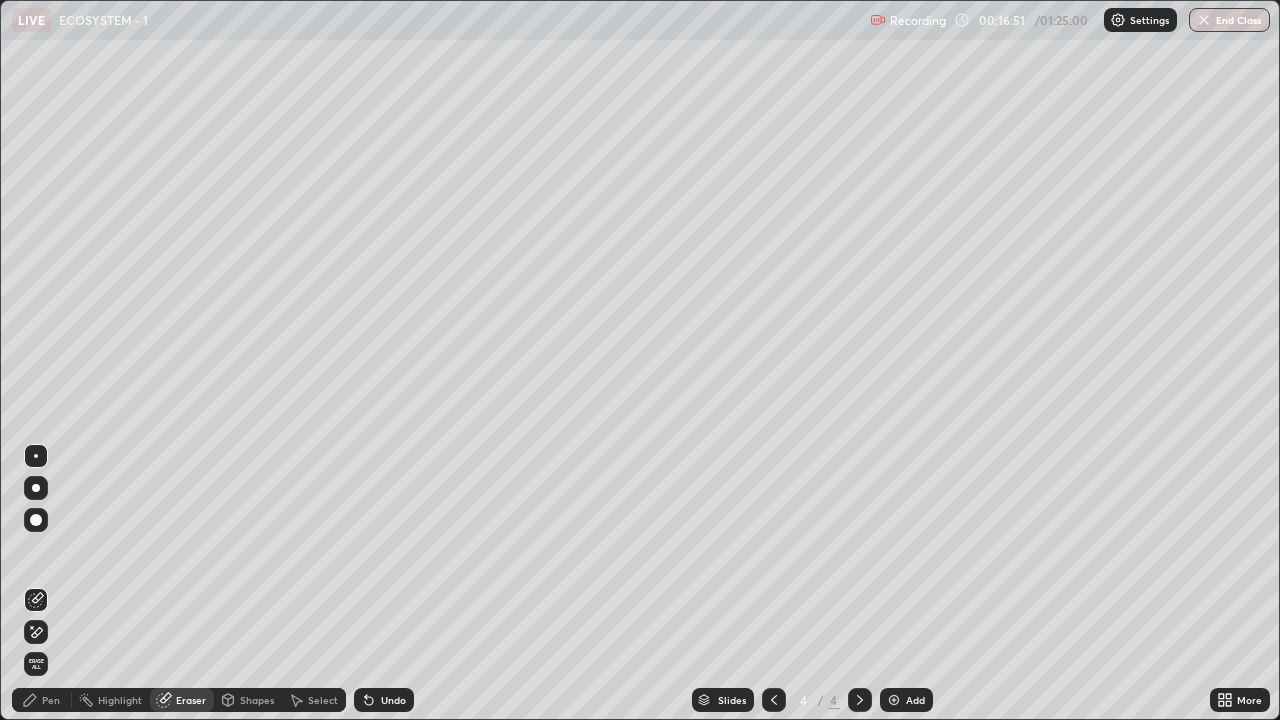 click 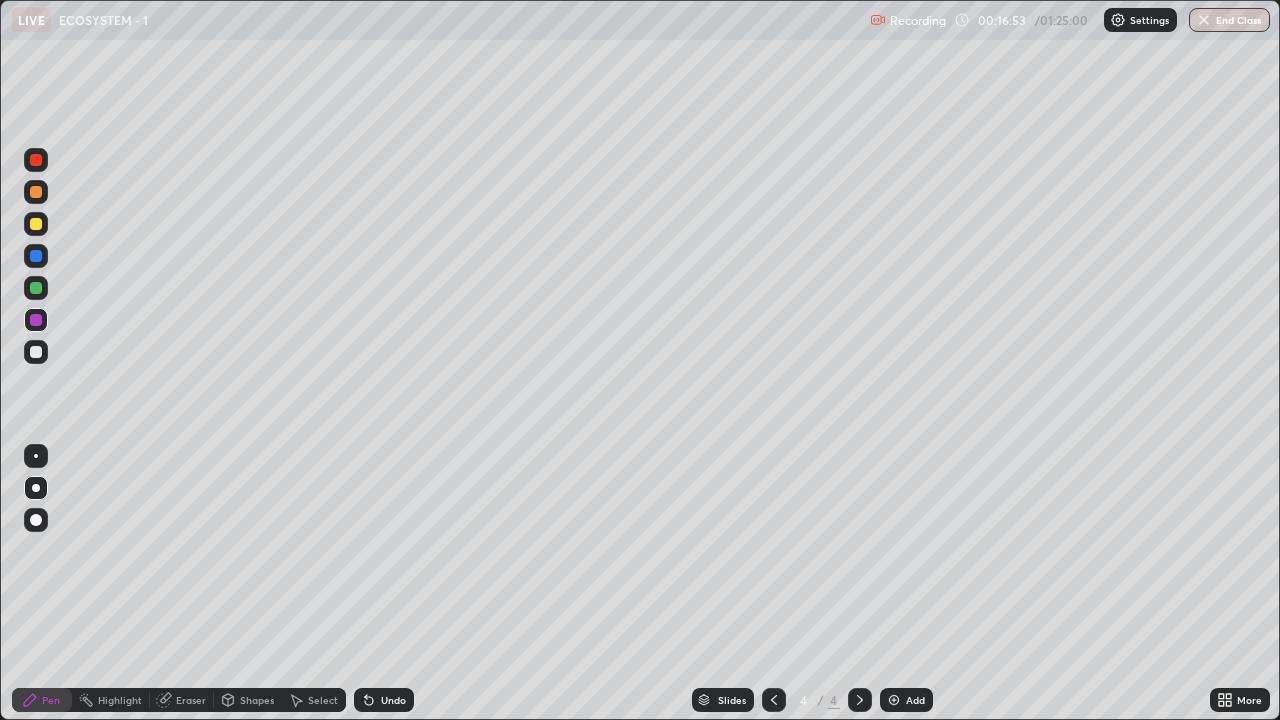 click at bounding box center (36, 352) 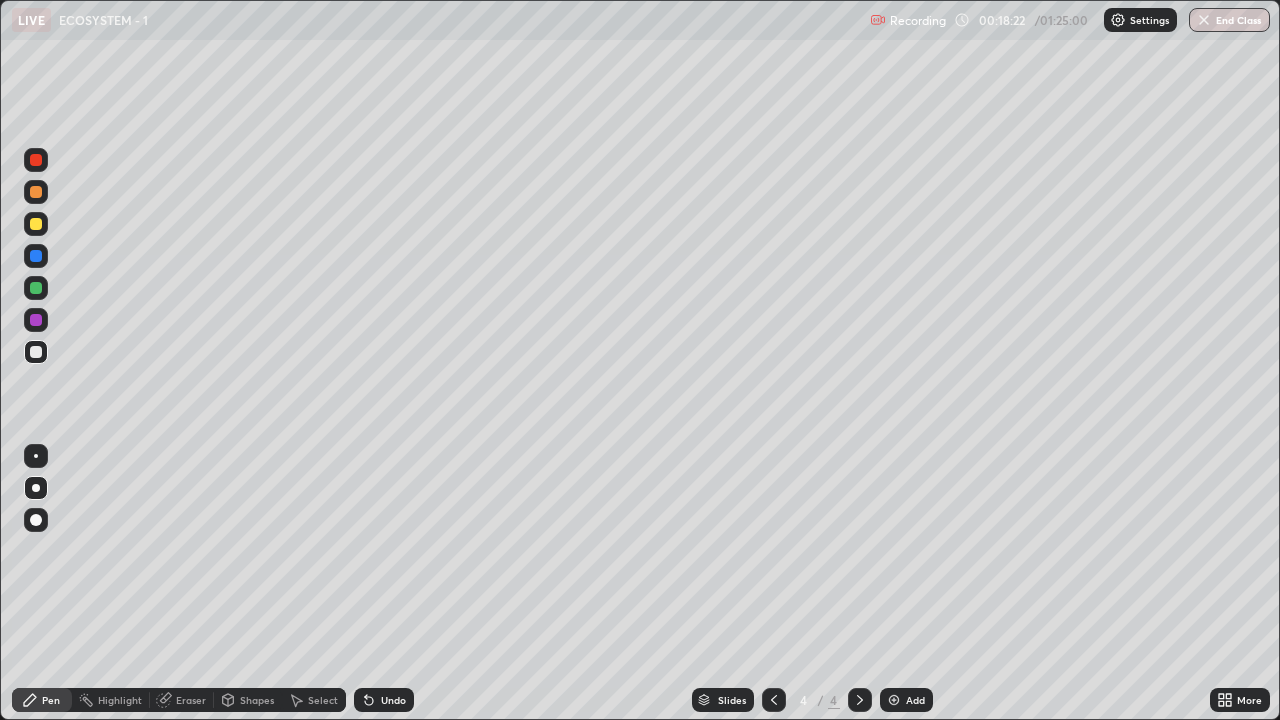 click at bounding box center (36, 224) 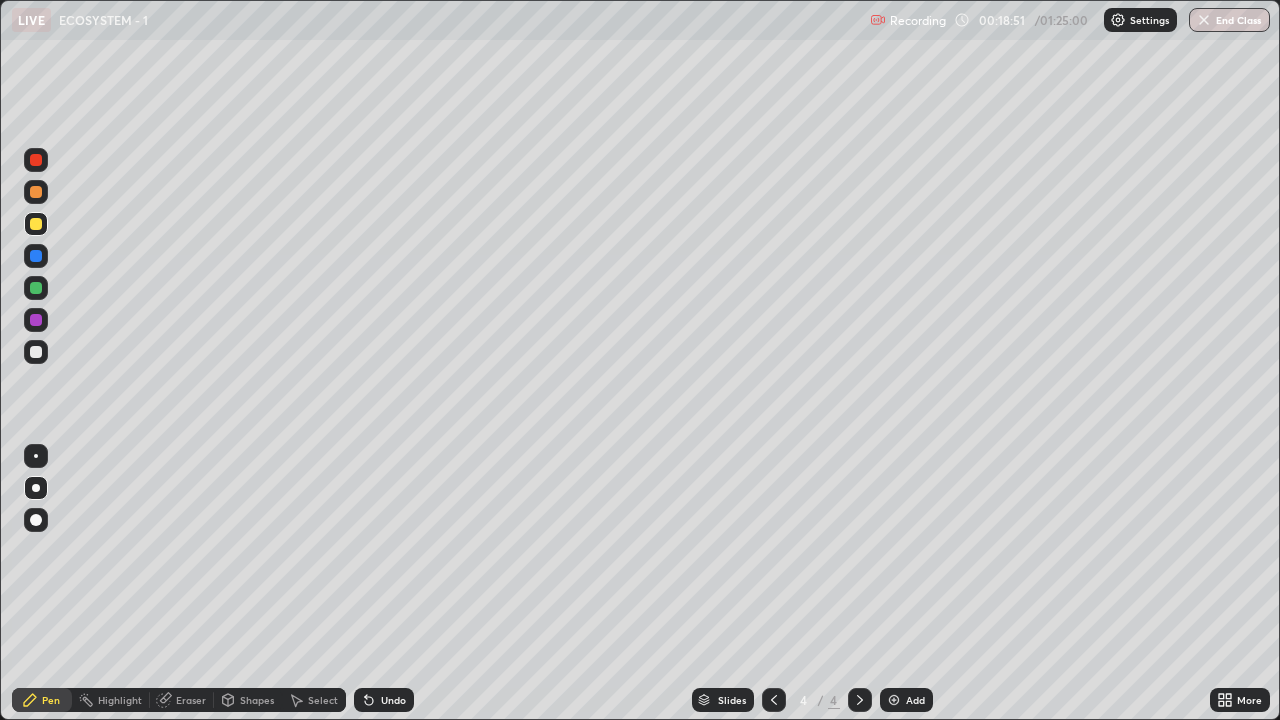 click at bounding box center [36, 488] 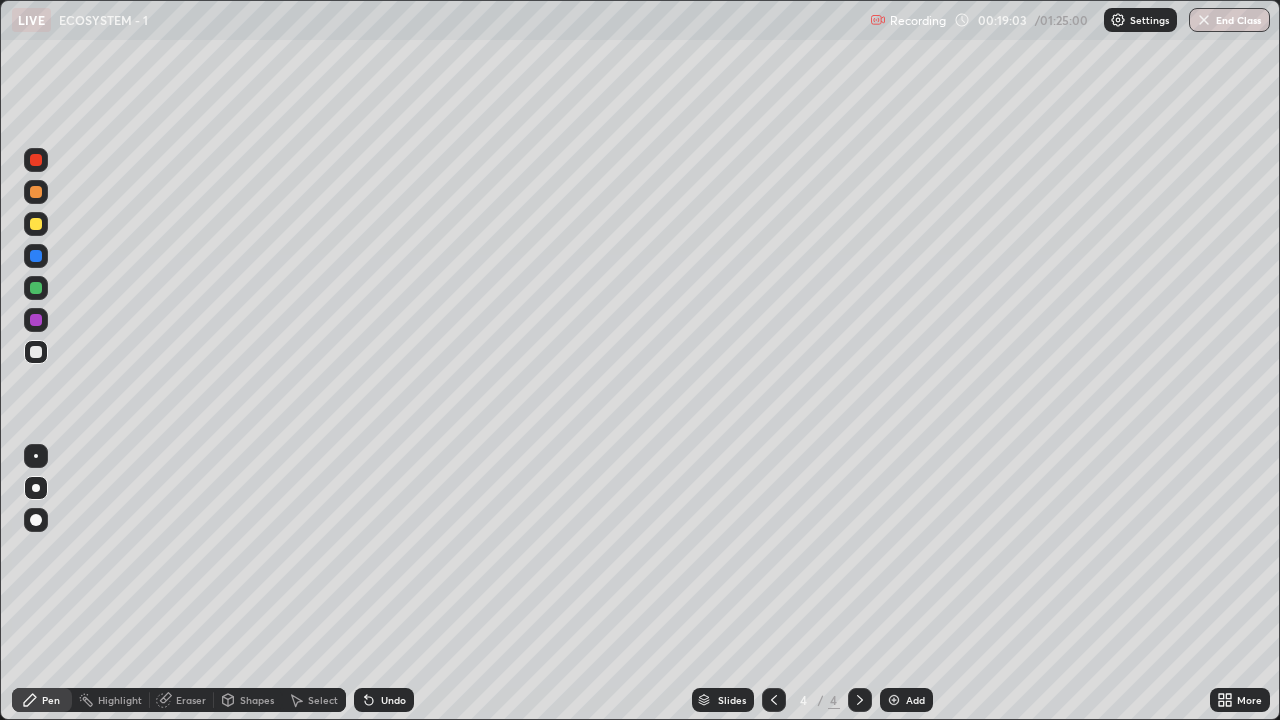 click at bounding box center (36, 192) 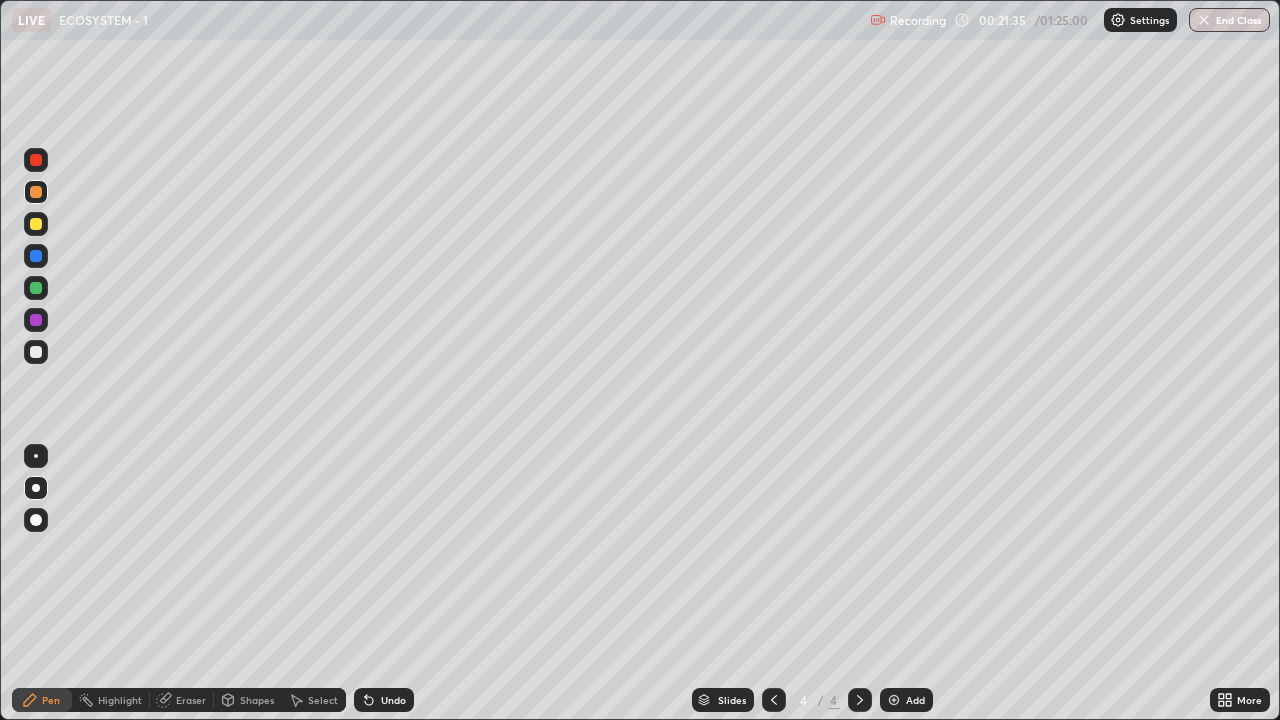 click on "Add" at bounding box center [915, 700] 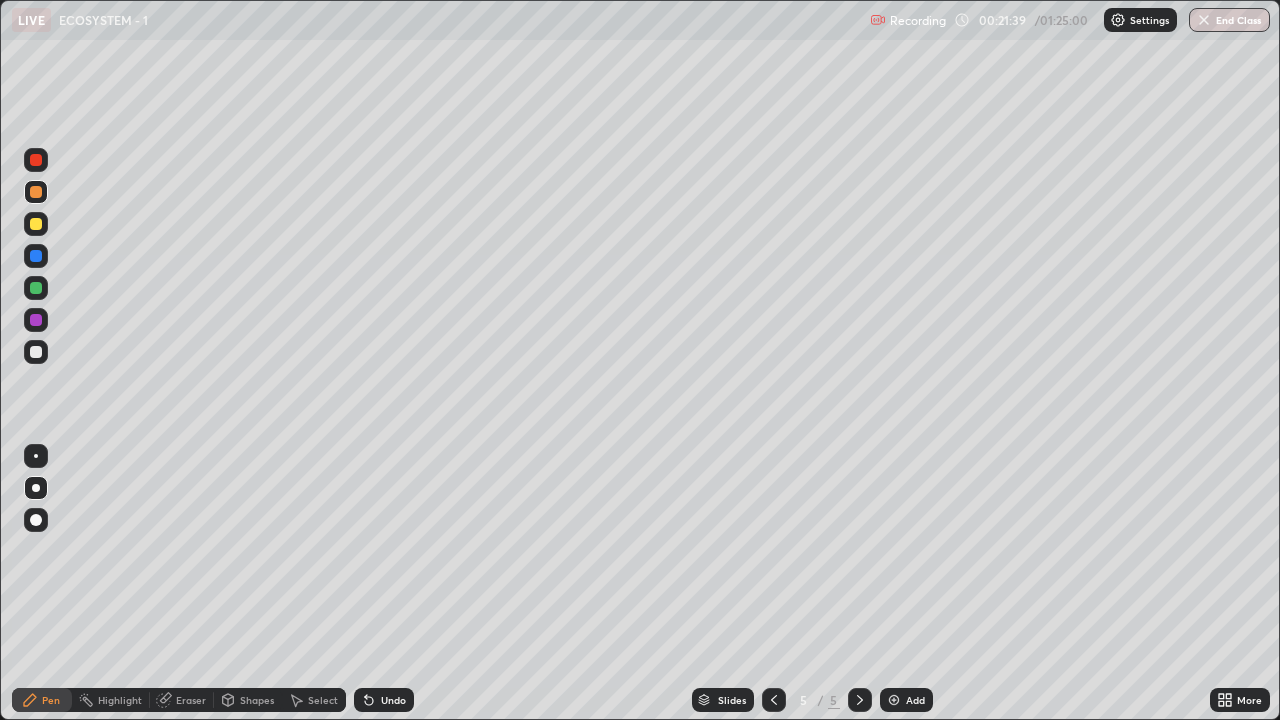 click at bounding box center (36, 352) 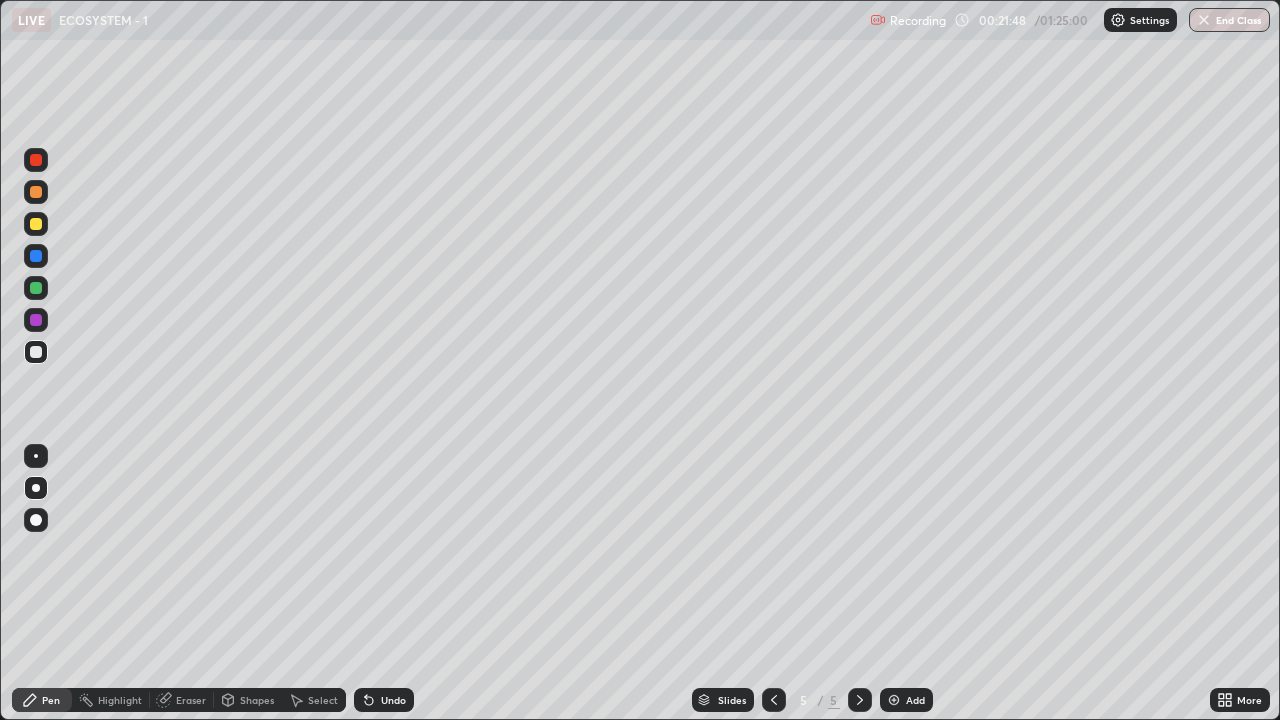 click at bounding box center [36, 192] 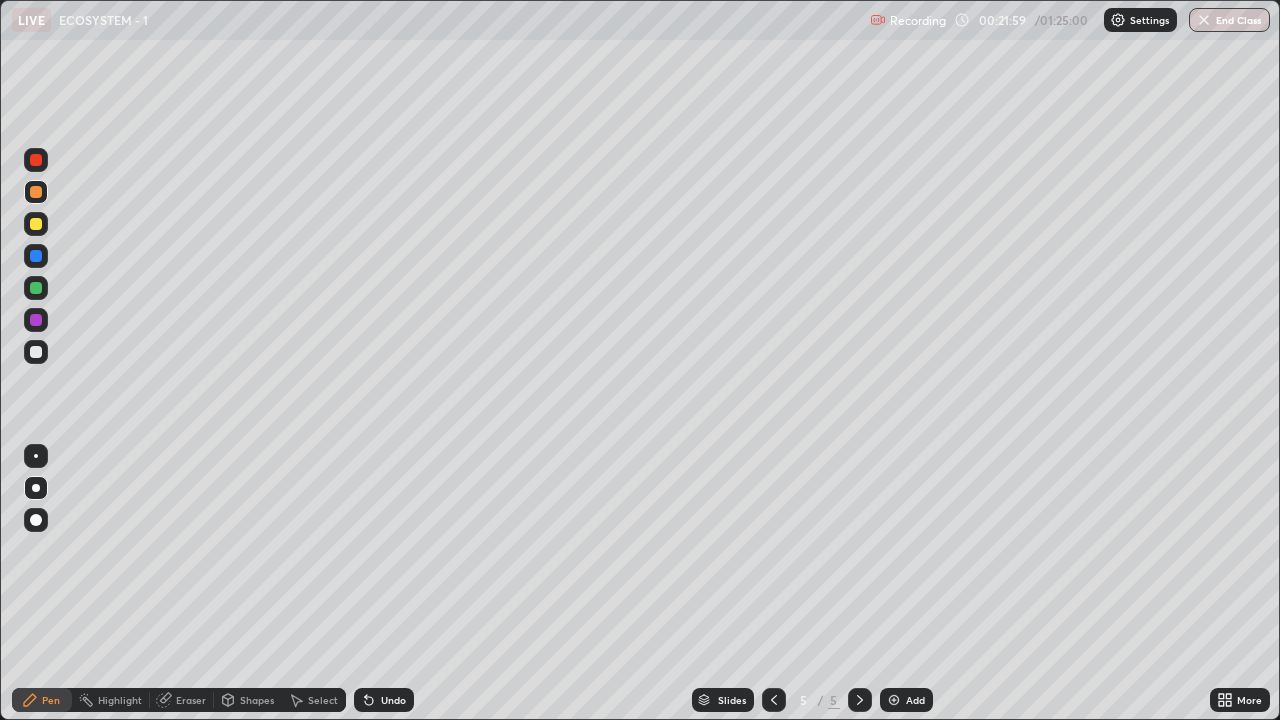 click at bounding box center (36, 320) 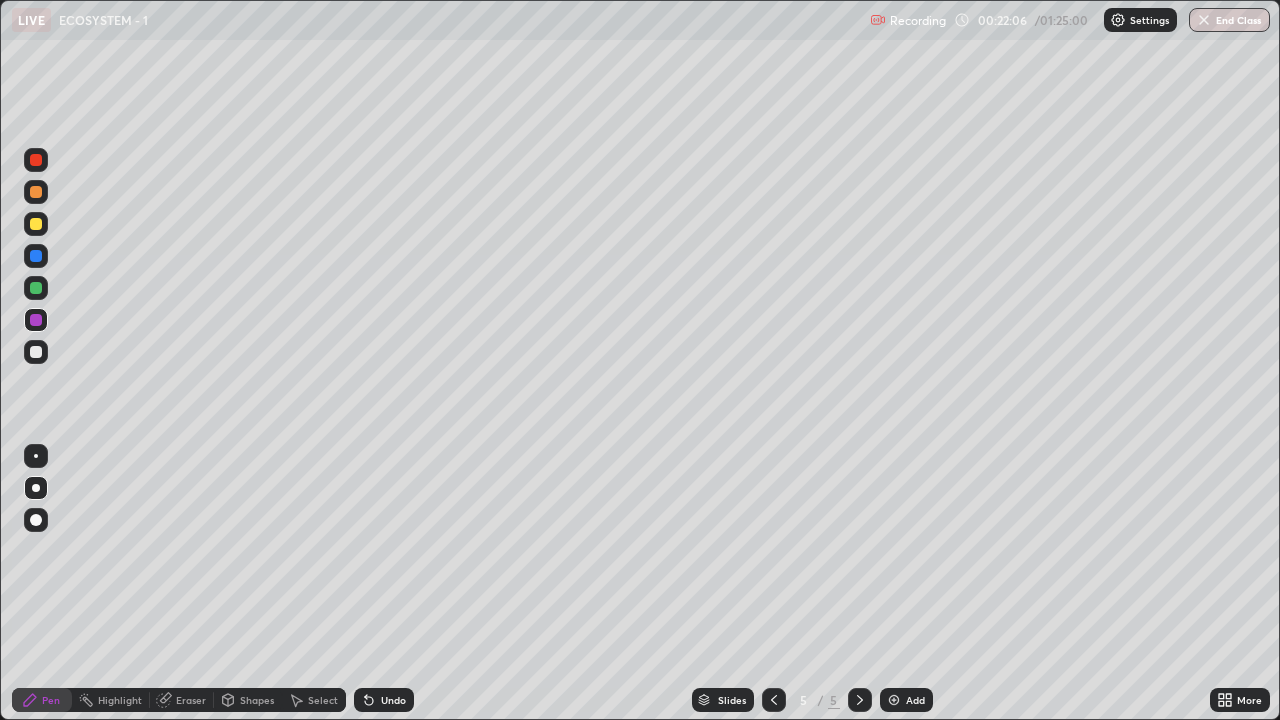 click at bounding box center (36, 456) 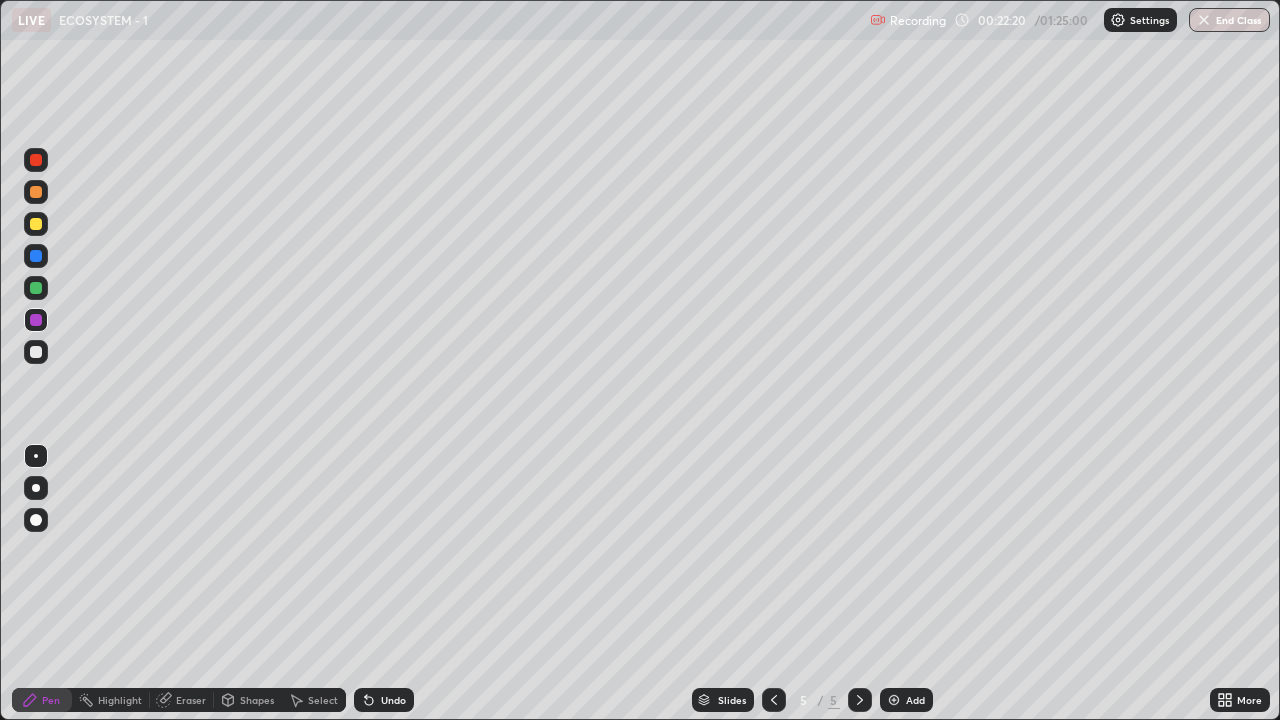 click at bounding box center (36, 192) 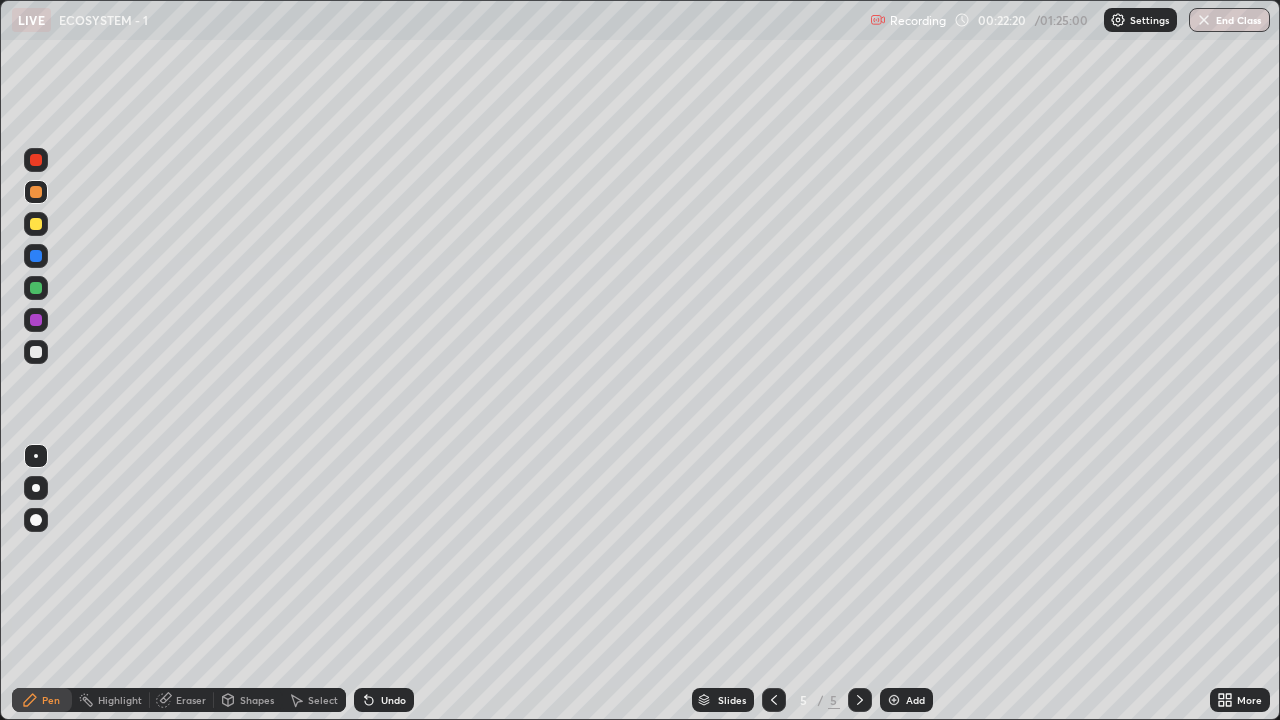 click at bounding box center [36, 488] 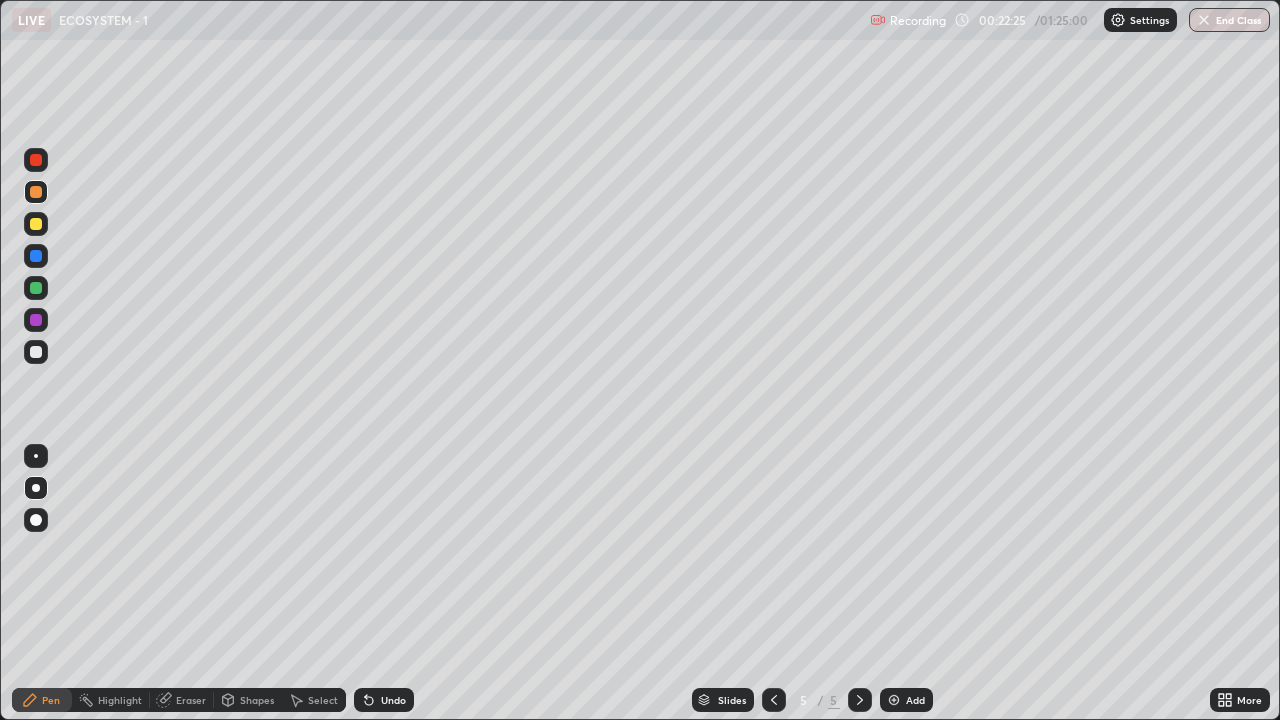 click on "Undo" at bounding box center [393, 700] 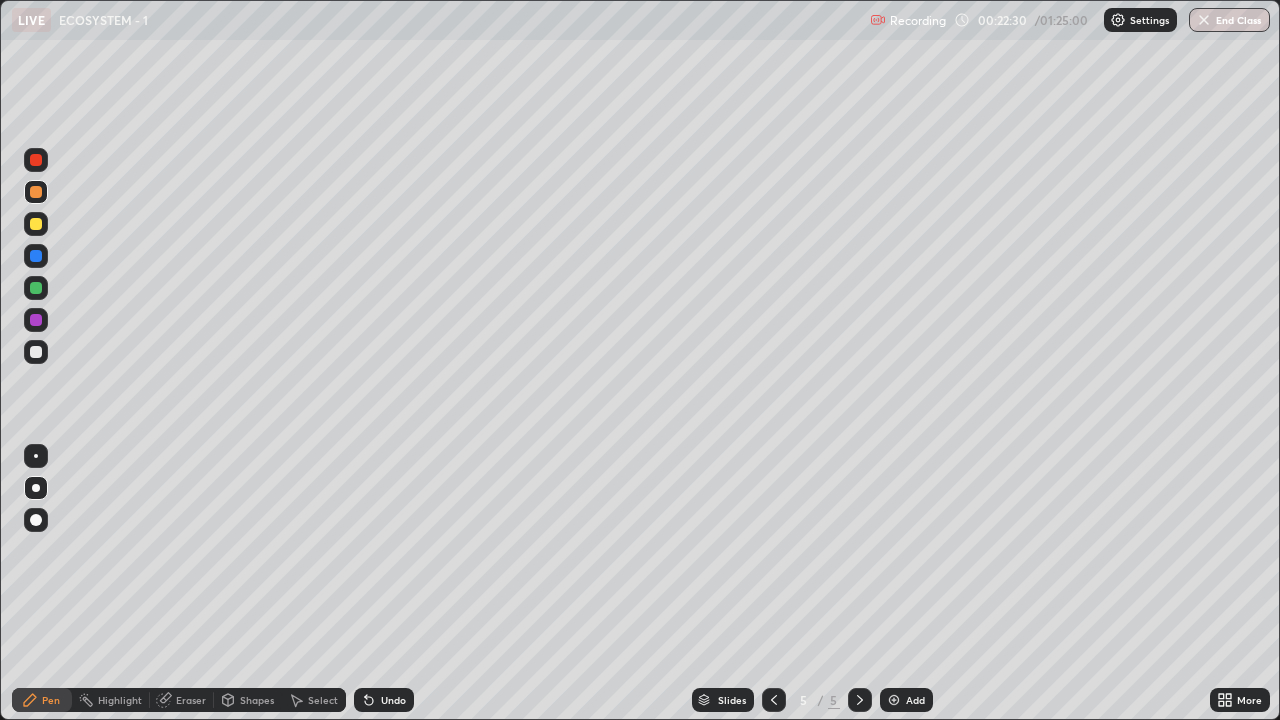 click at bounding box center (36, 320) 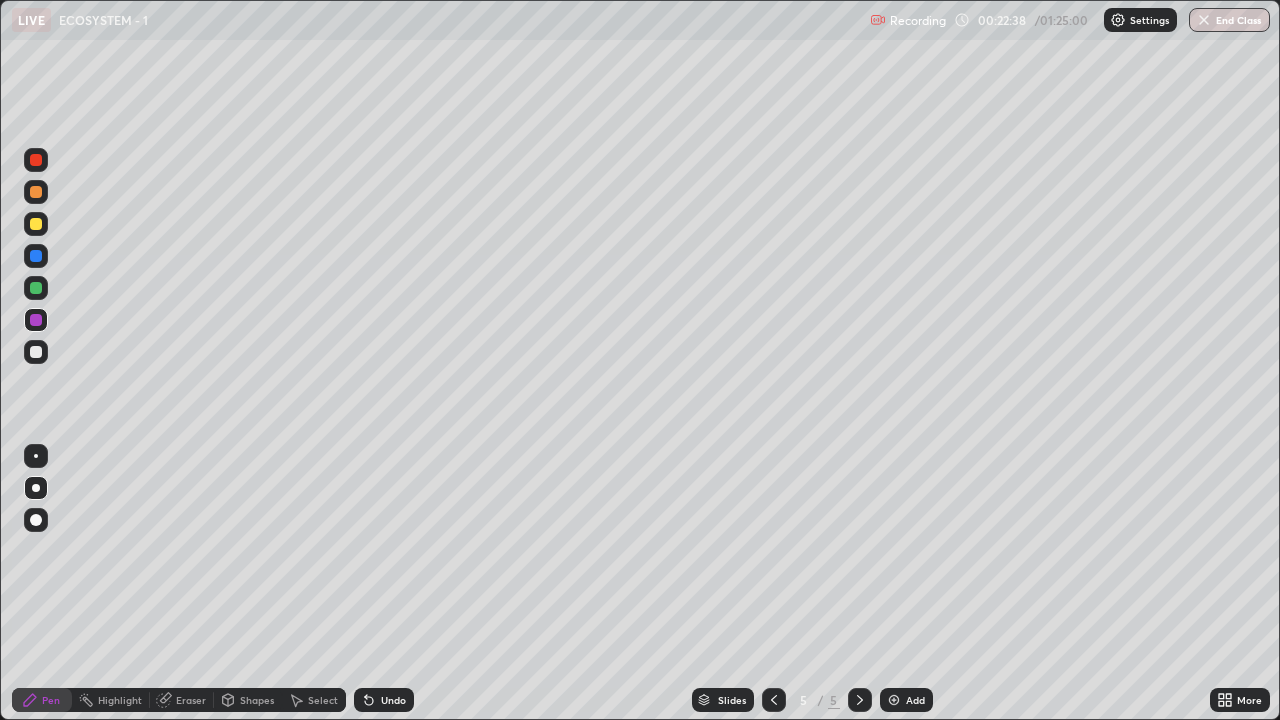 click at bounding box center [36, 456] 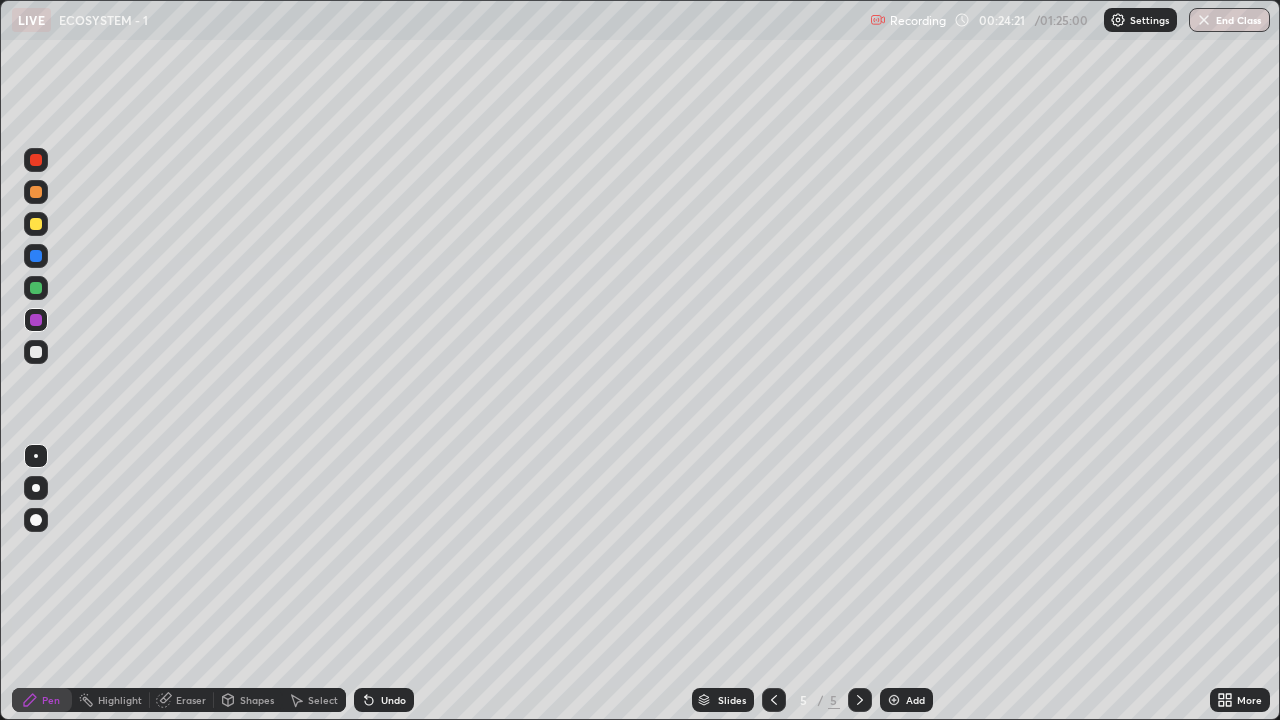 click on "Select" at bounding box center (323, 700) 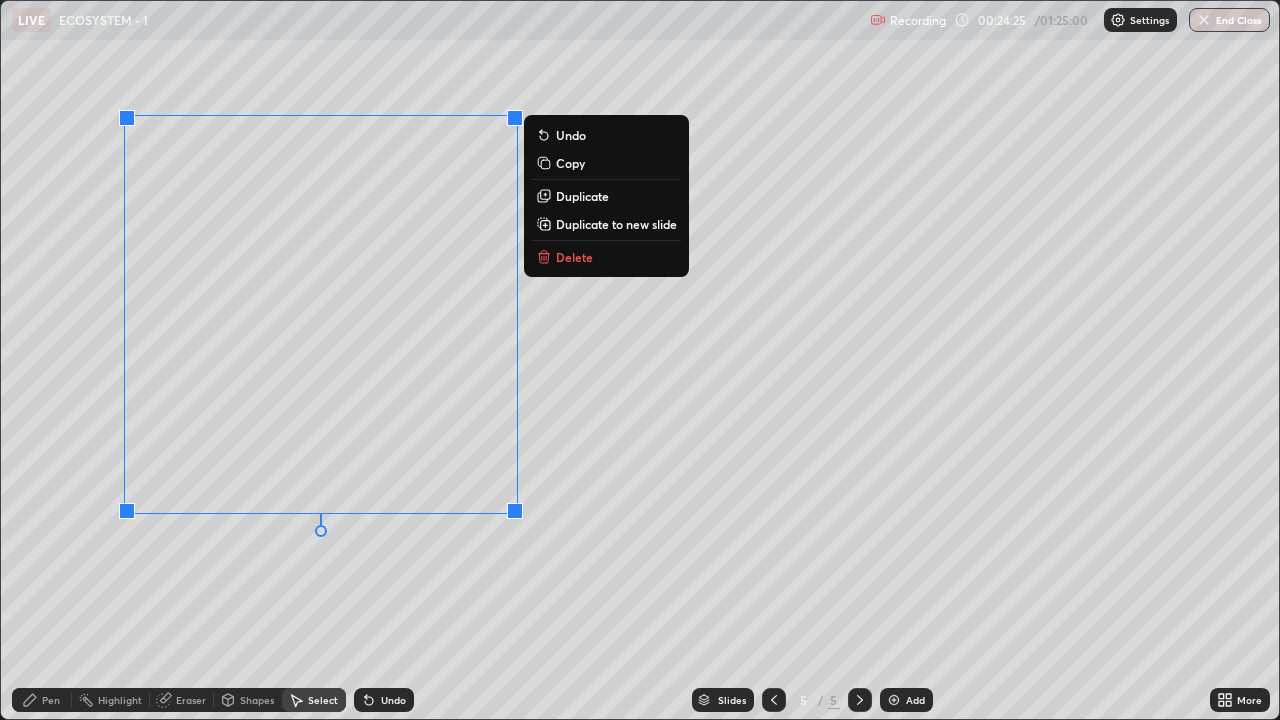click on "Duplicate" at bounding box center (606, 196) 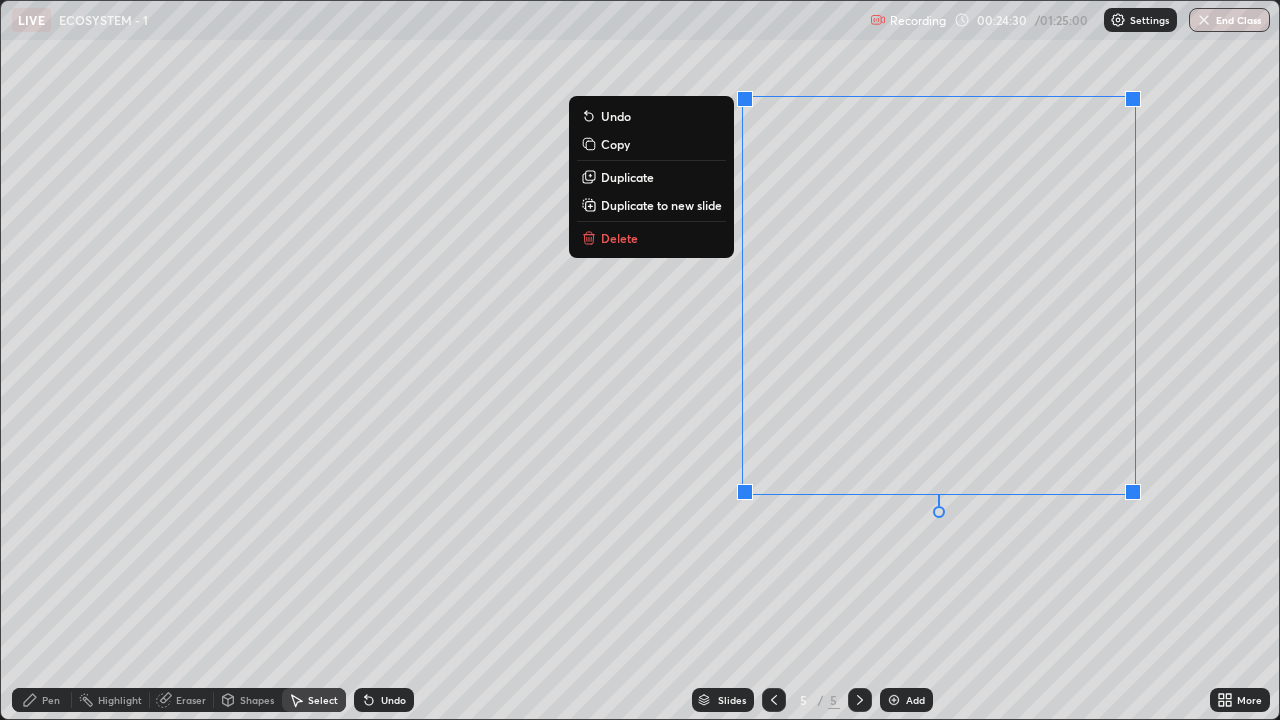 click on "0 ° Undo Copy Duplicate Duplicate to new slide Delete" at bounding box center [640, 360] 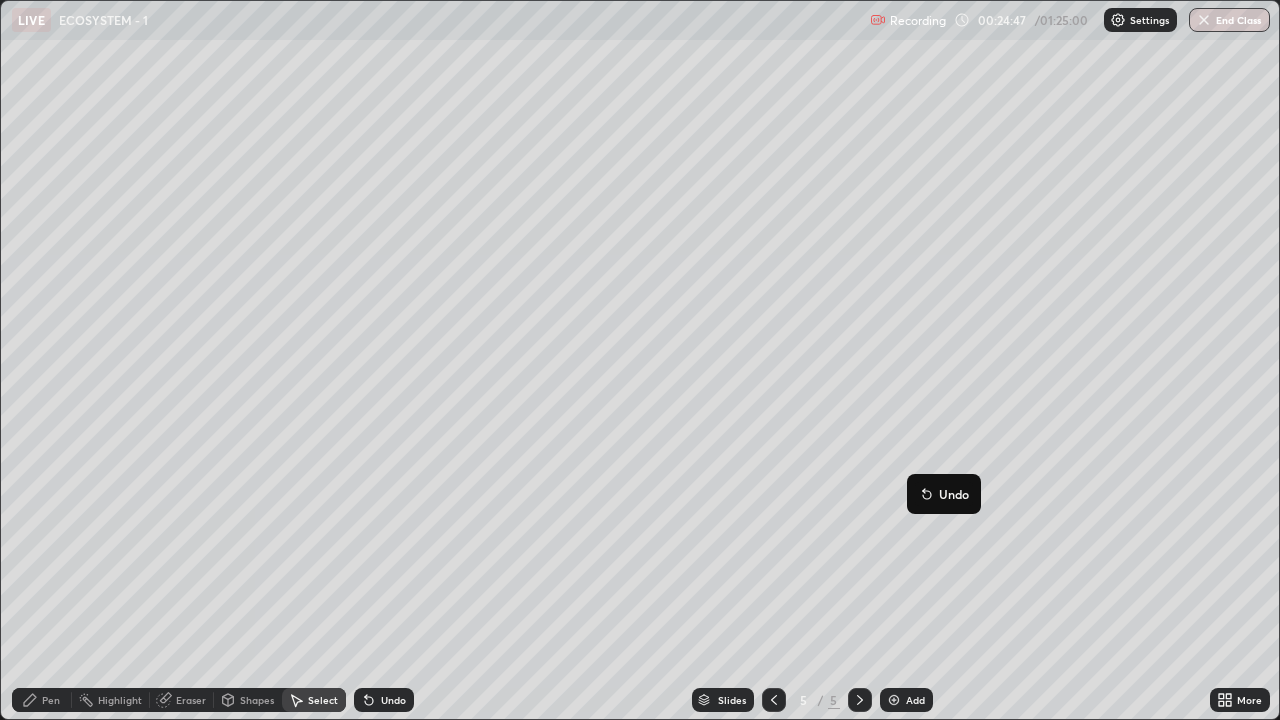 click on "0 ° Undo Copy Duplicate Duplicate to new slide Delete" at bounding box center (640, 360) 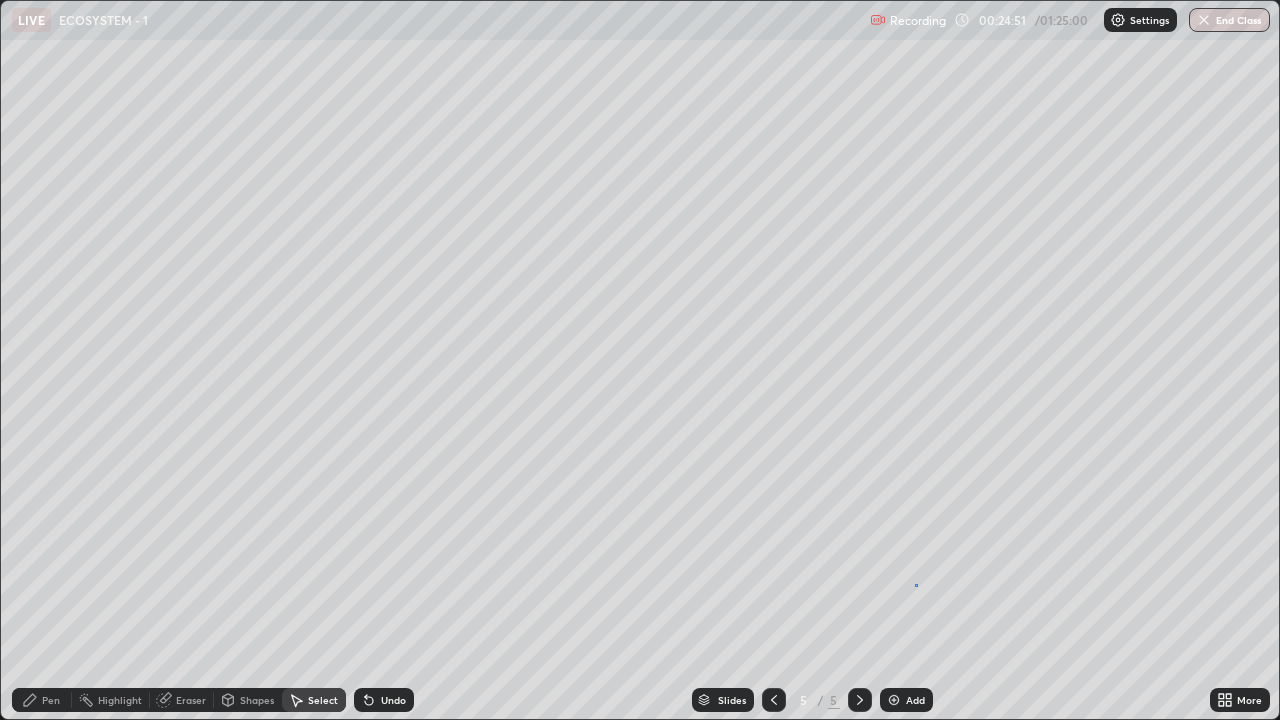 click on "0 ° Undo Copy Duplicate Duplicate to new slide Delete" at bounding box center [640, 360] 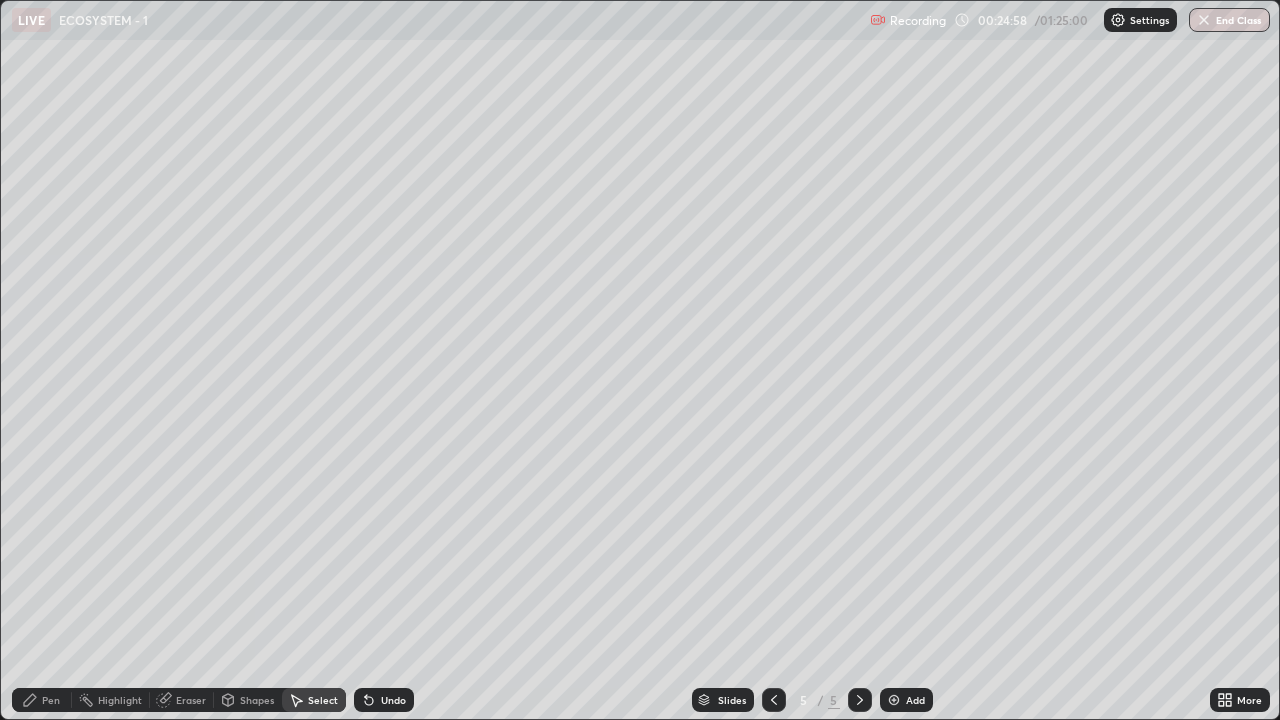 click on "Pen" at bounding box center [51, 700] 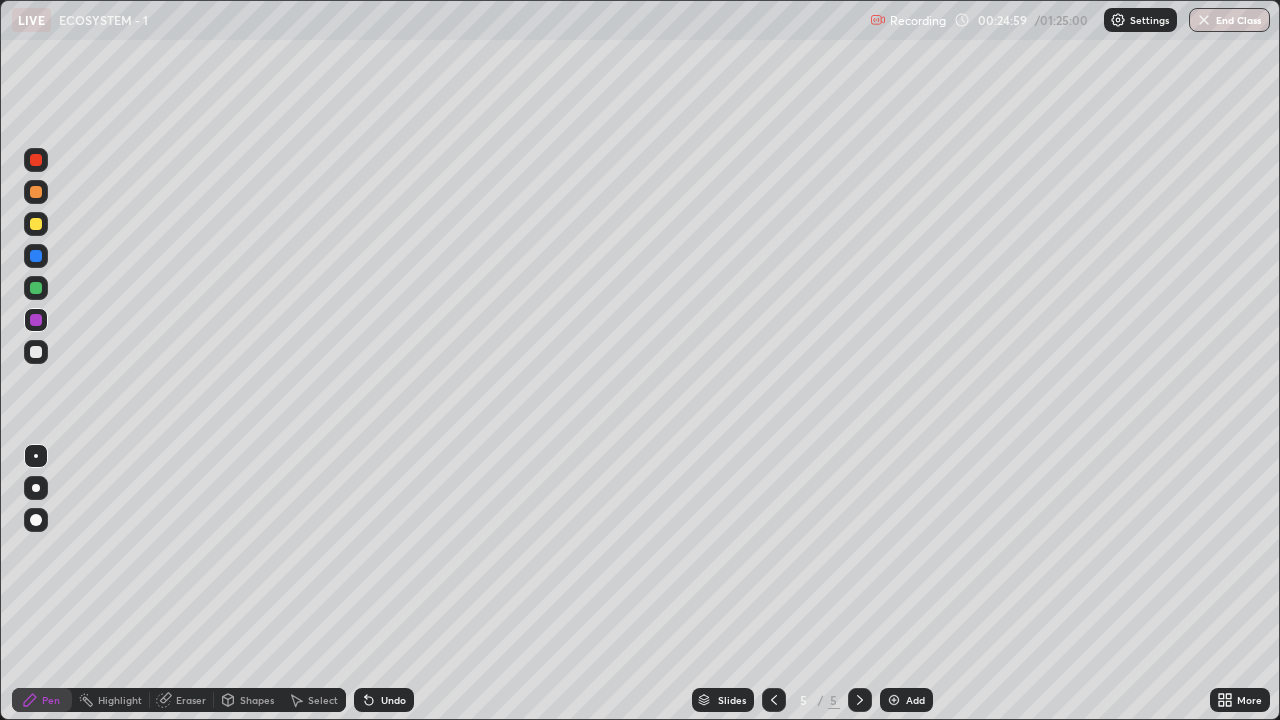 click at bounding box center (36, 352) 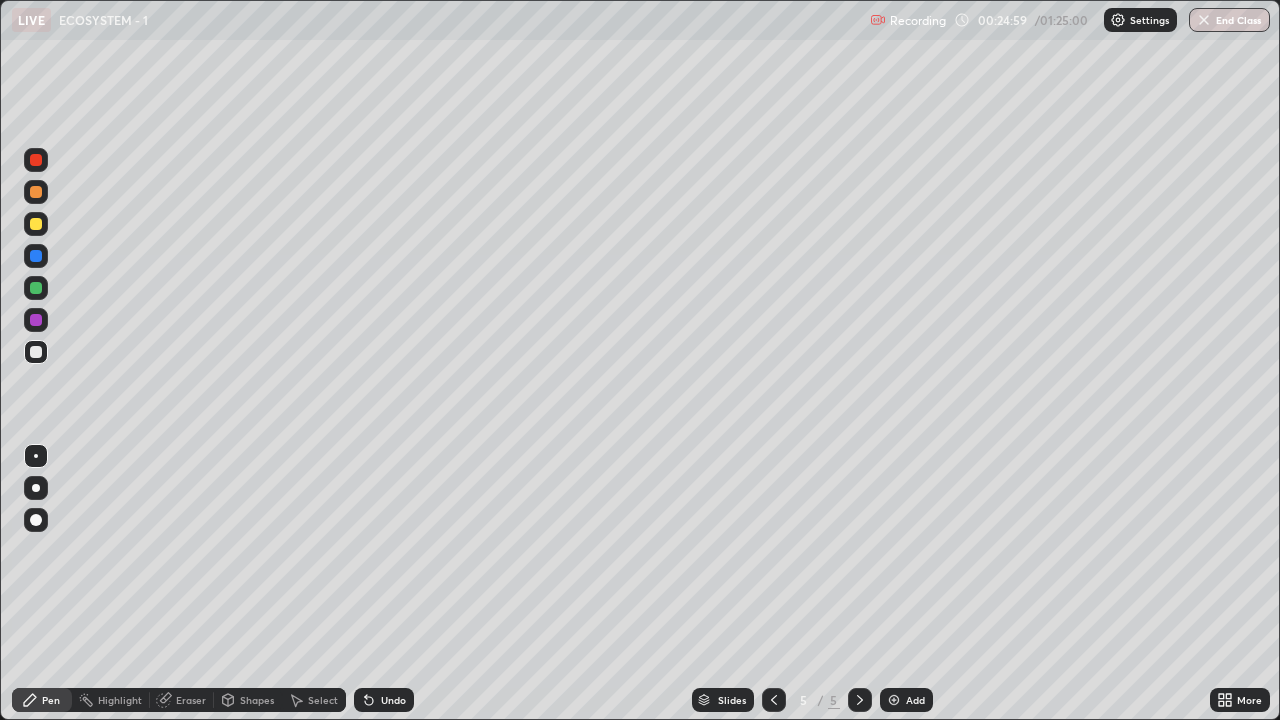 click at bounding box center (36, 488) 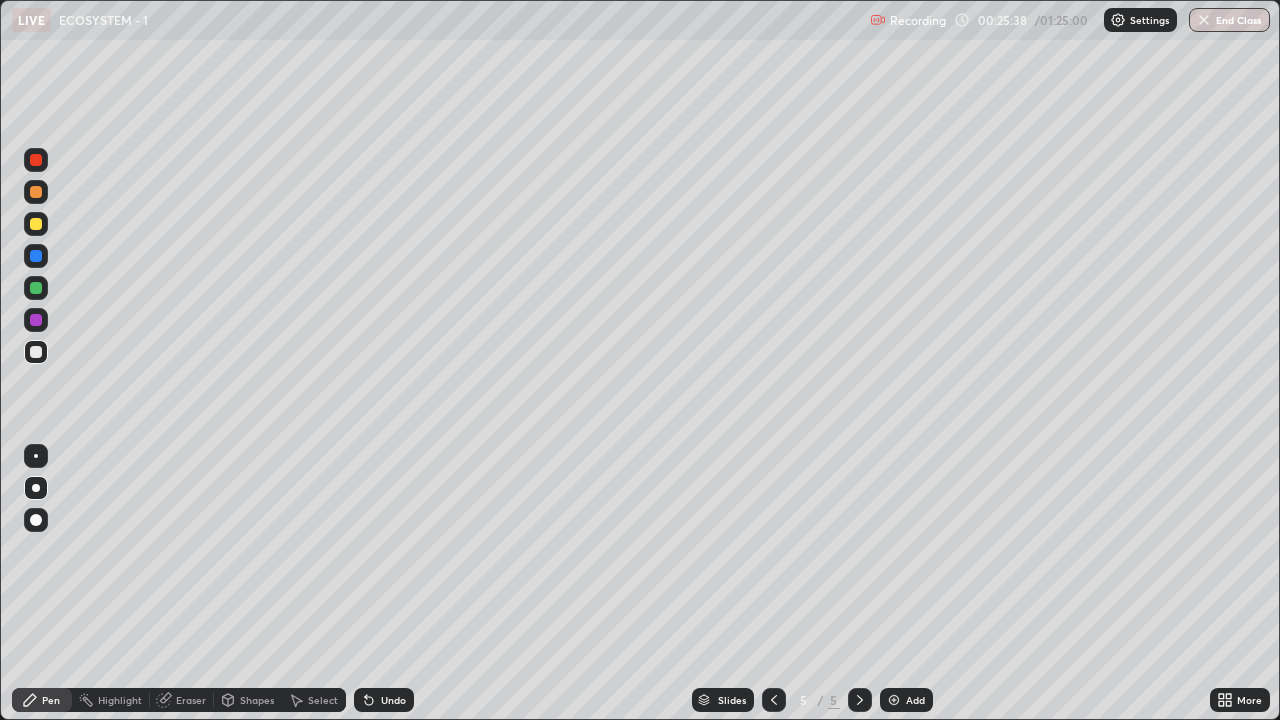 click 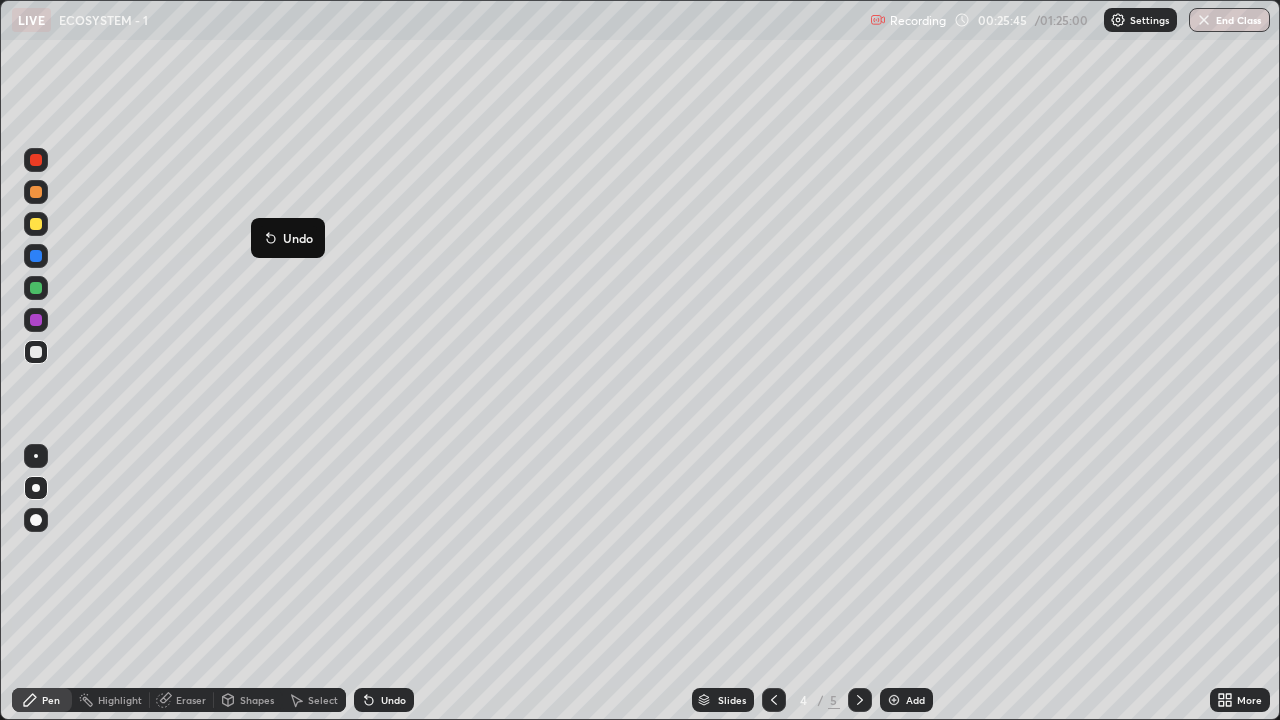 click 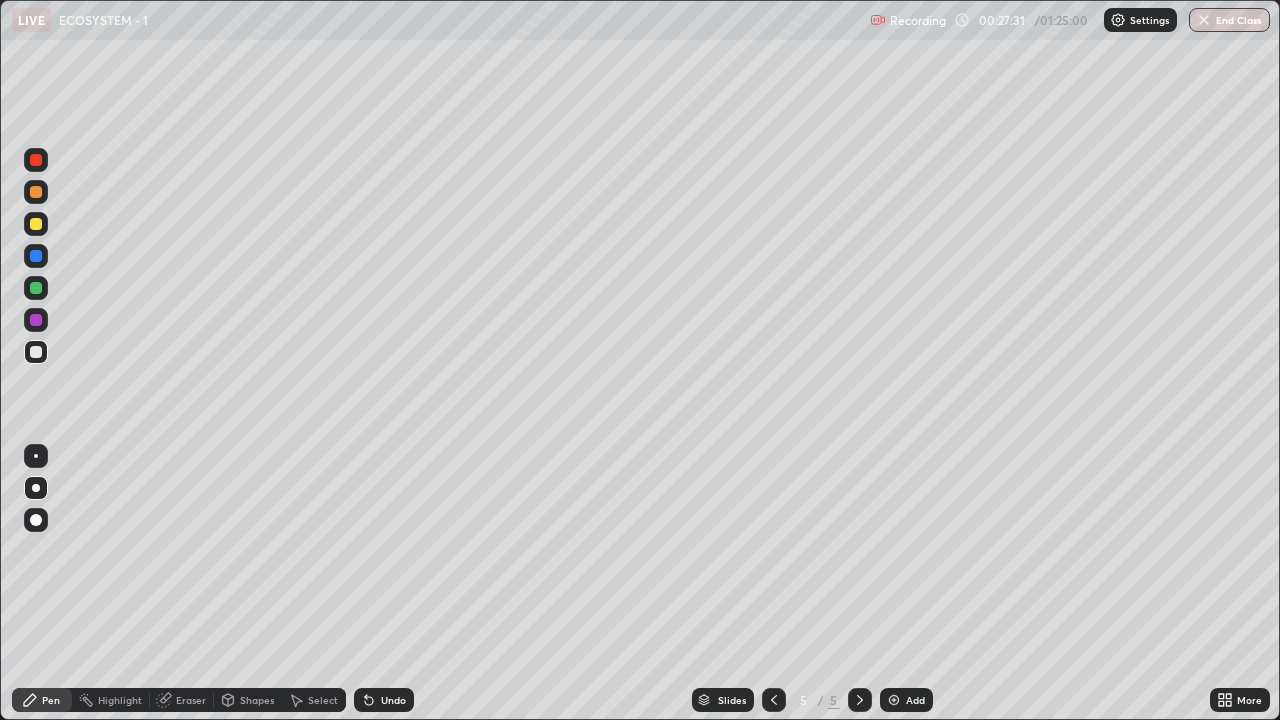 click on "Undo" at bounding box center (393, 700) 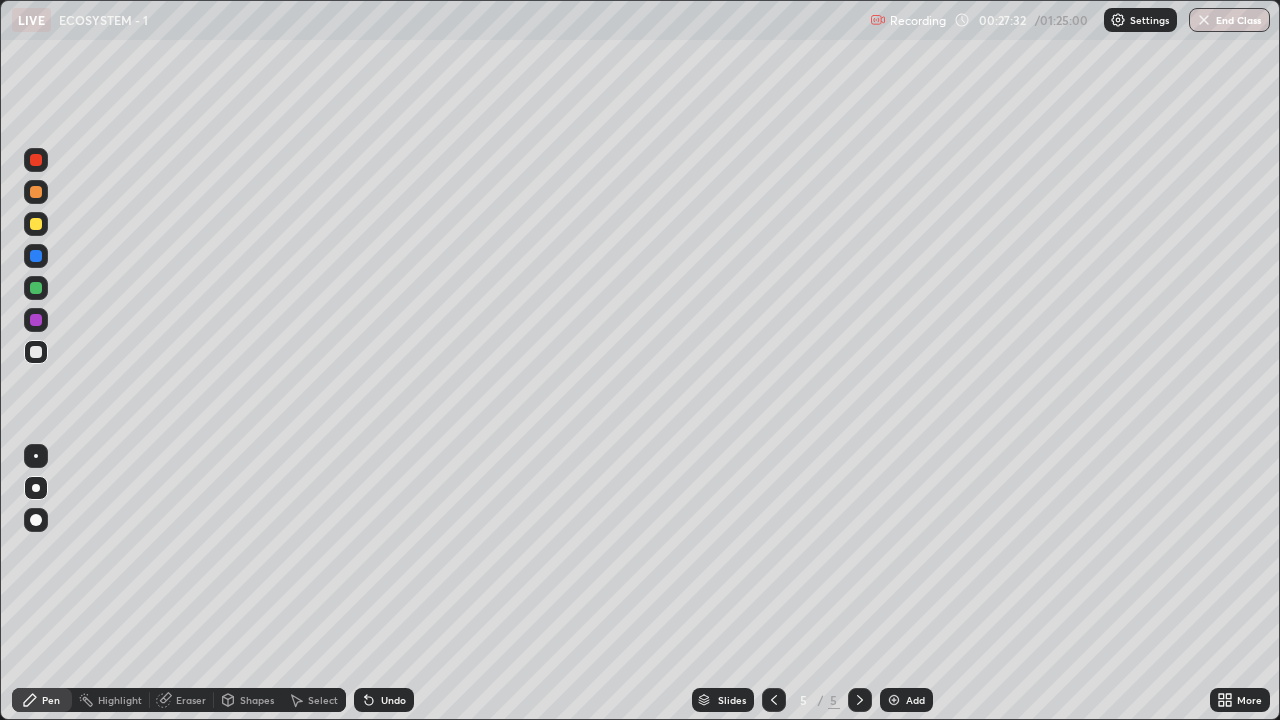 click on "Undo" at bounding box center [393, 700] 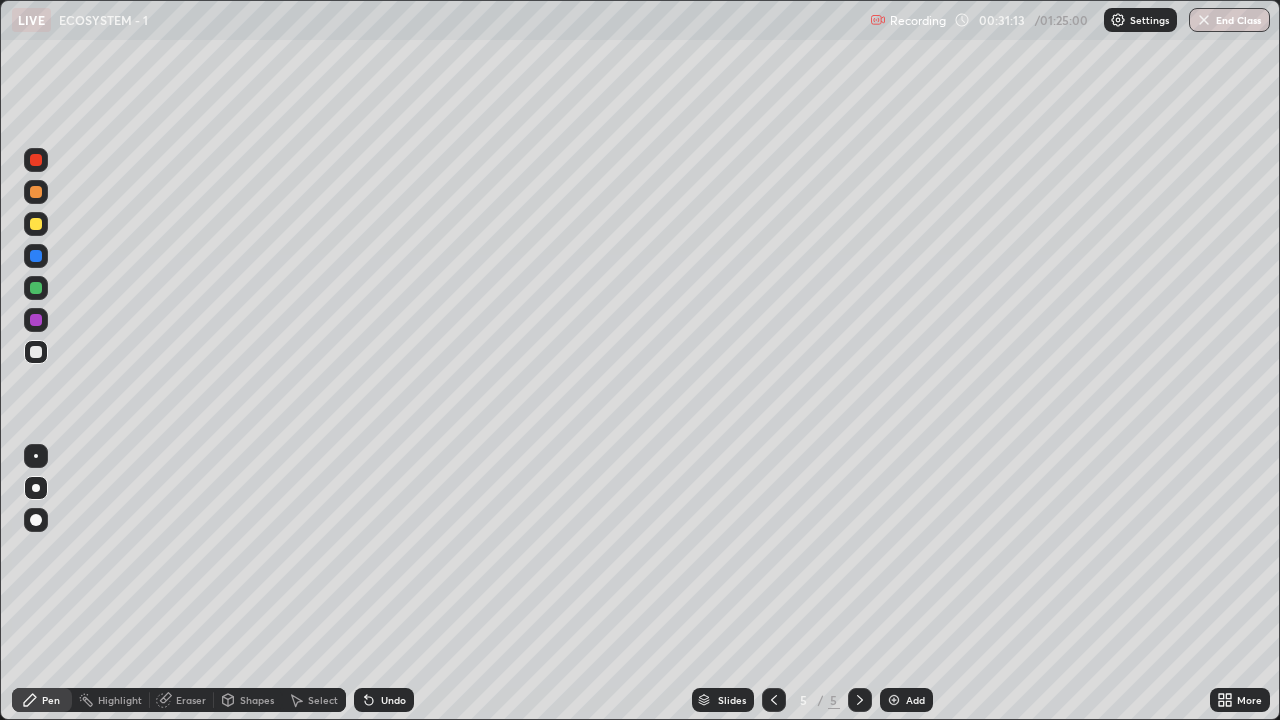 click on "Add" at bounding box center [915, 700] 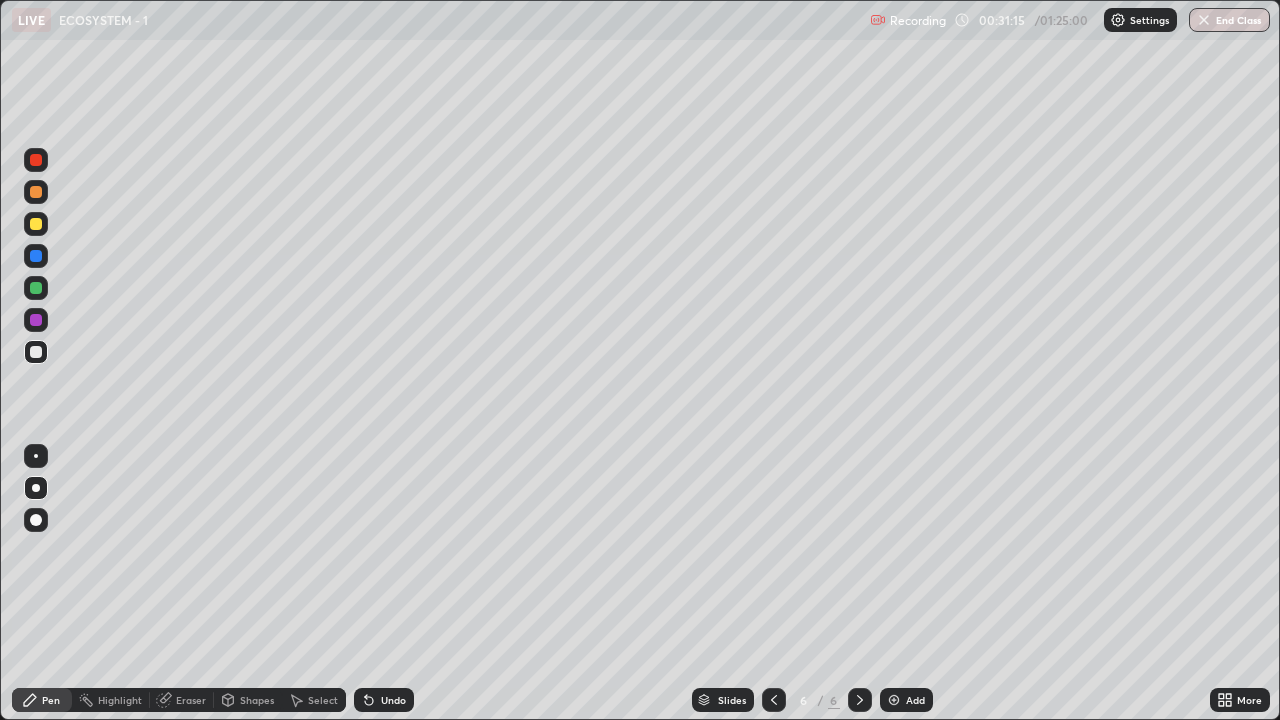 click at bounding box center [36, 224] 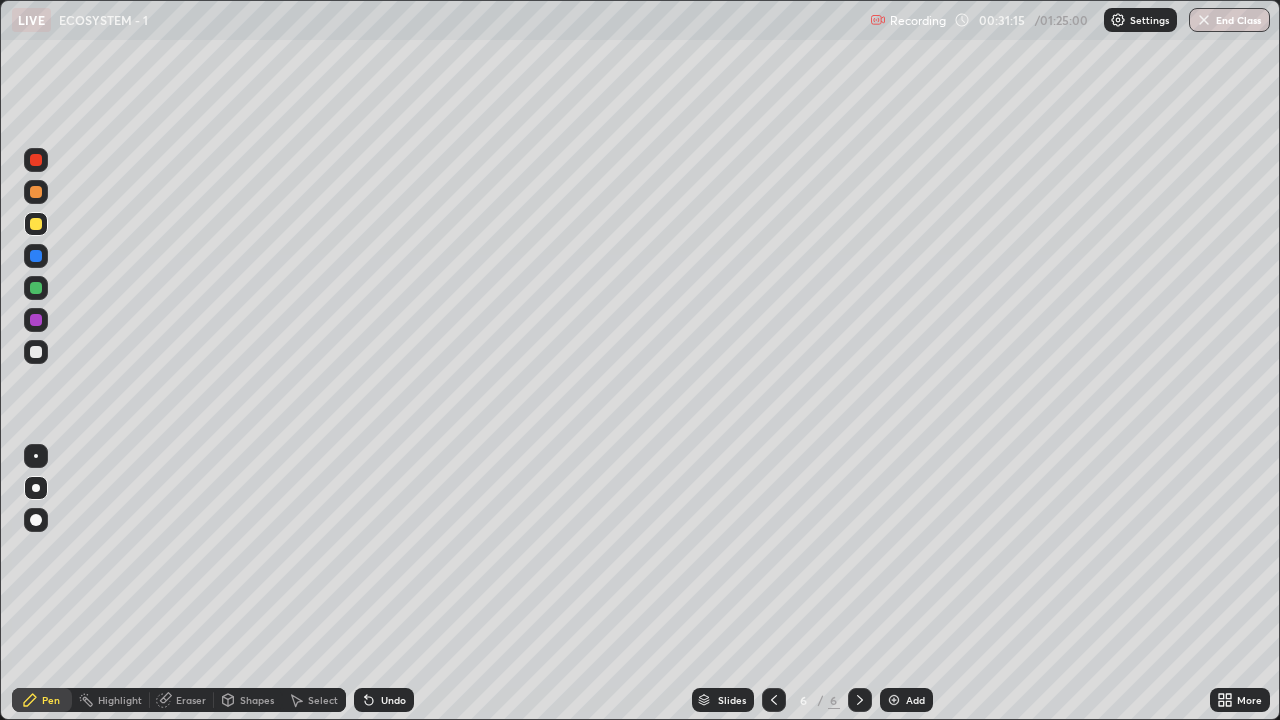 click at bounding box center [36, 520] 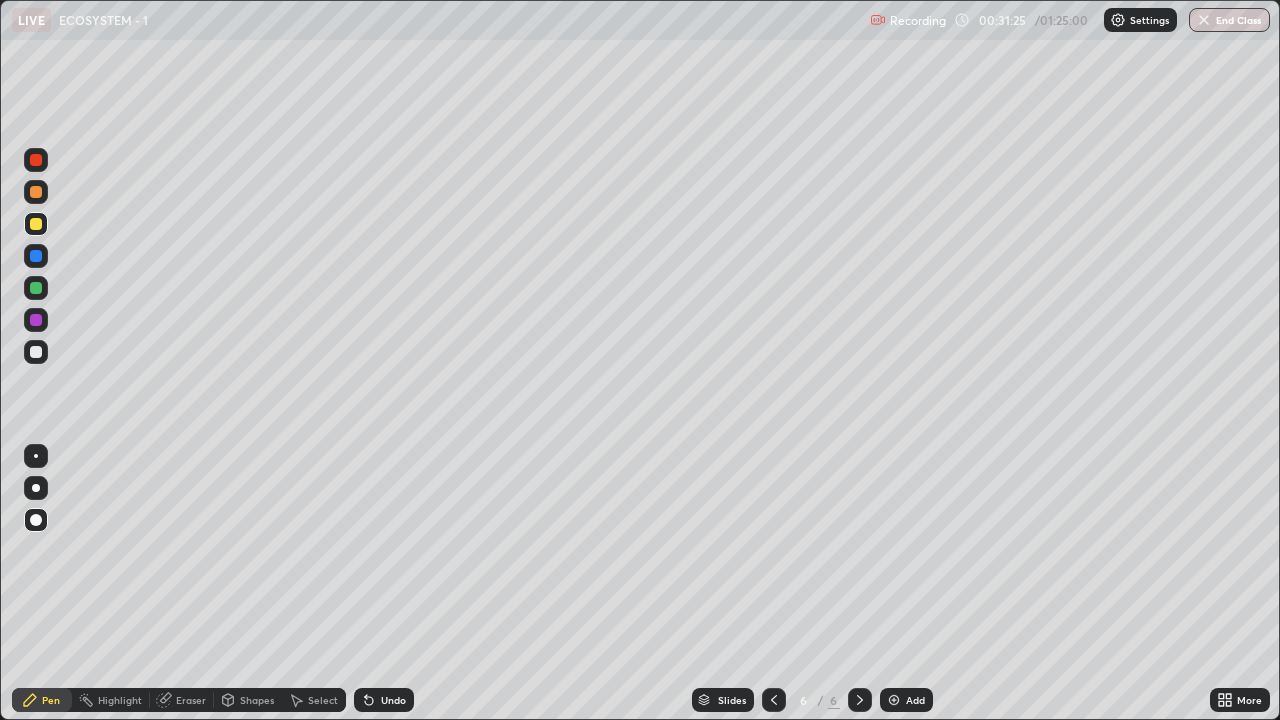 click at bounding box center (36, 520) 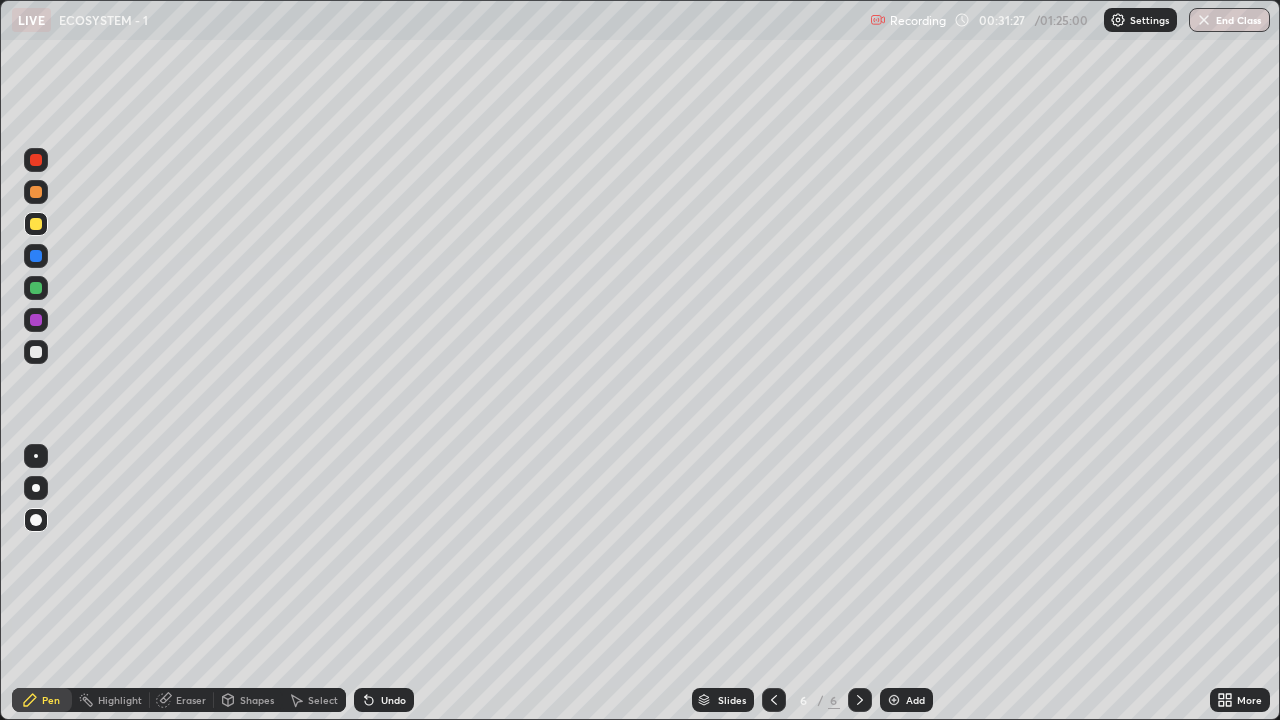 click at bounding box center (36, 192) 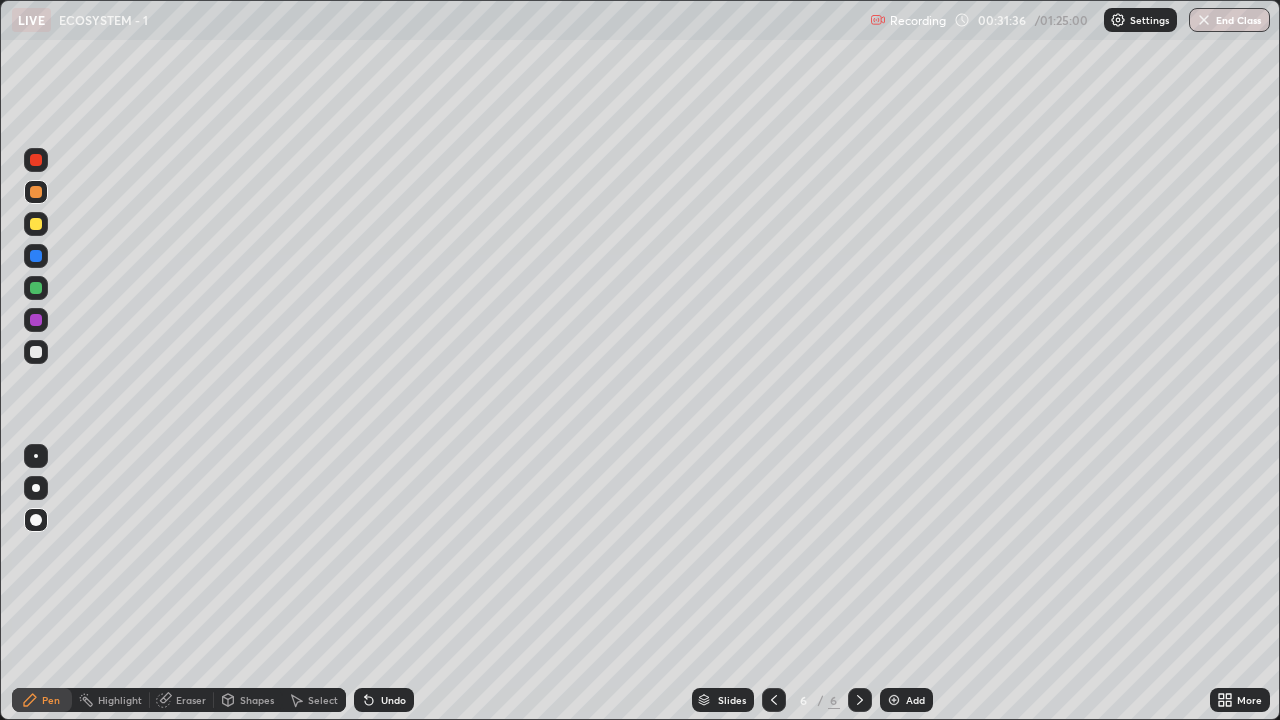 click at bounding box center (36, 320) 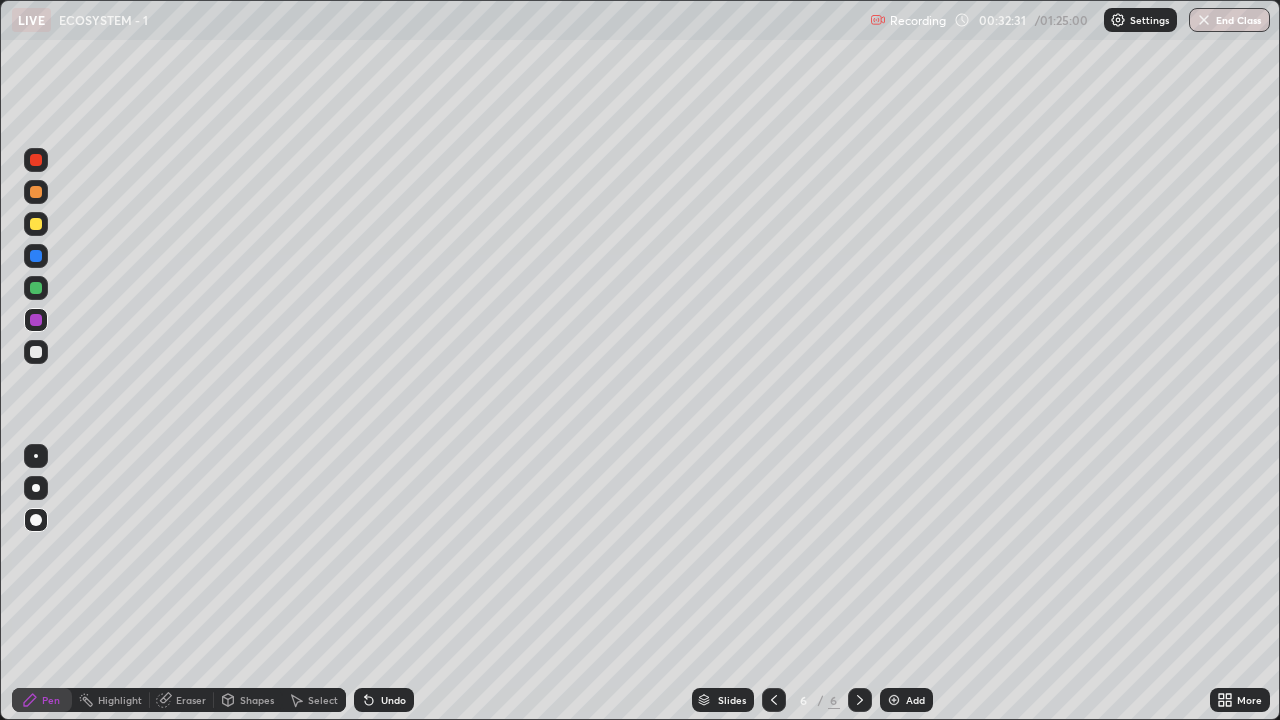 click at bounding box center (894, 700) 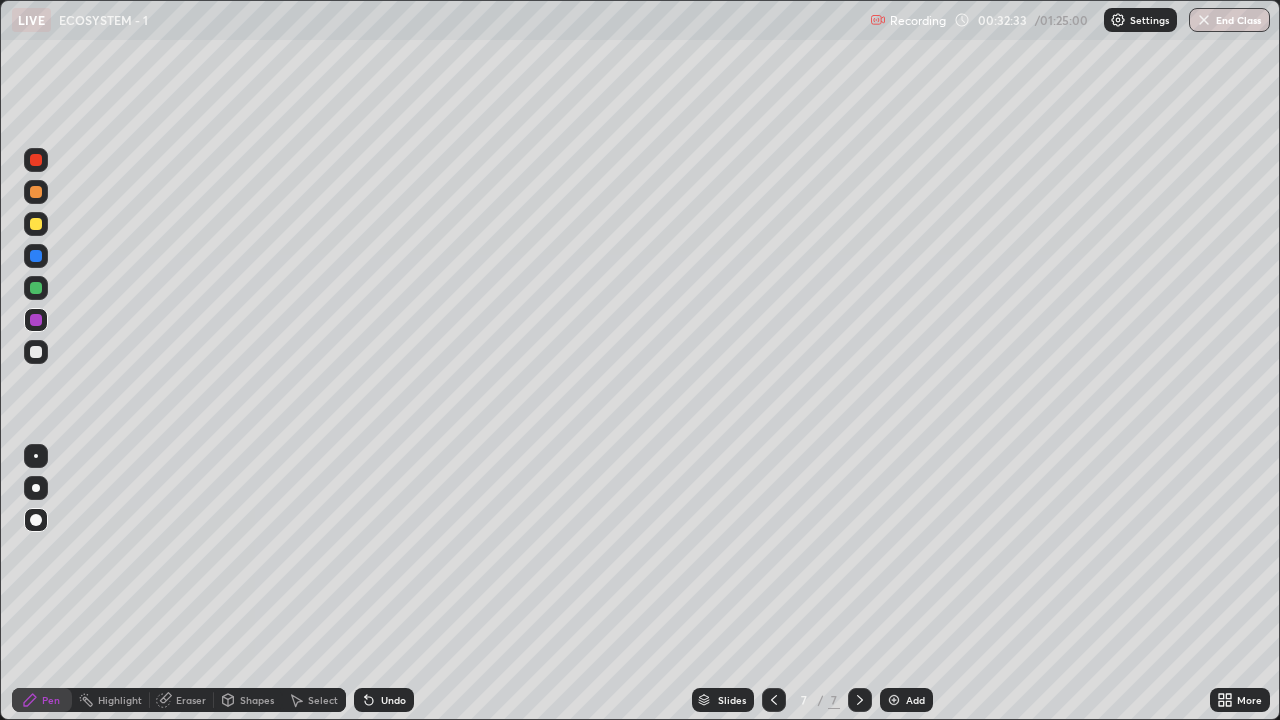 click at bounding box center (36, 192) 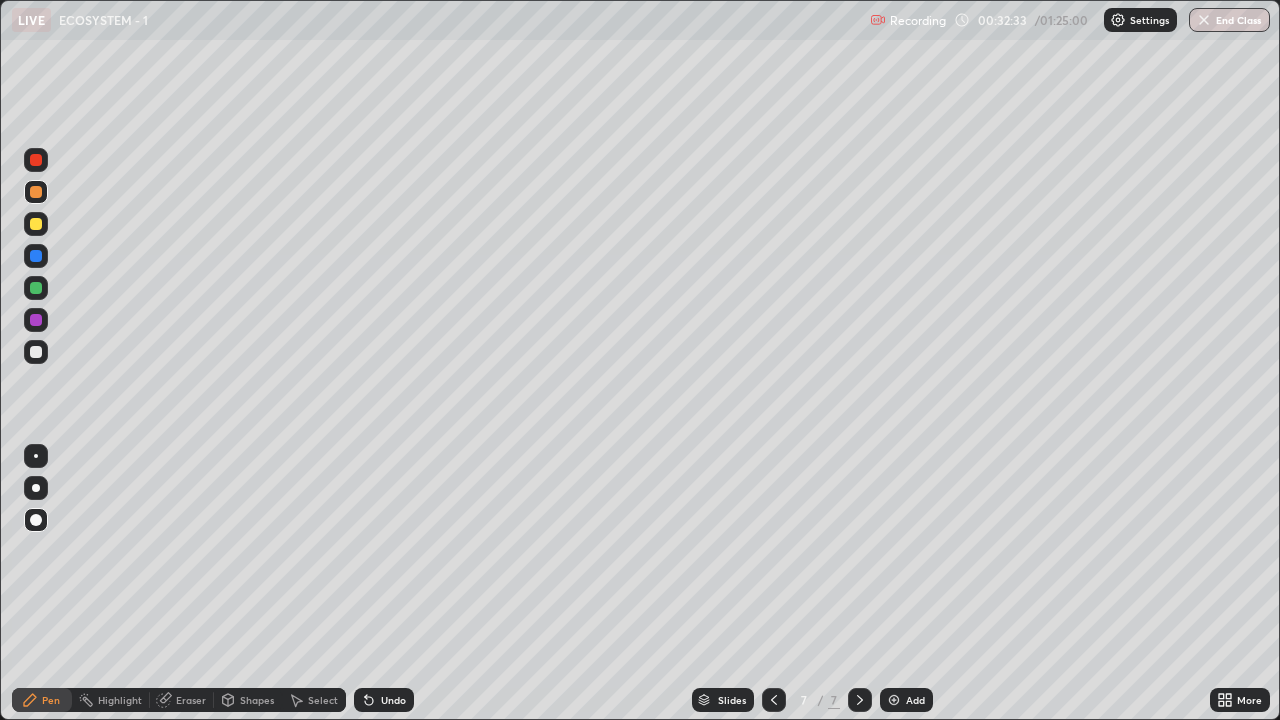 click at bounding box center (36, 488) 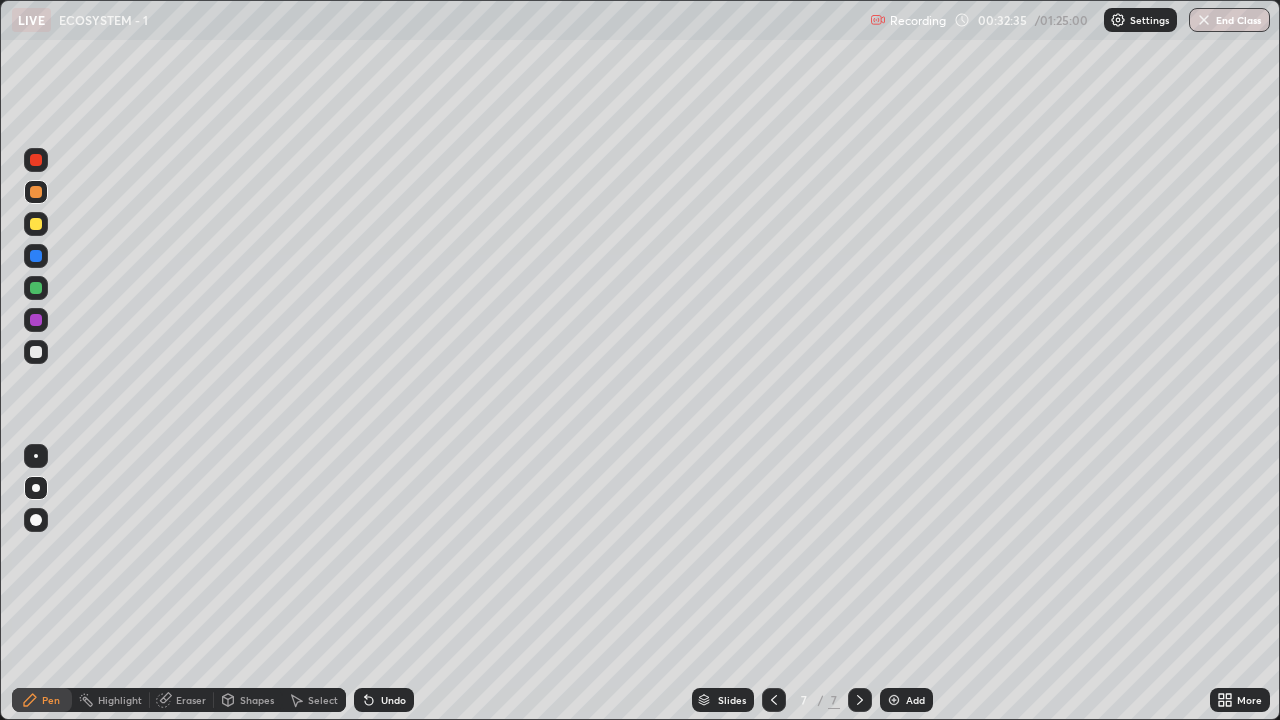 click at bounding box center [36, 520] 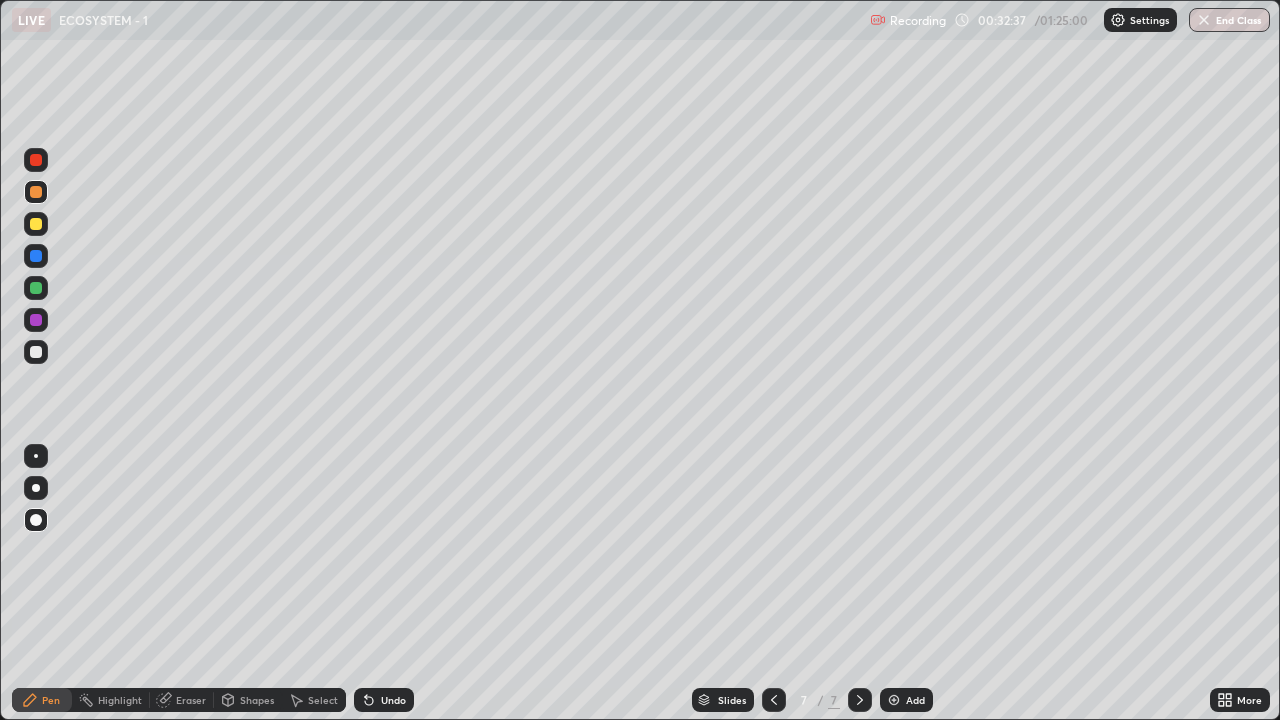 click at bounding box center (36, 320) 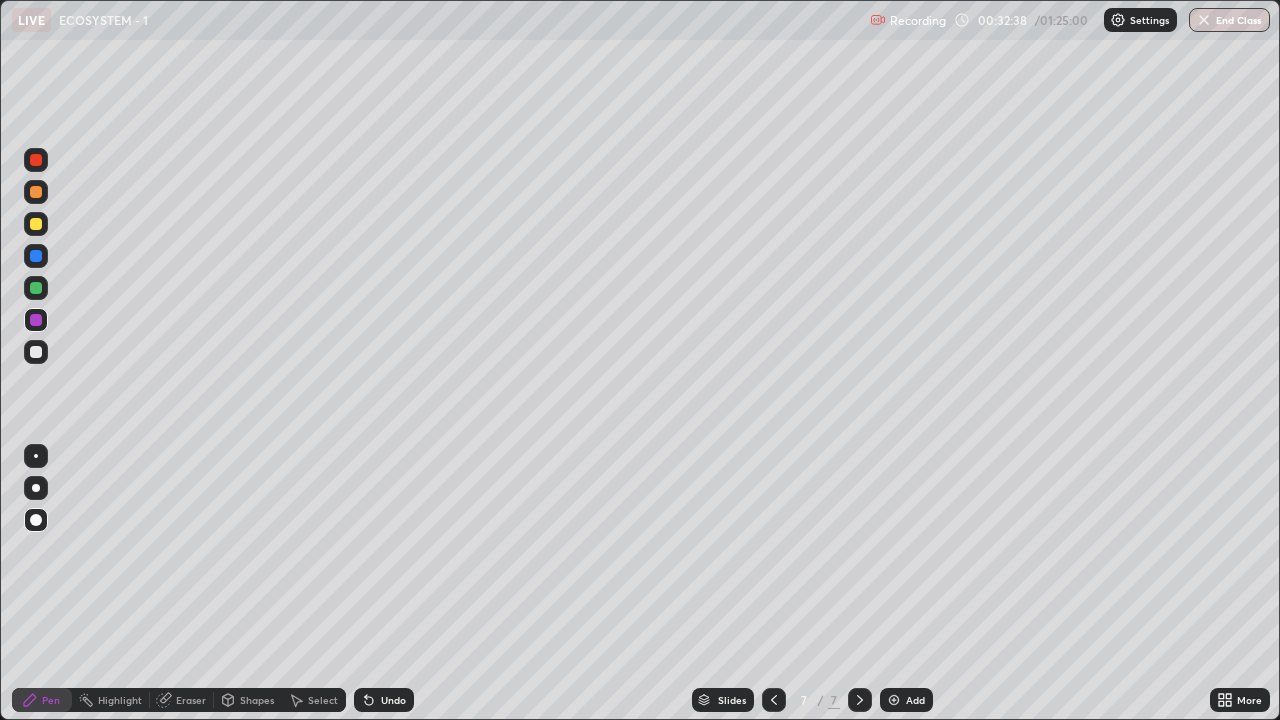 click at bounding box center (36, 288) 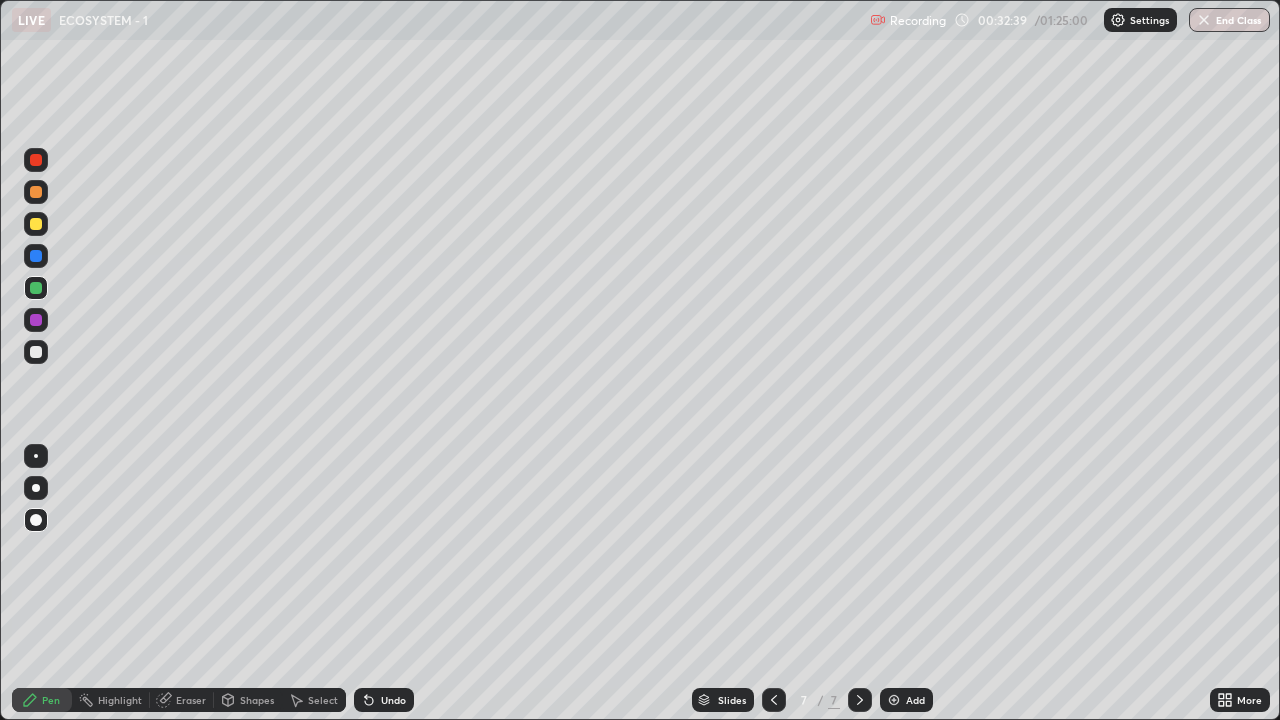click at bounding box center (36, 320) 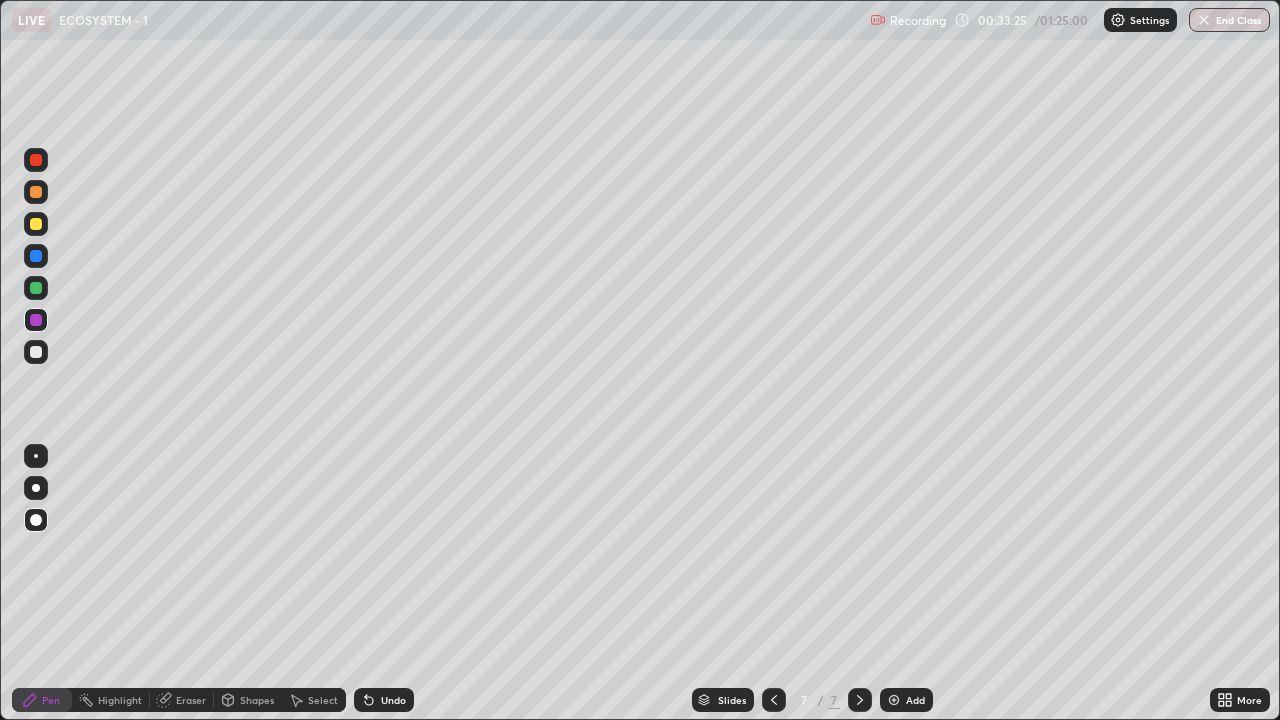 click on "Select" at bounding box center [323, 700] 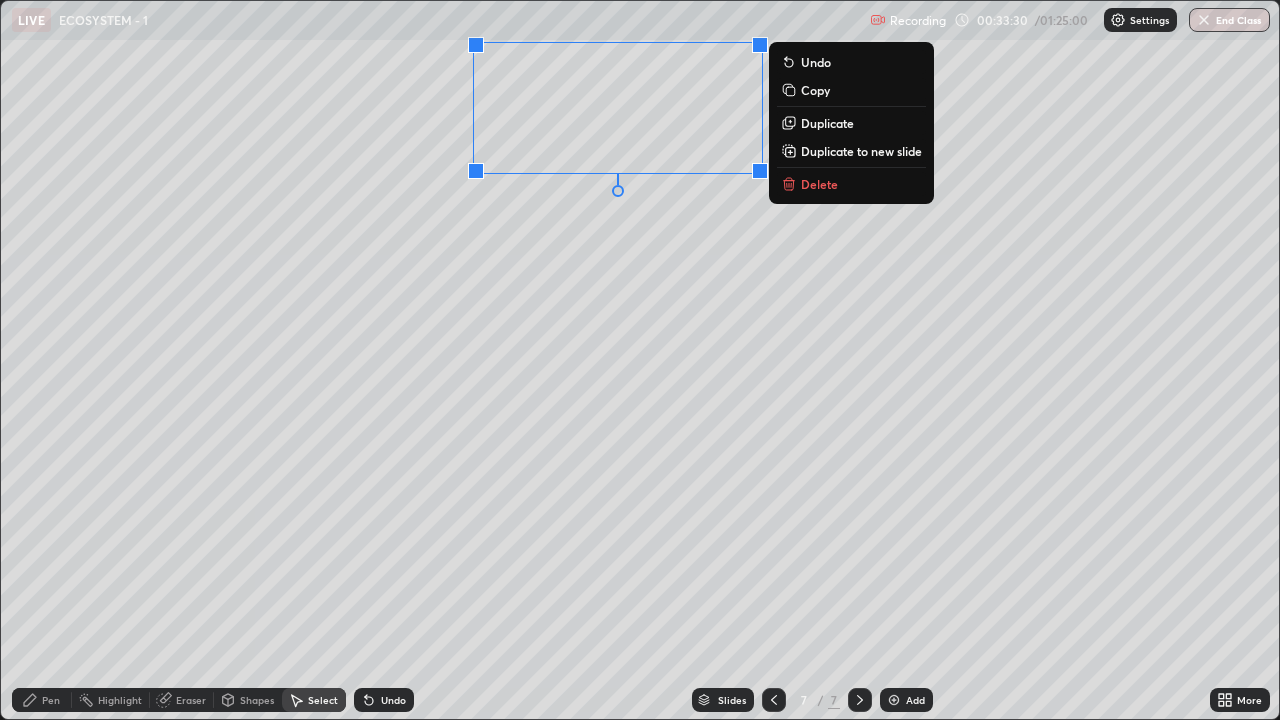 click on "0 ° Undo Copy Duplicate Duplicate to new slide Delete" at bounding box center (640, 360) 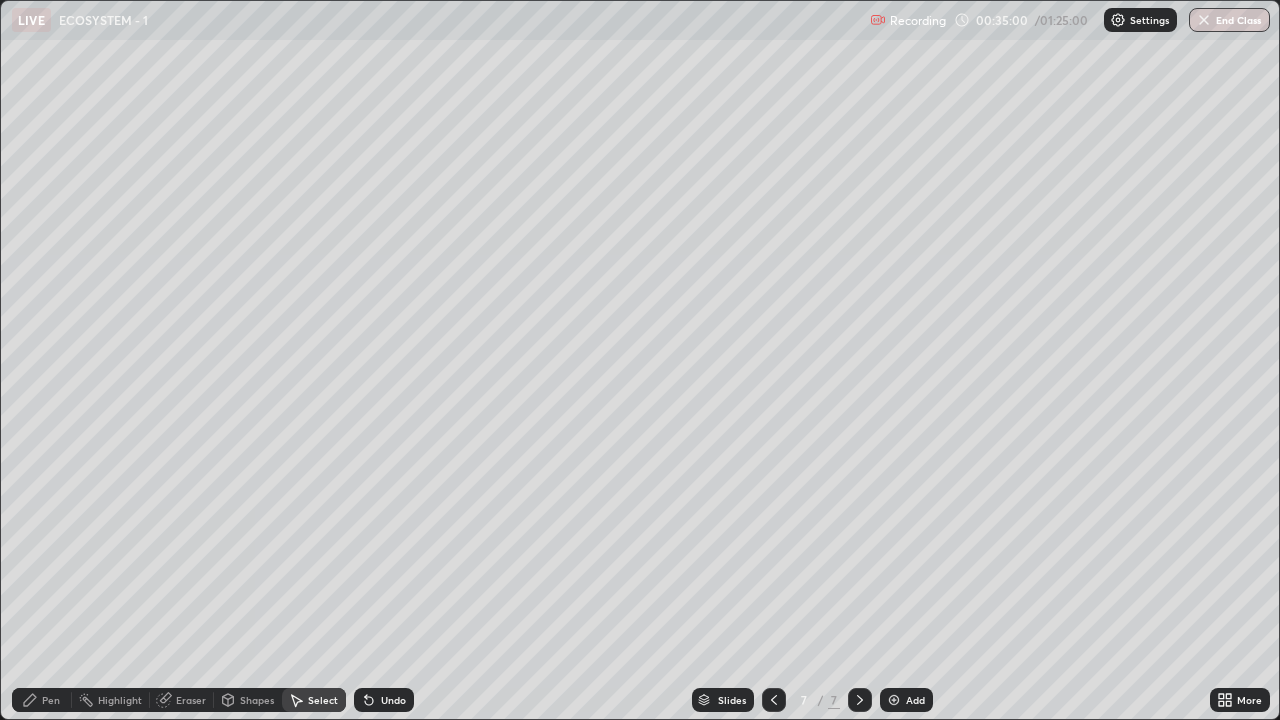 click on "Pen" at bounding box center (51, 700) 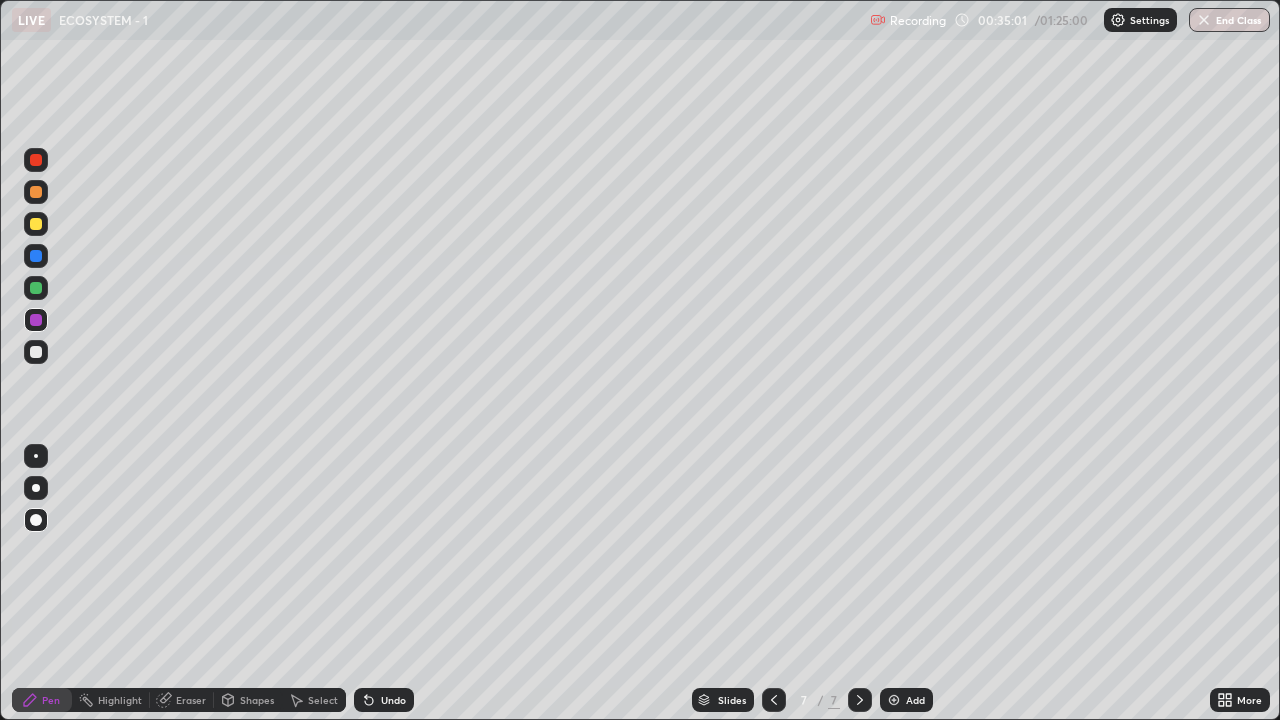 click at bounding box center [36, 488] 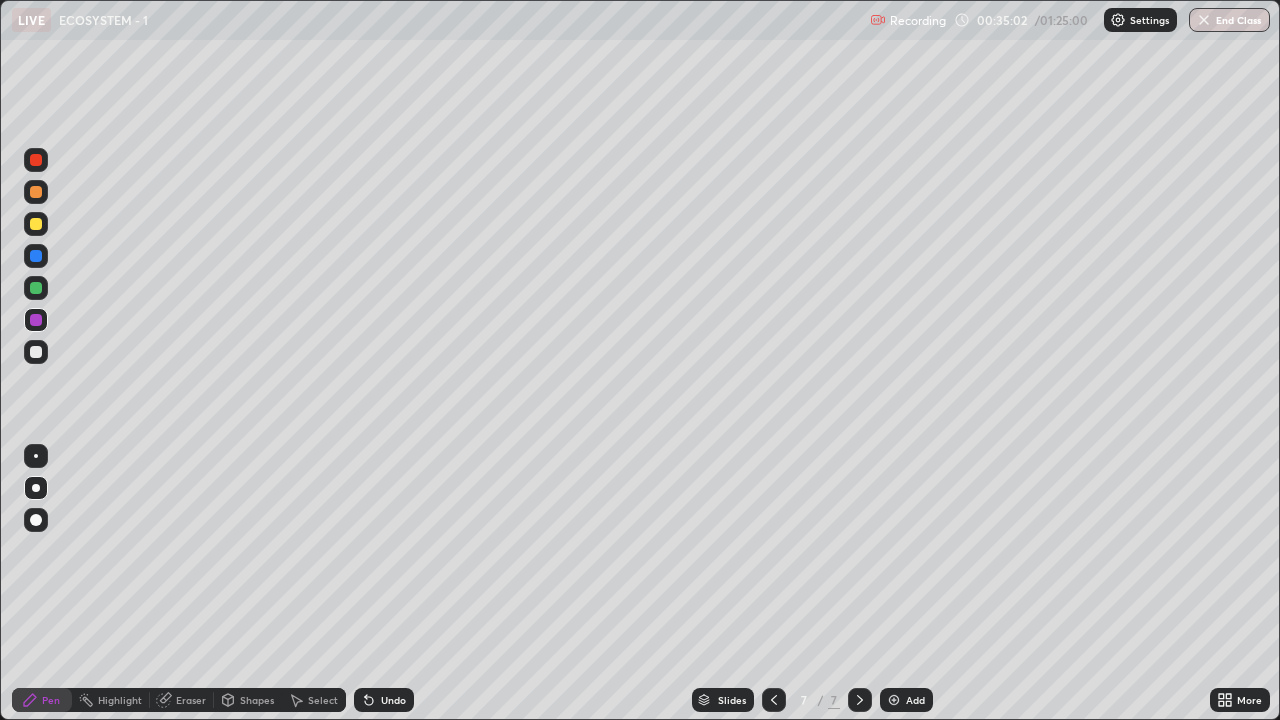 click at bounding box center (36, 352) 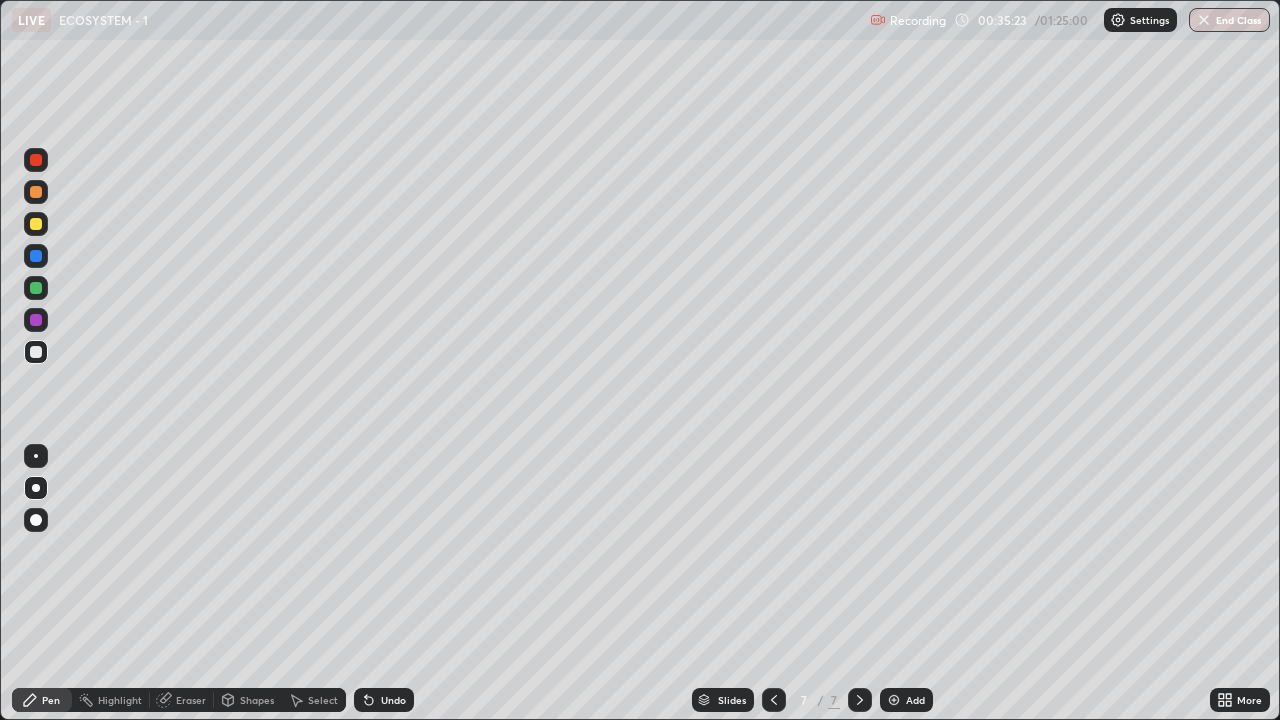 click at bounding box center [36, 488] 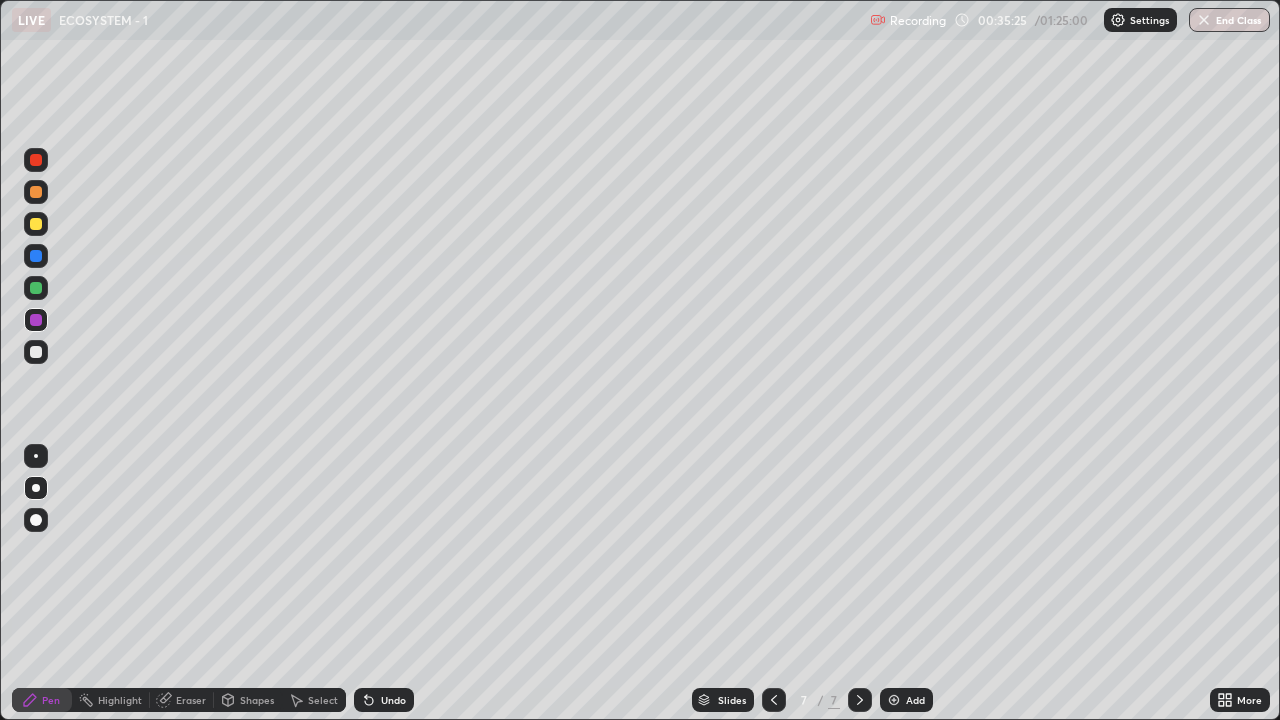 click at bounding box center [36, 192] 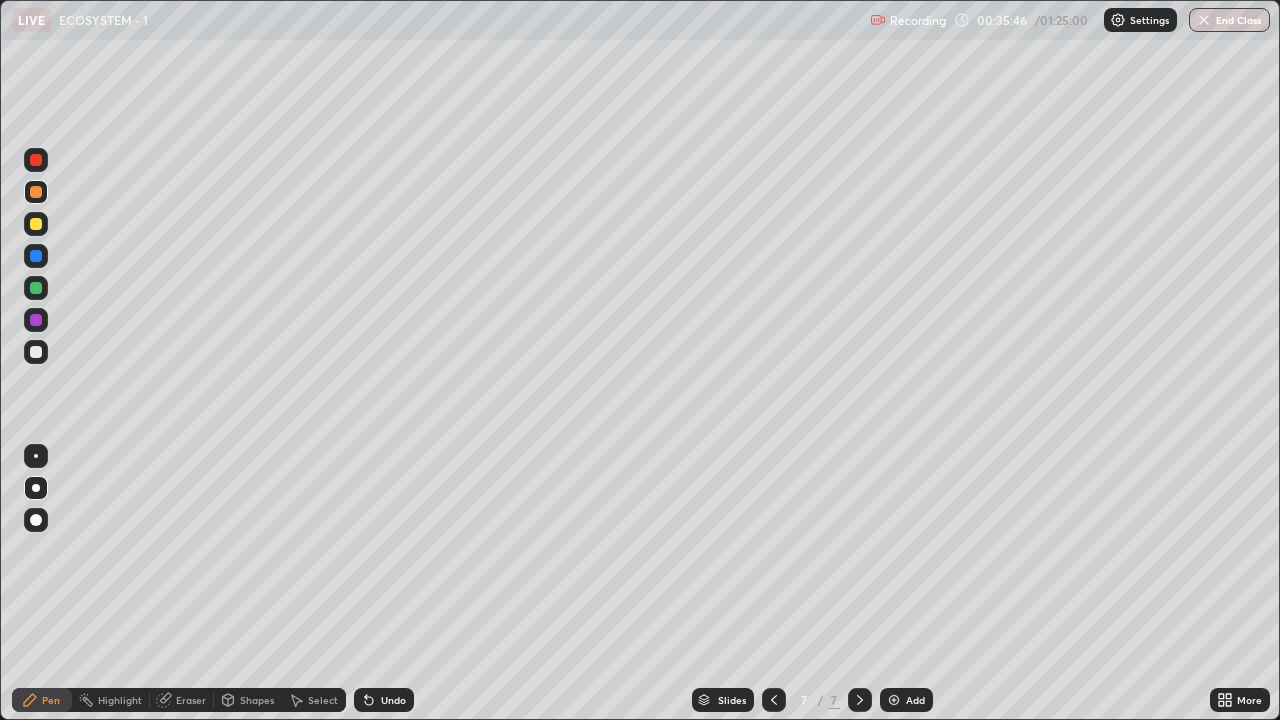click at bounding box center (36, 288) 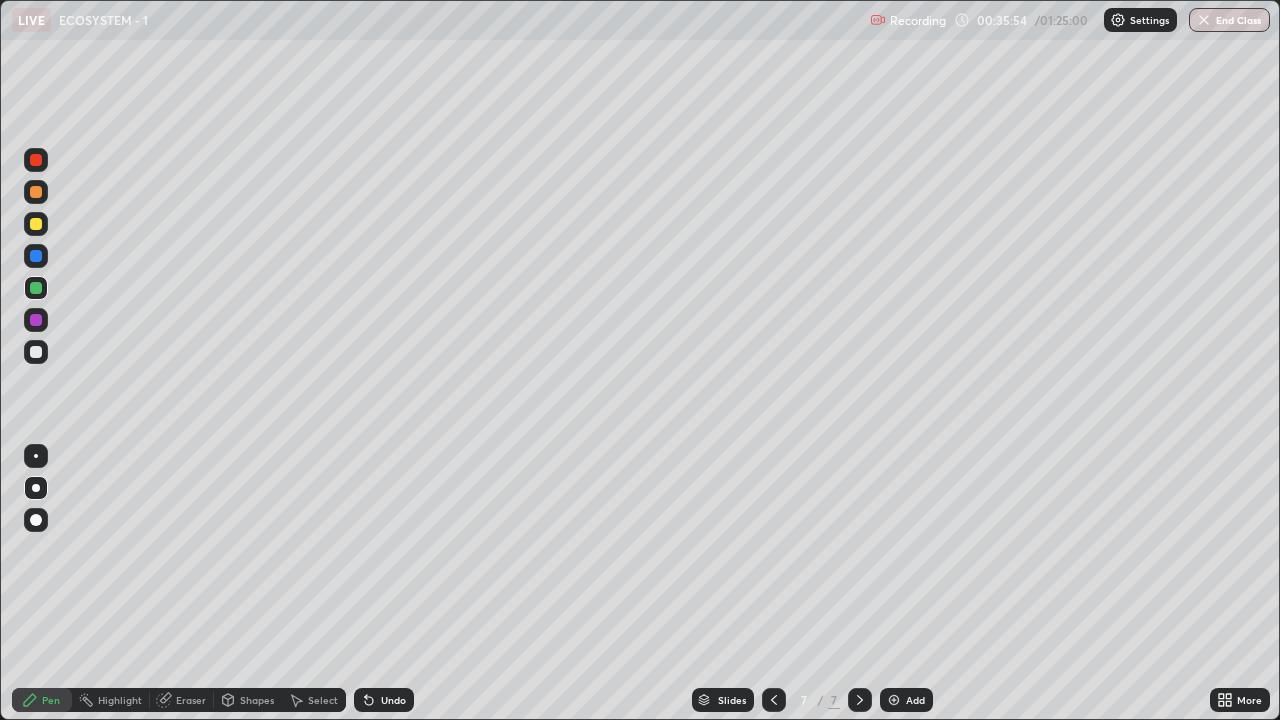 click on "Undo" at bounding box center (393, 700) 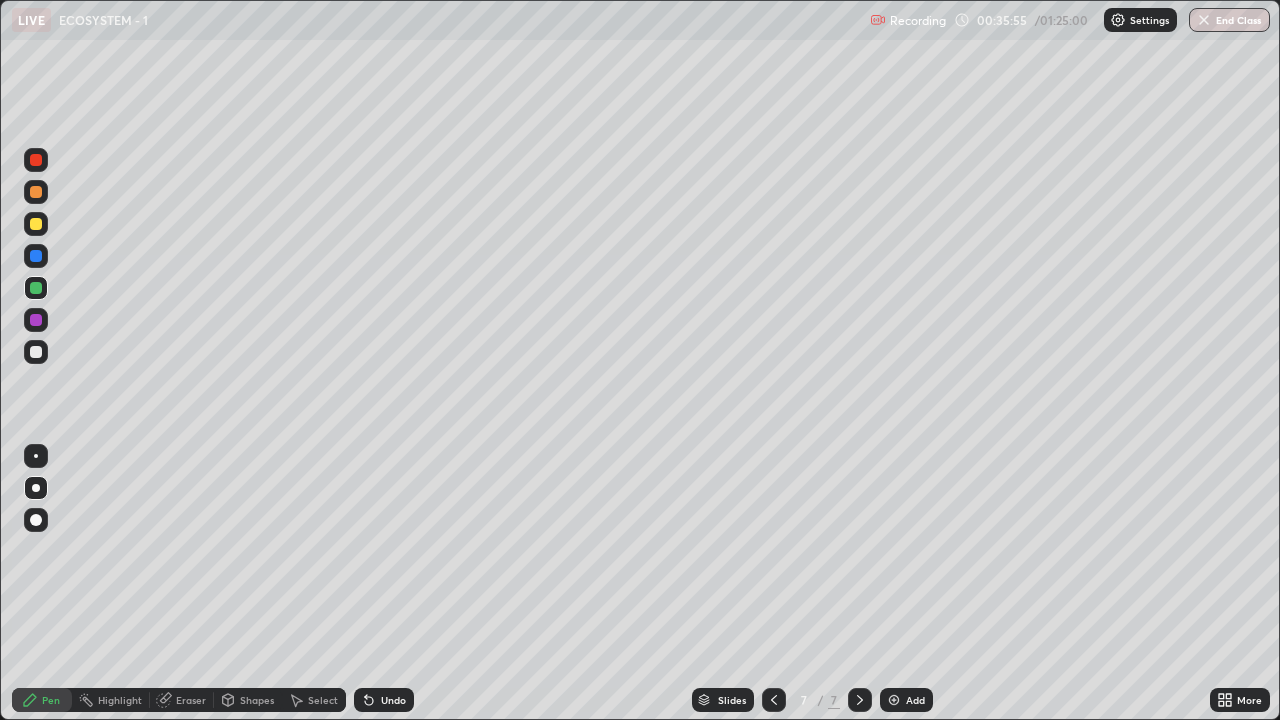 click on "Undo" at bounding box center (393, 700) 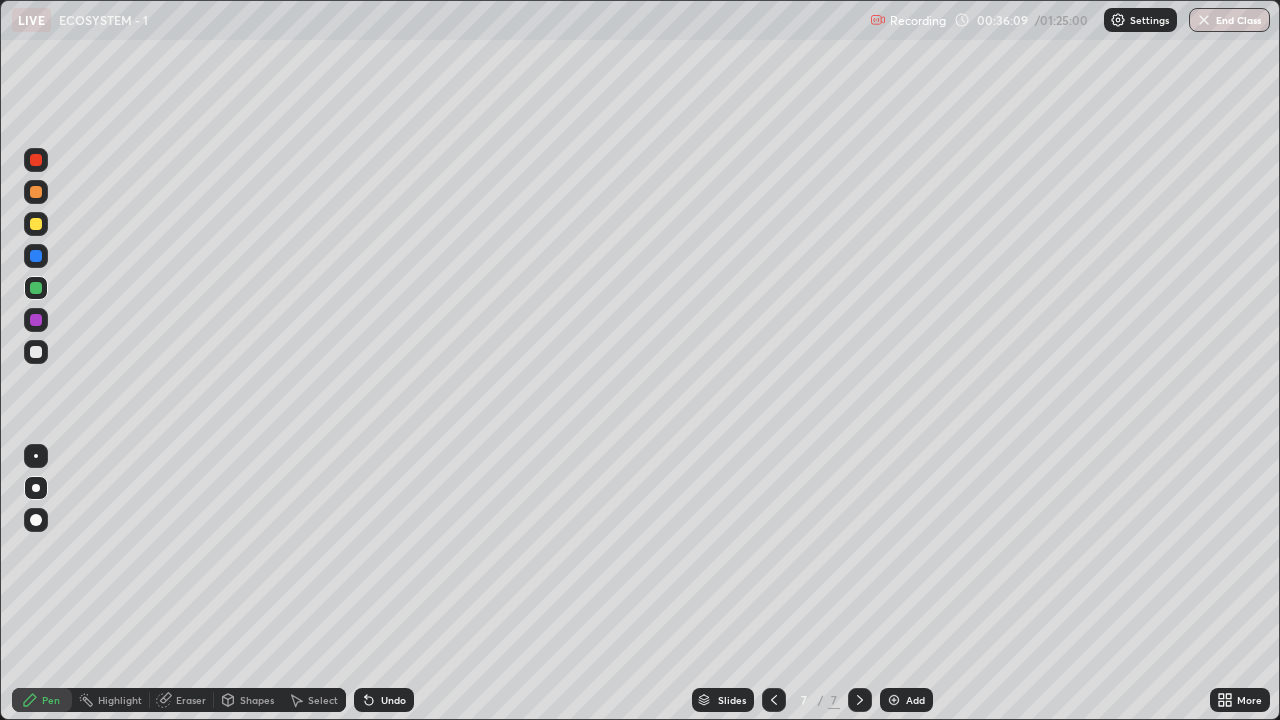 click at bounding box center (36, 488) 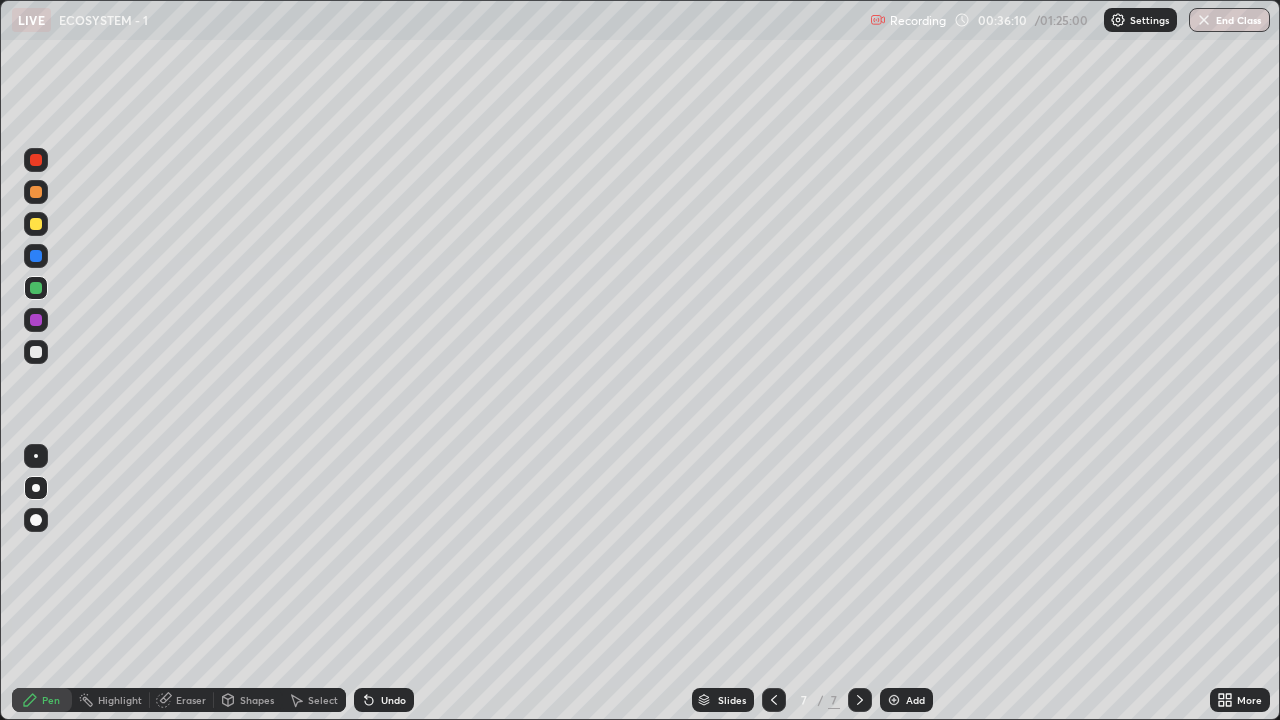 click at bounding box center (36, 352) 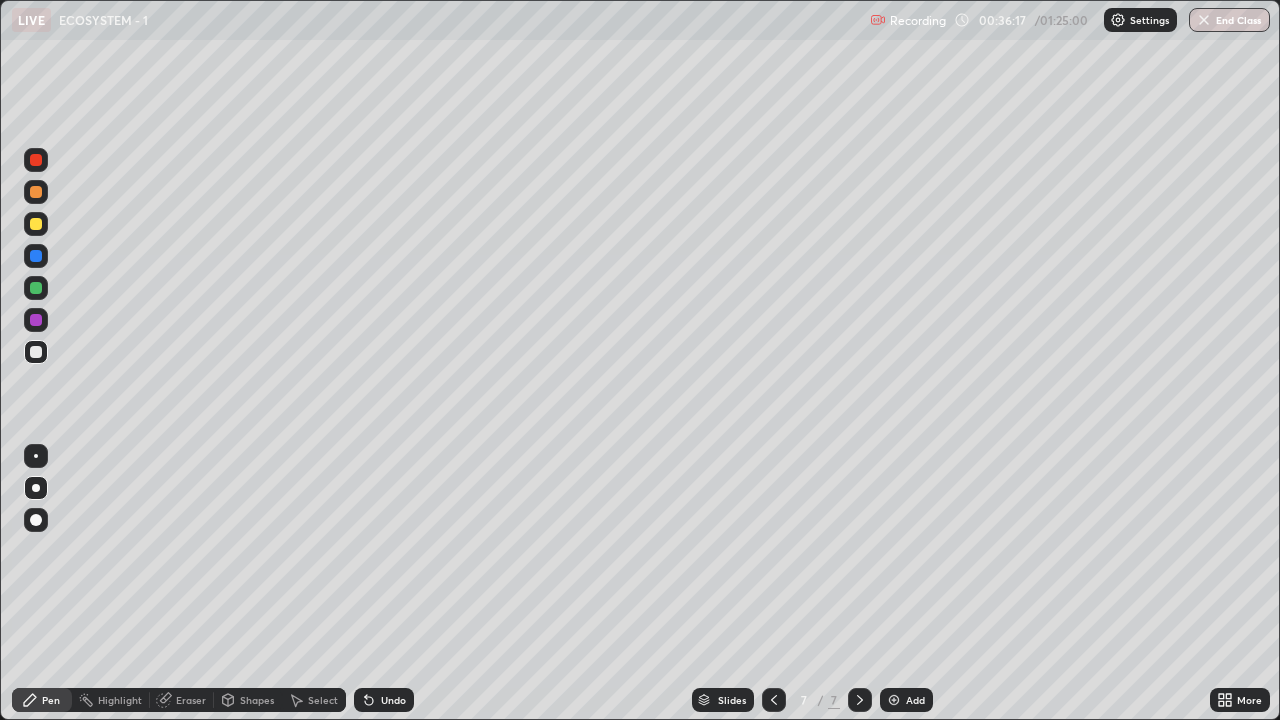 click on "Undo" at bounding box center (384, 700) 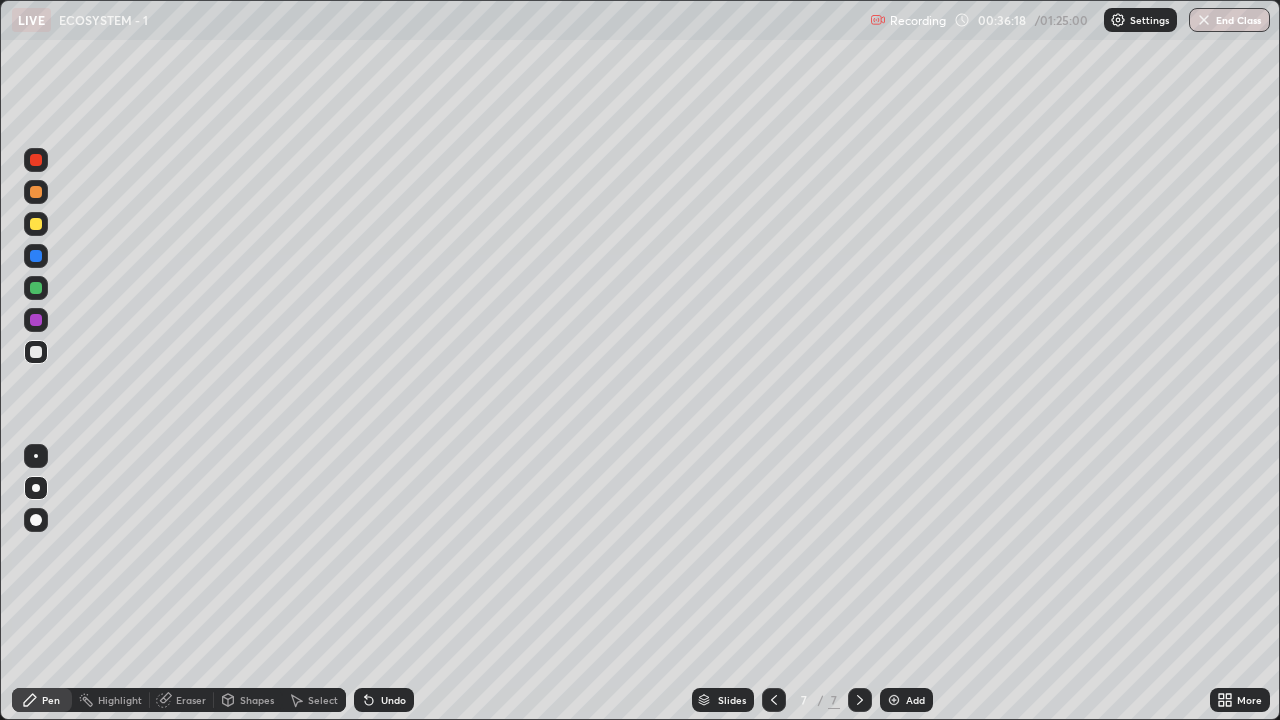 click 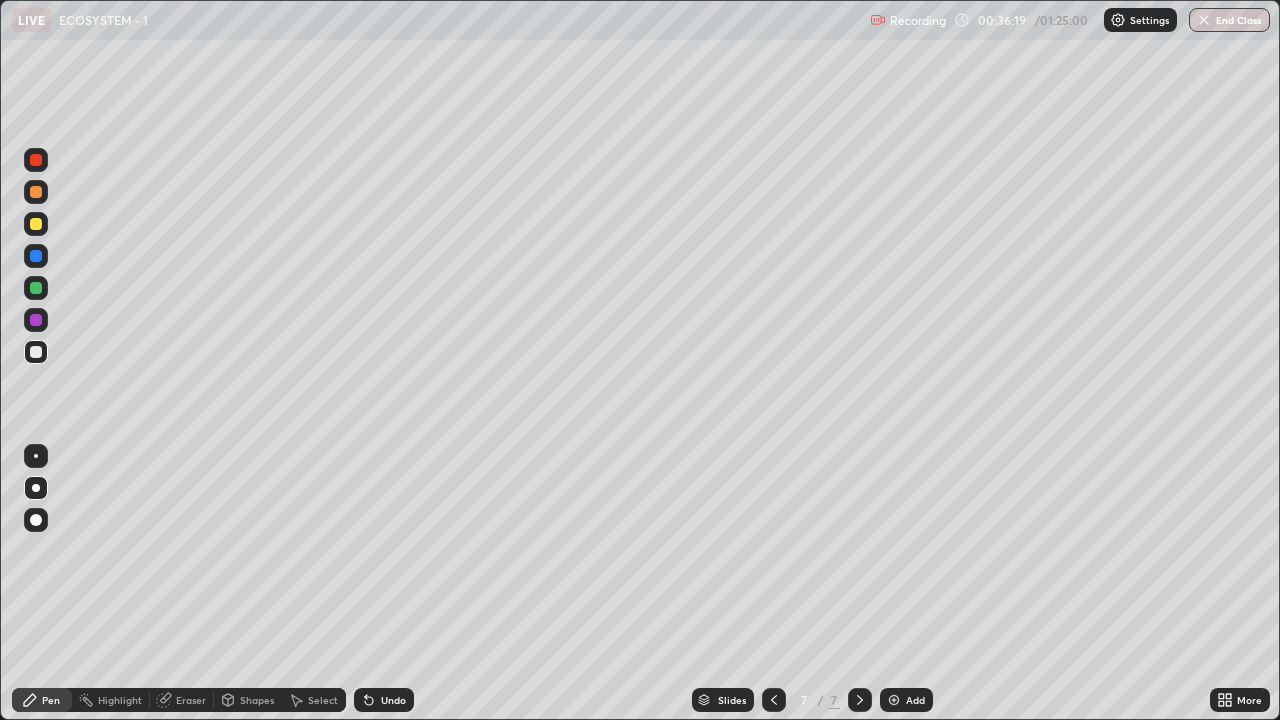 click on "Undo" at bounding box center [384, 700] 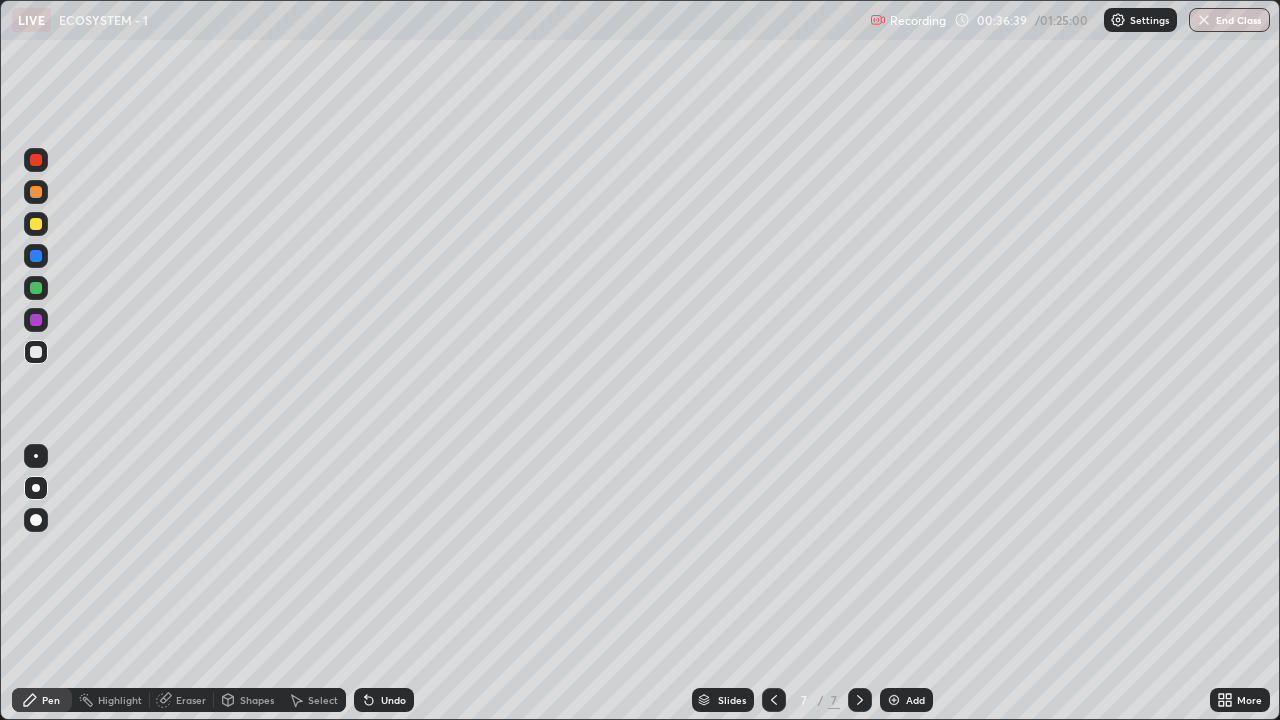 click at bounding box center (36, 192) 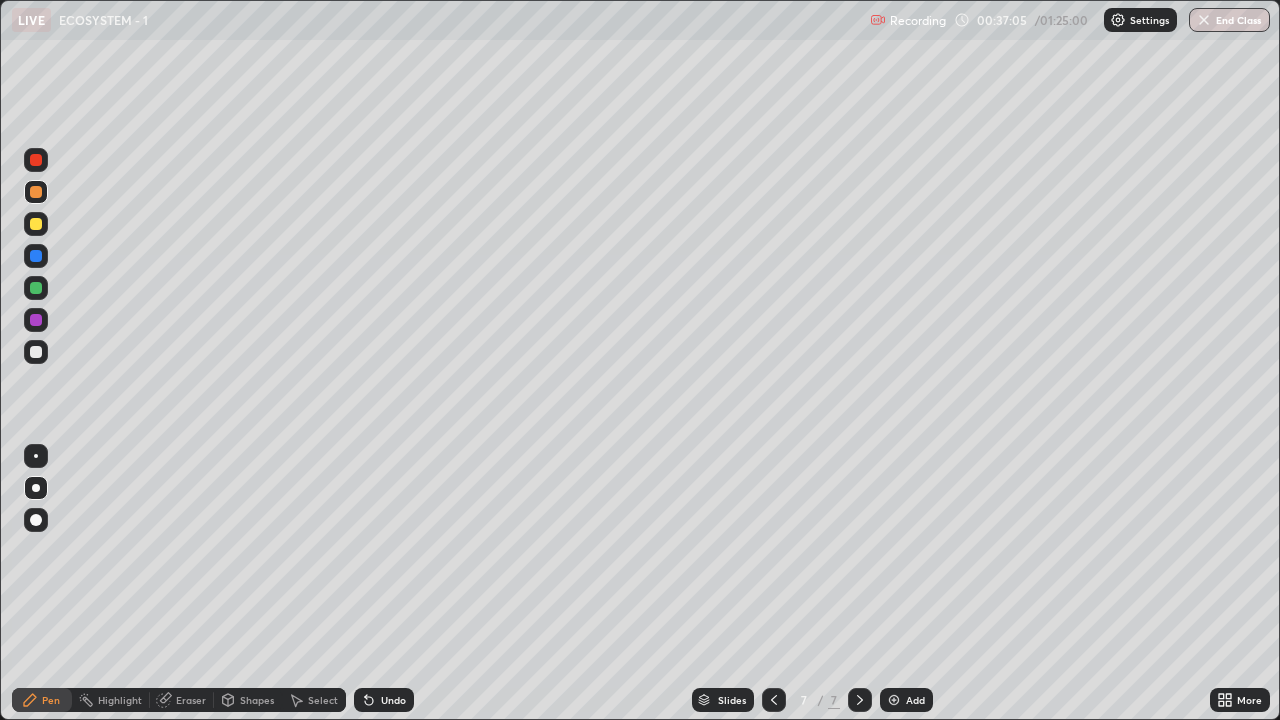 click at bounding box center [36, 288] 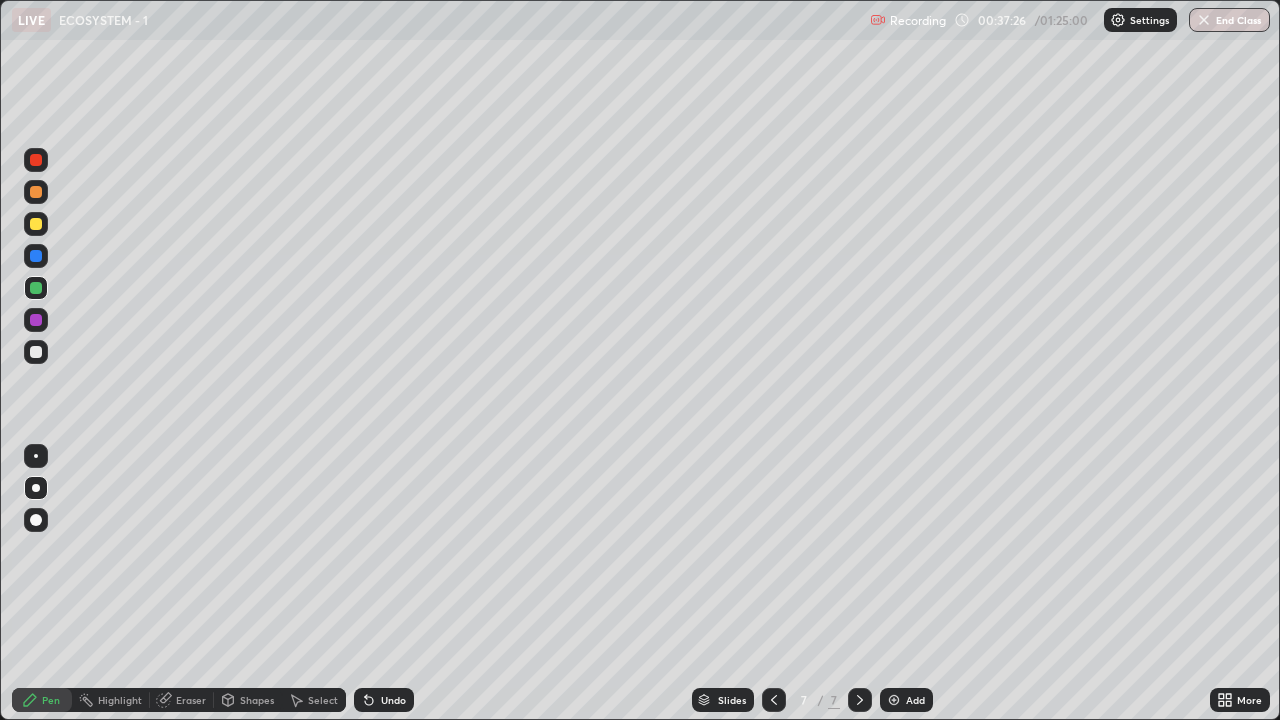 click at bounding box center (36, 352) 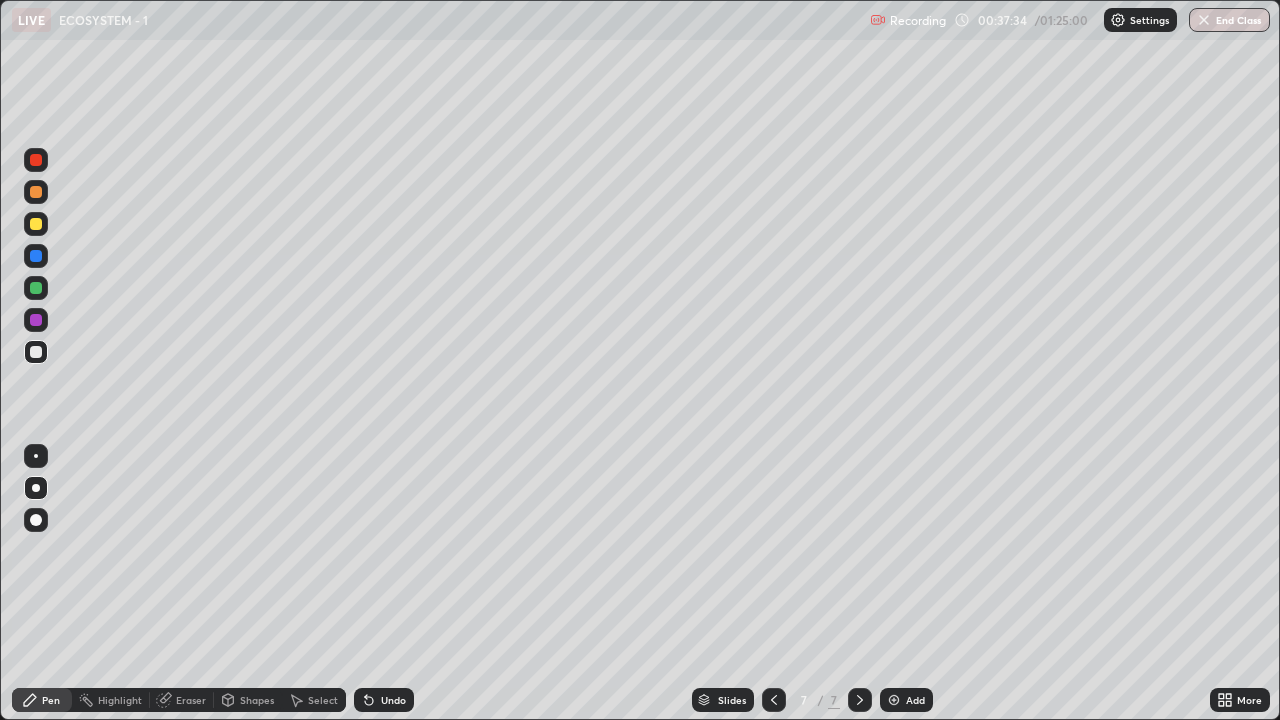 click on "Undo" at bounding box center [393, 700] 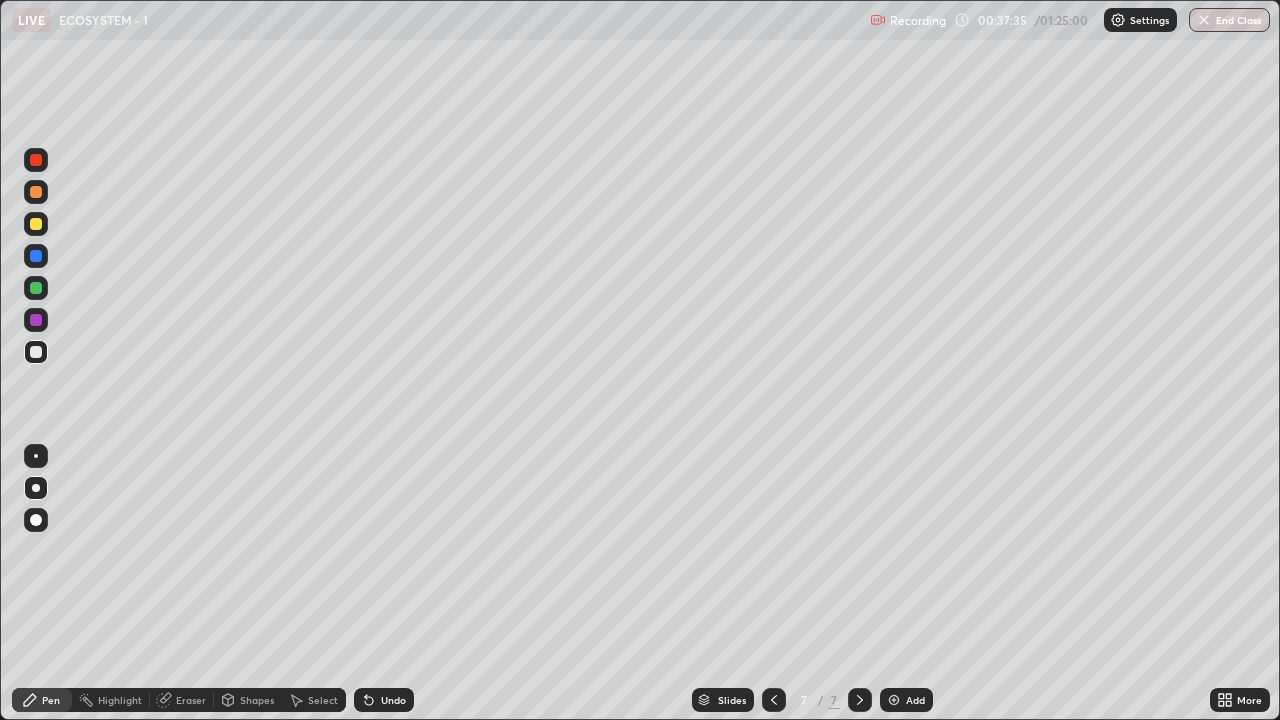 click on "Undo" at bounding box center (393, 700) 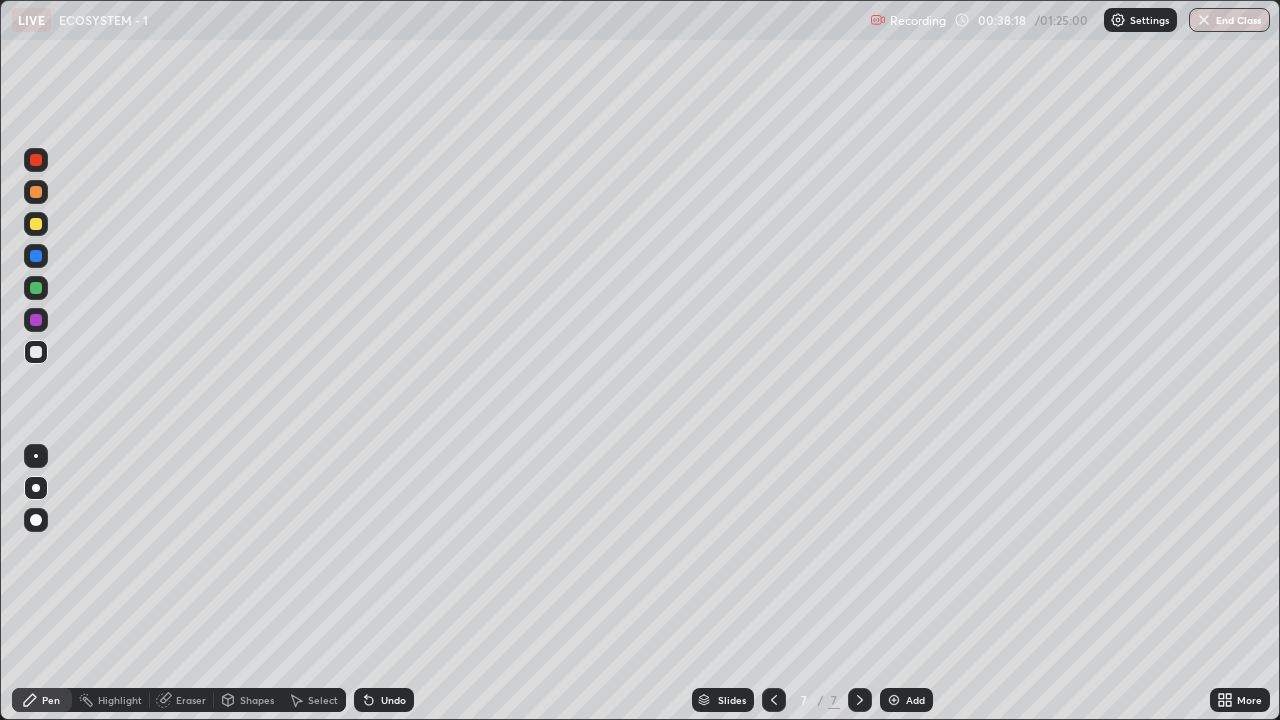 click on "Undo" at bounding box center (393, 700) 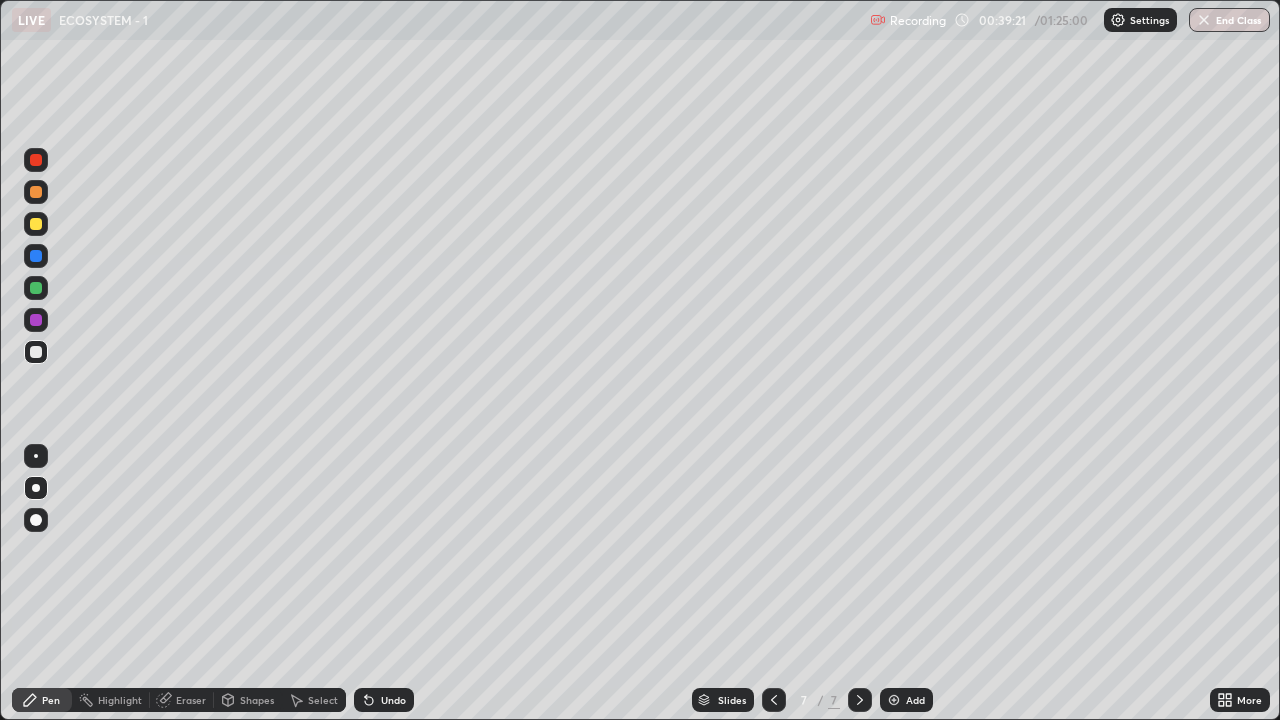 click on "Add" at bounding box center (915, 700) 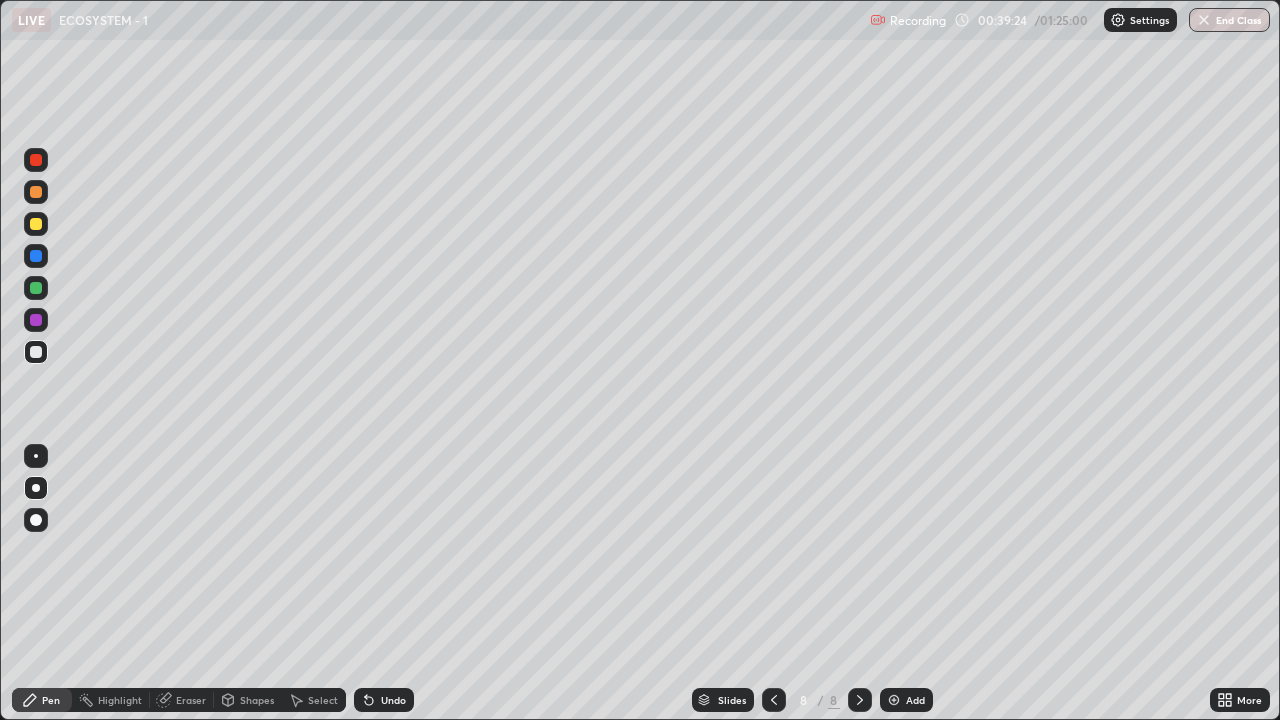 click 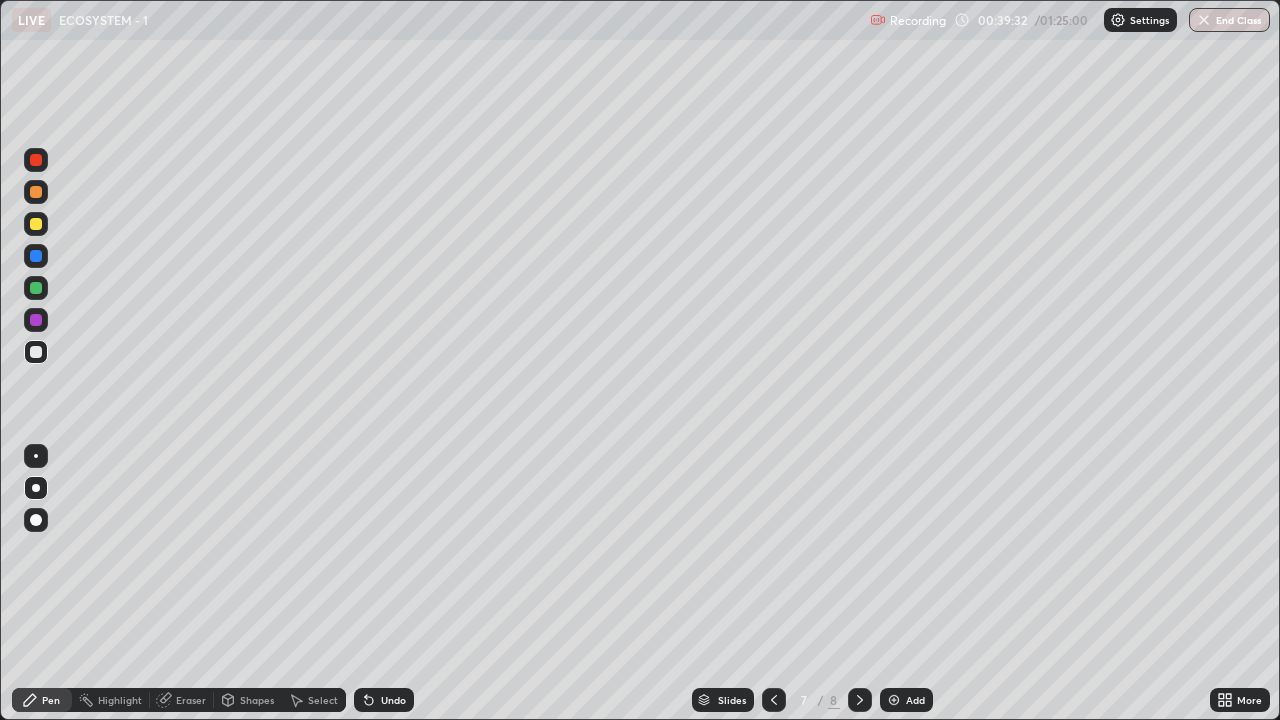 click 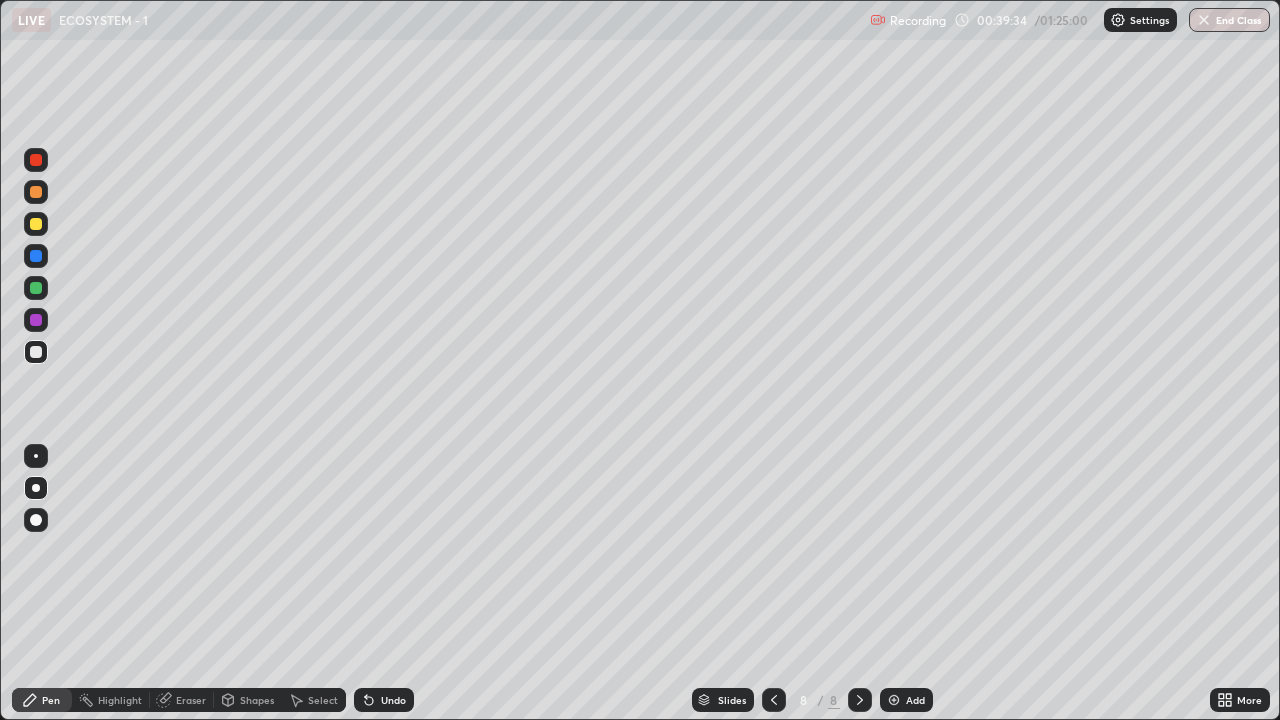 click at bounding box center [36, 192] 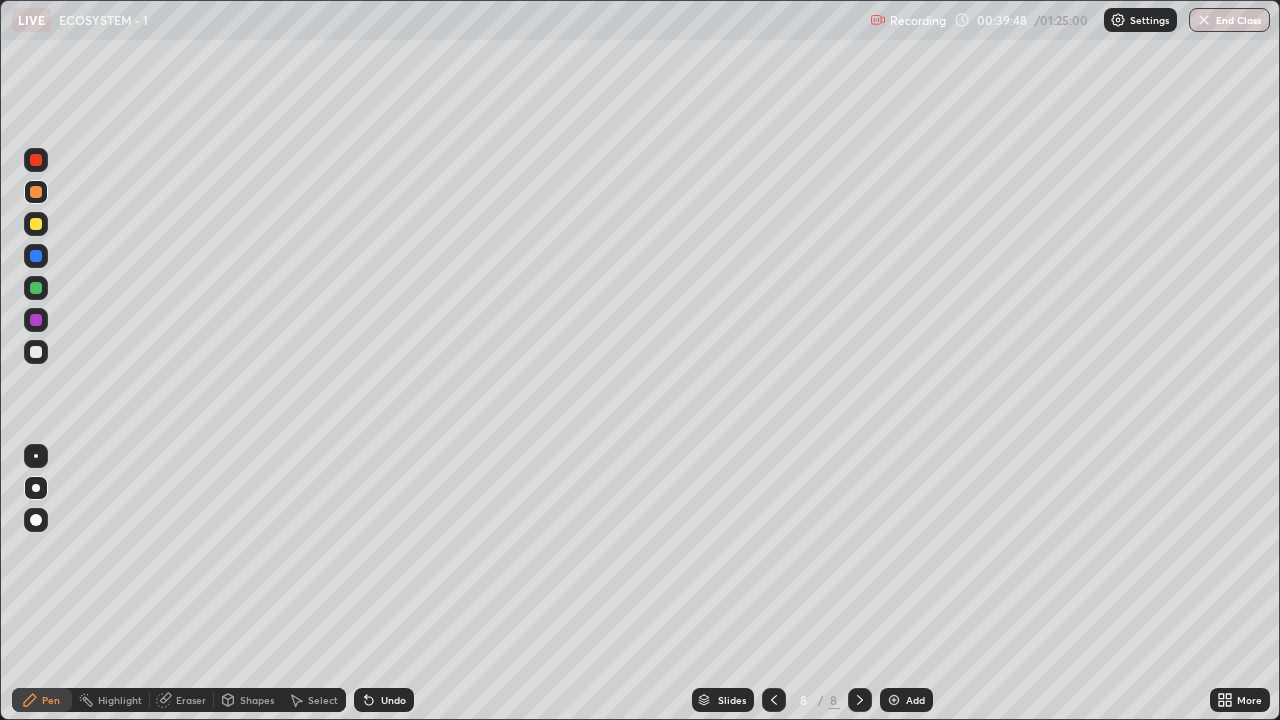 click at bounding box center [36, 192] 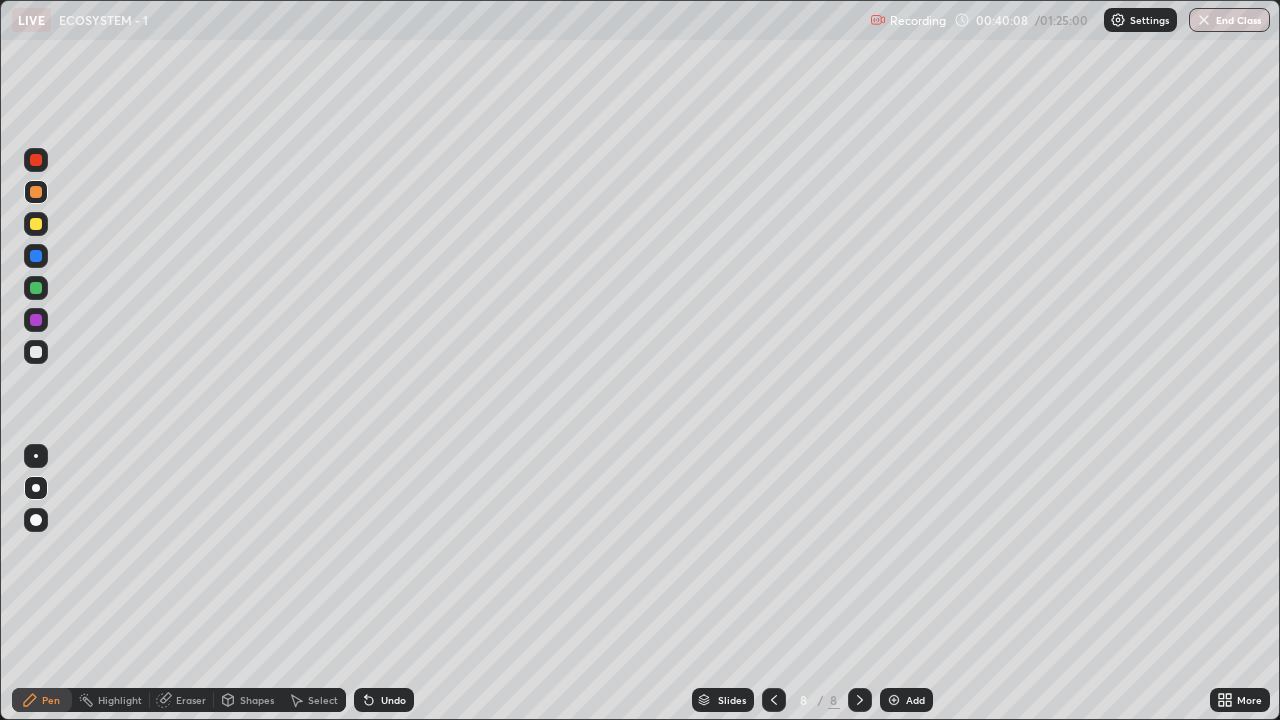 click at bounding box center [36, 288] 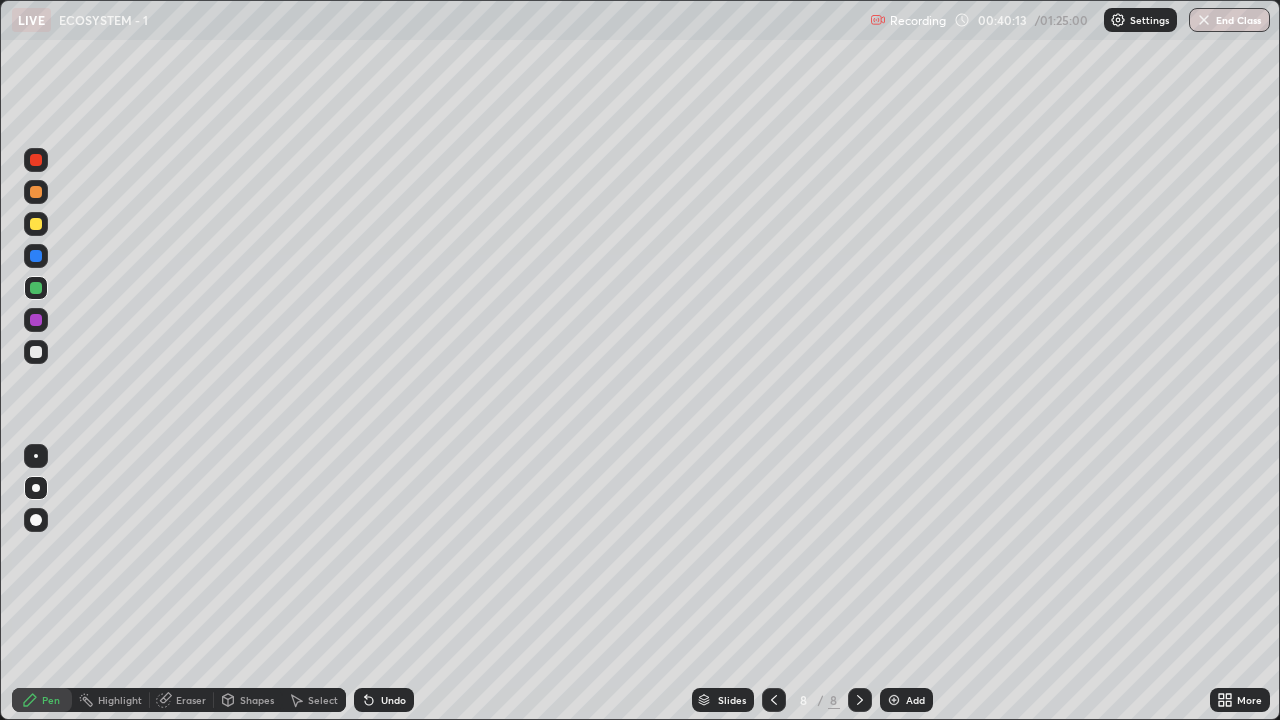 click on "Undo" at bounding box center [393, 700] 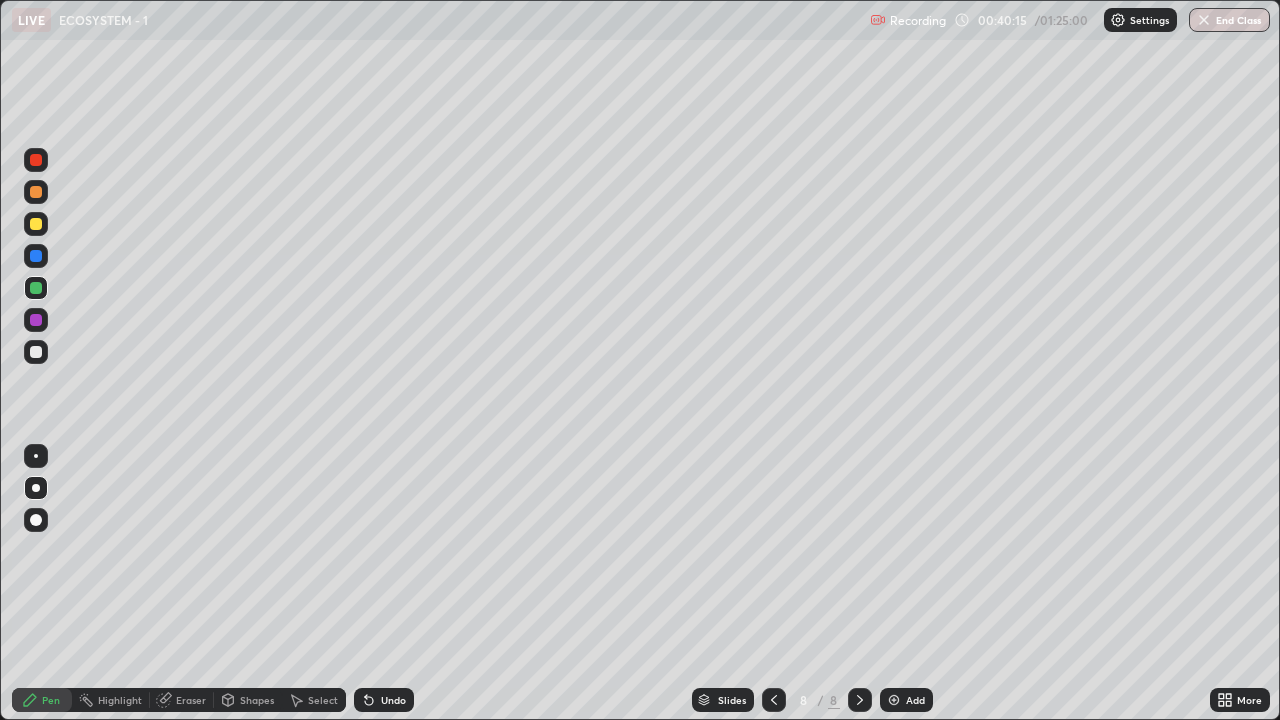 click 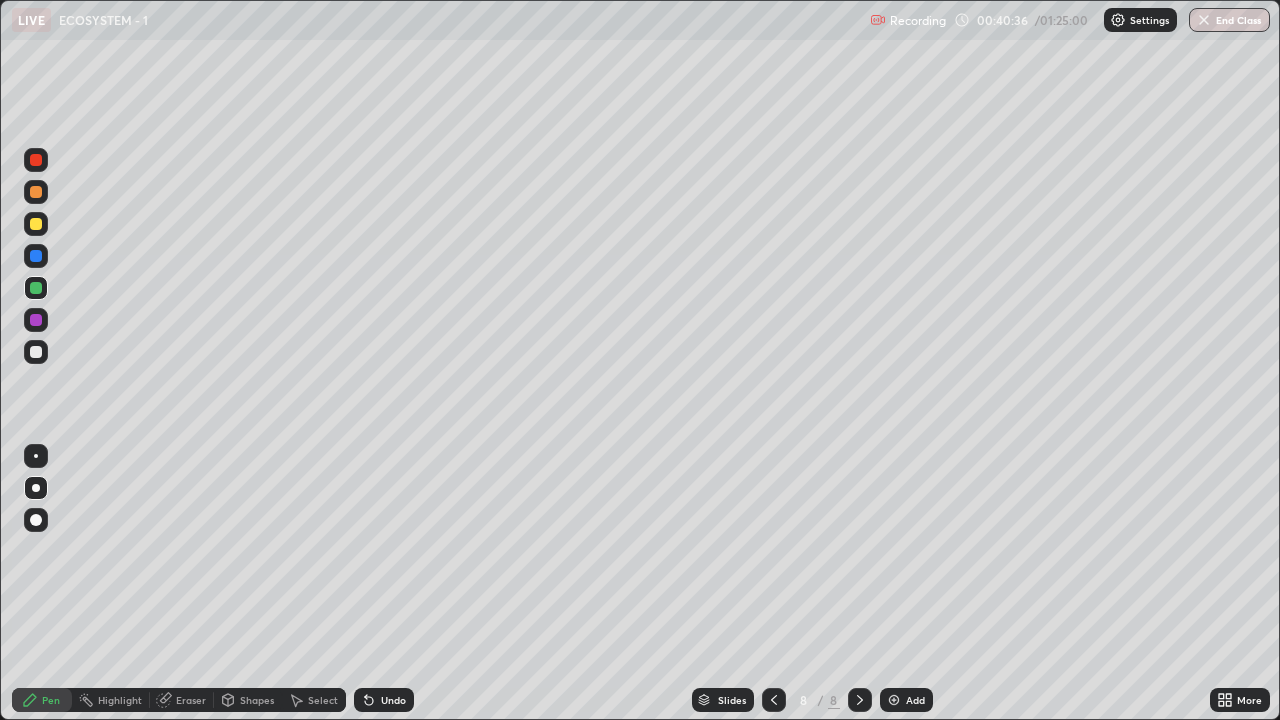 click at bounding box center [36, 160] 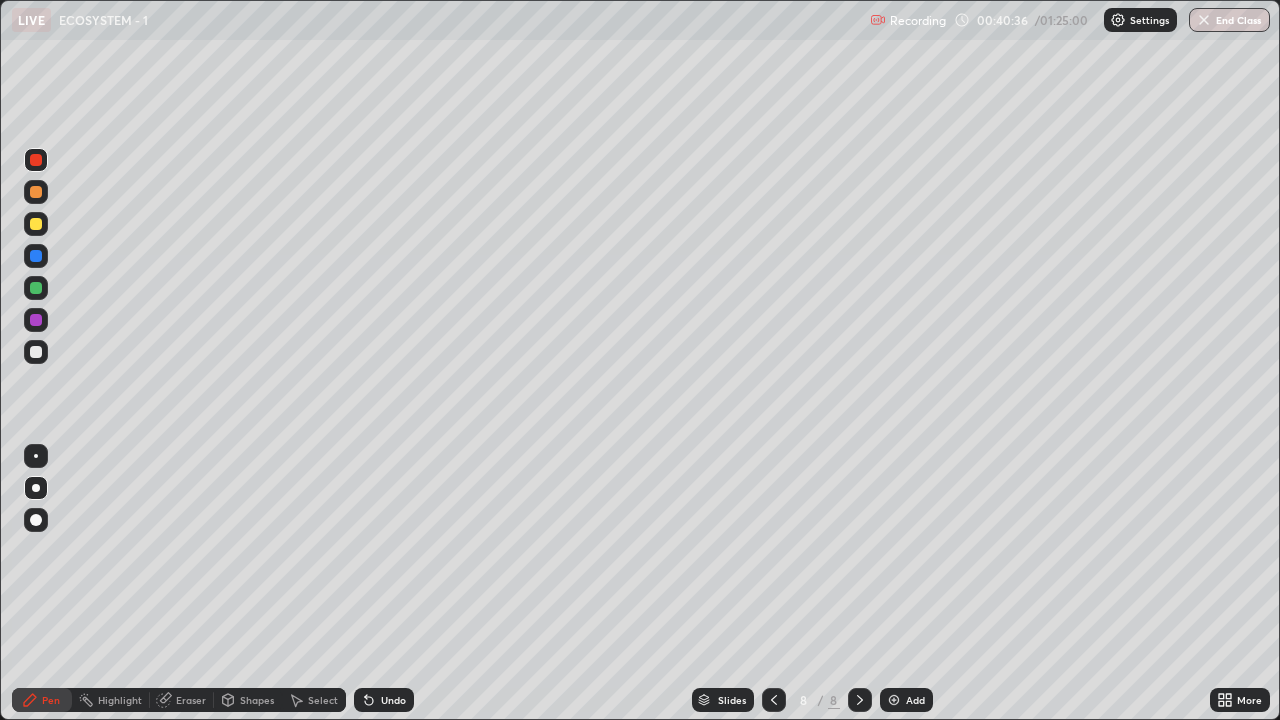 click at bounding box center [36, 192] 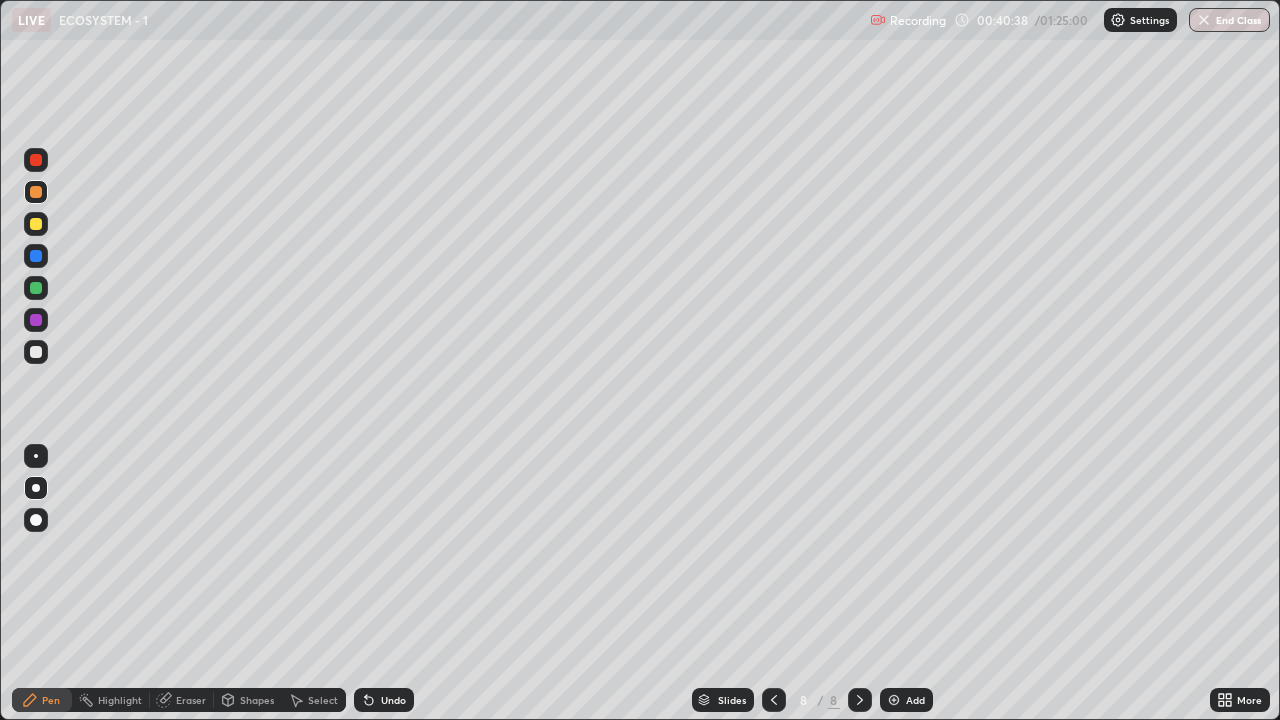 click at bounding box center [36, 160] 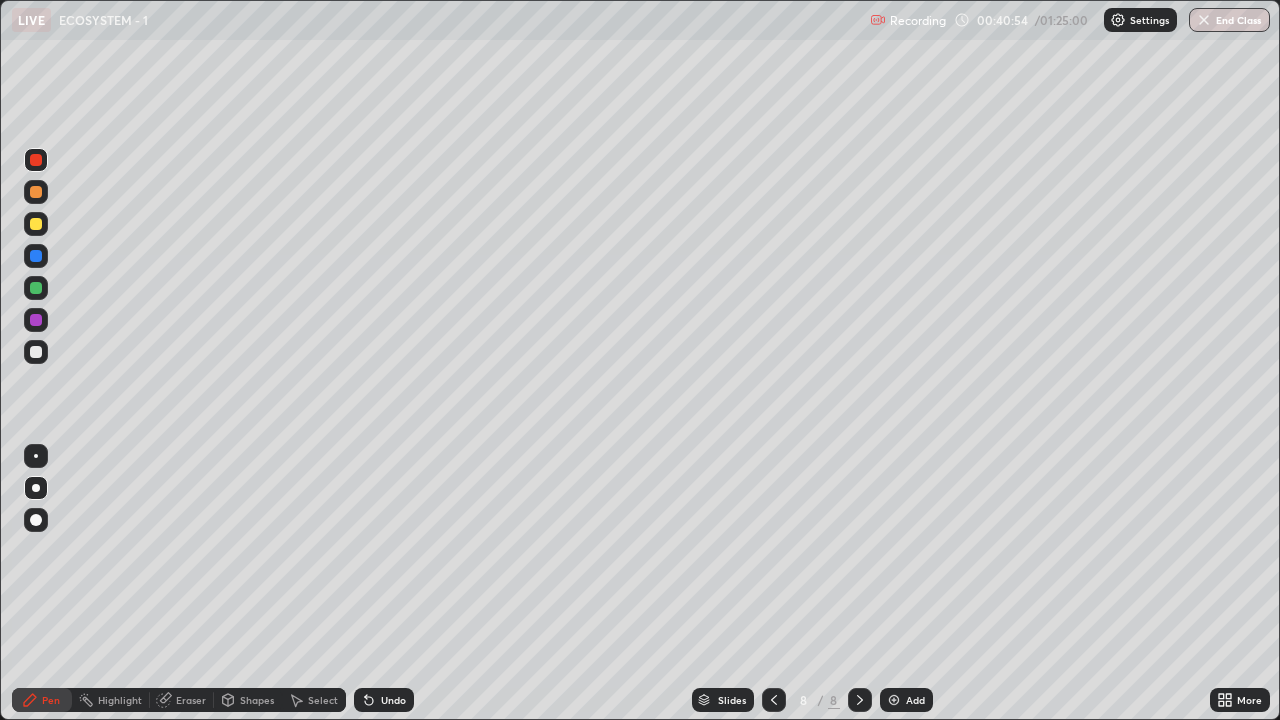 click at bounding box center (36, 192) 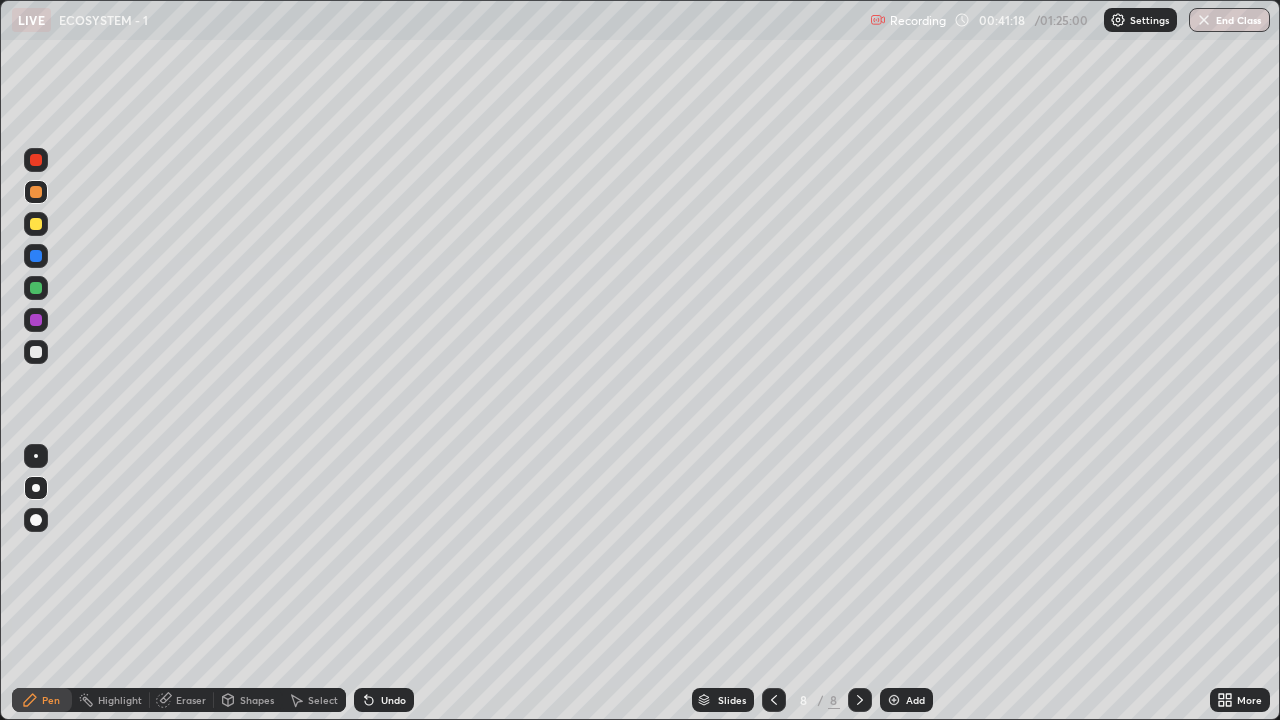 click at bounding box center [36, 224] 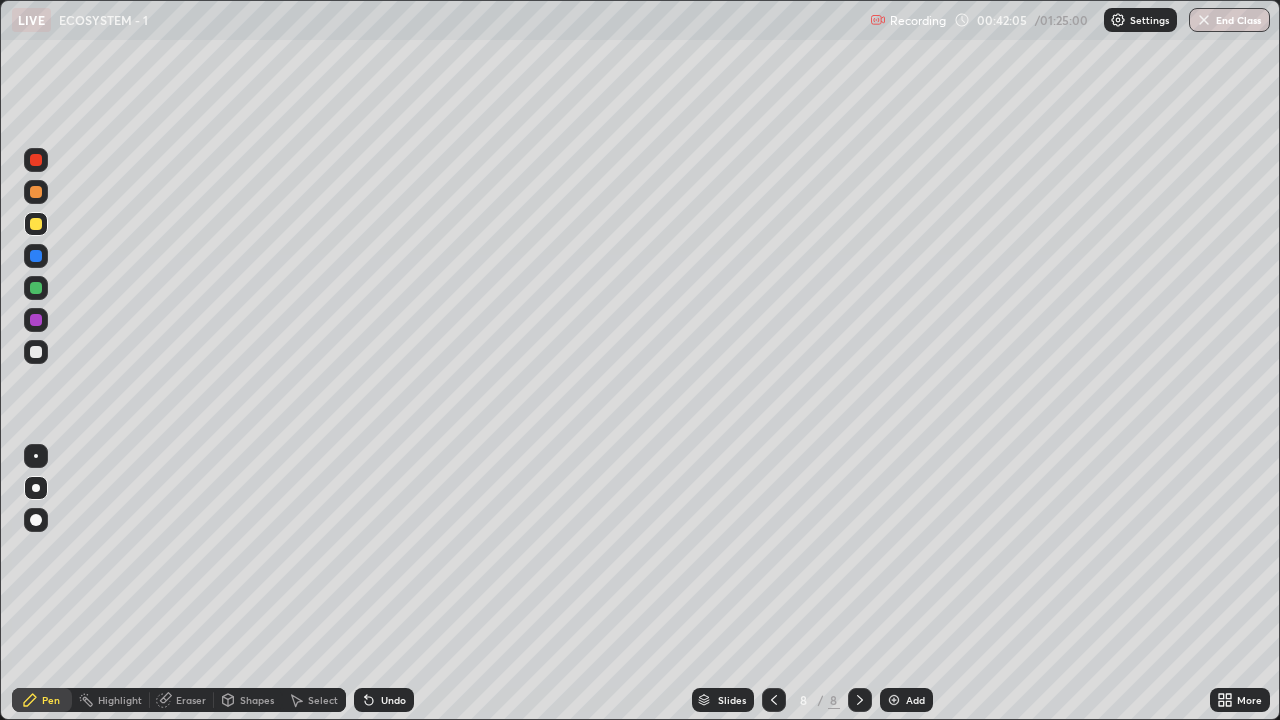 click at bounding box center (36, 256) 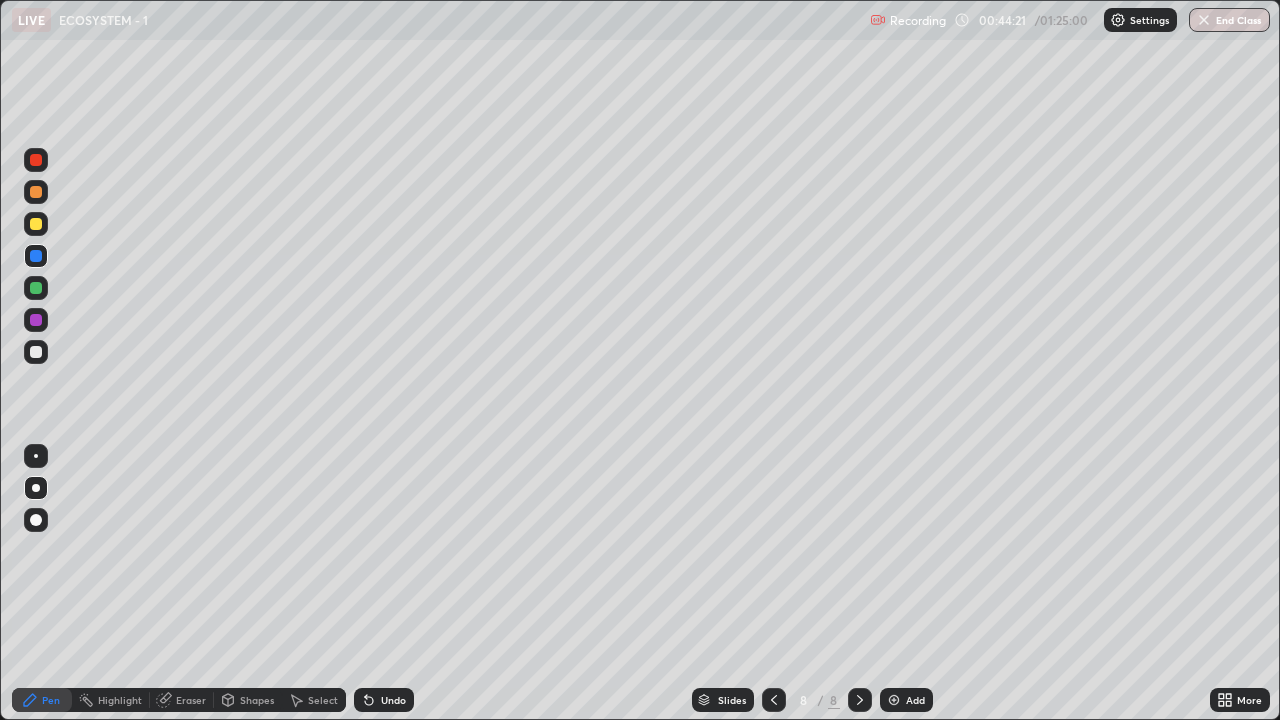 click at bounding box center [36, 192] 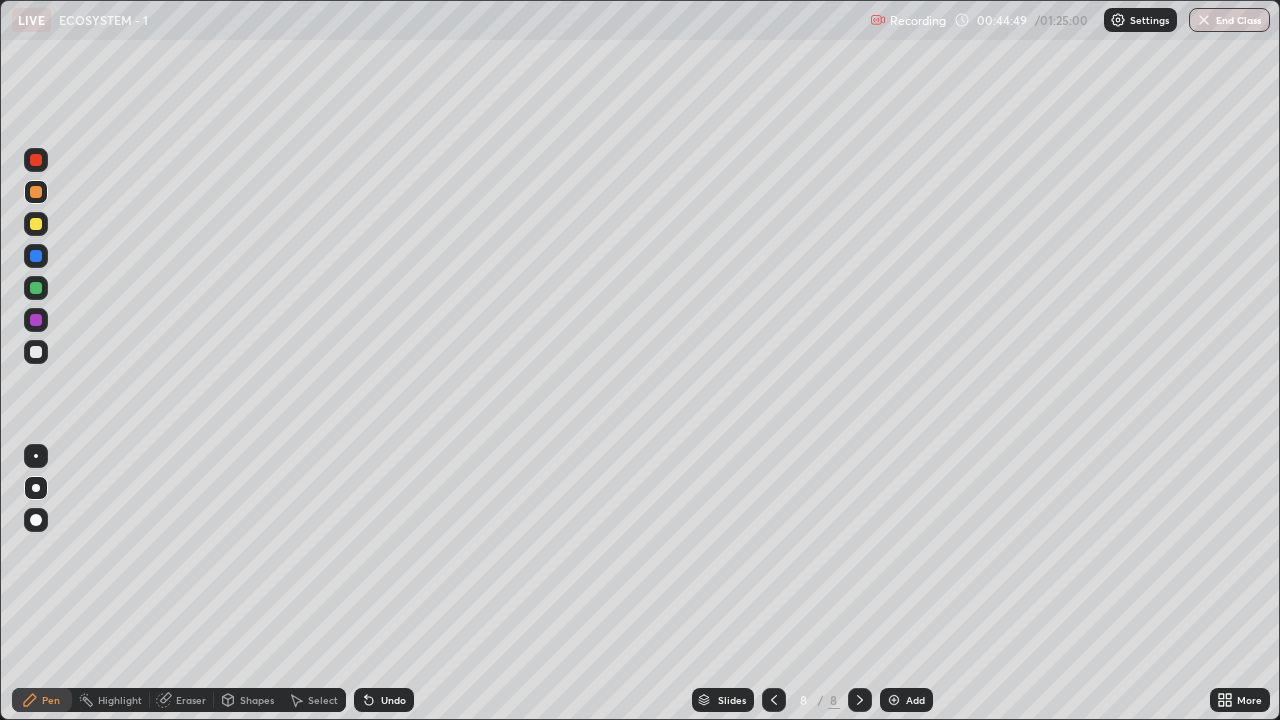 click at bounding box center [36, 352] 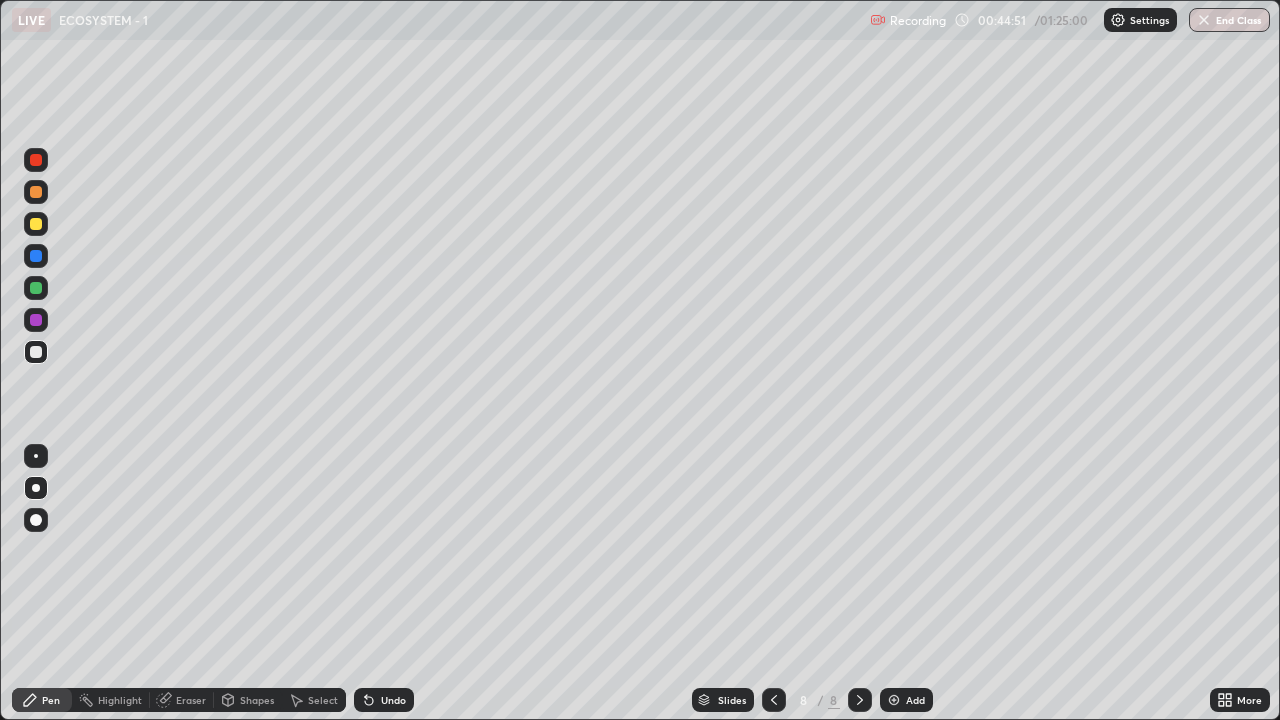 click at bounding box center [36, 192] 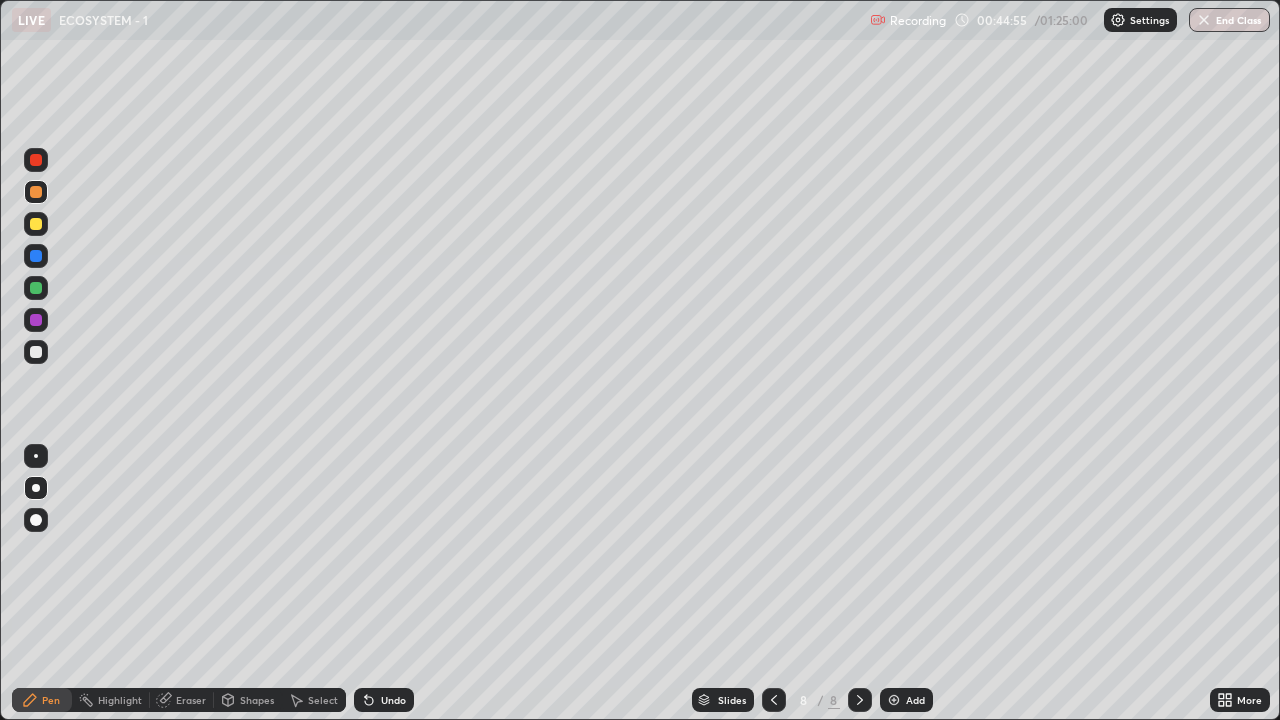 click at bounding box center (36, 352) 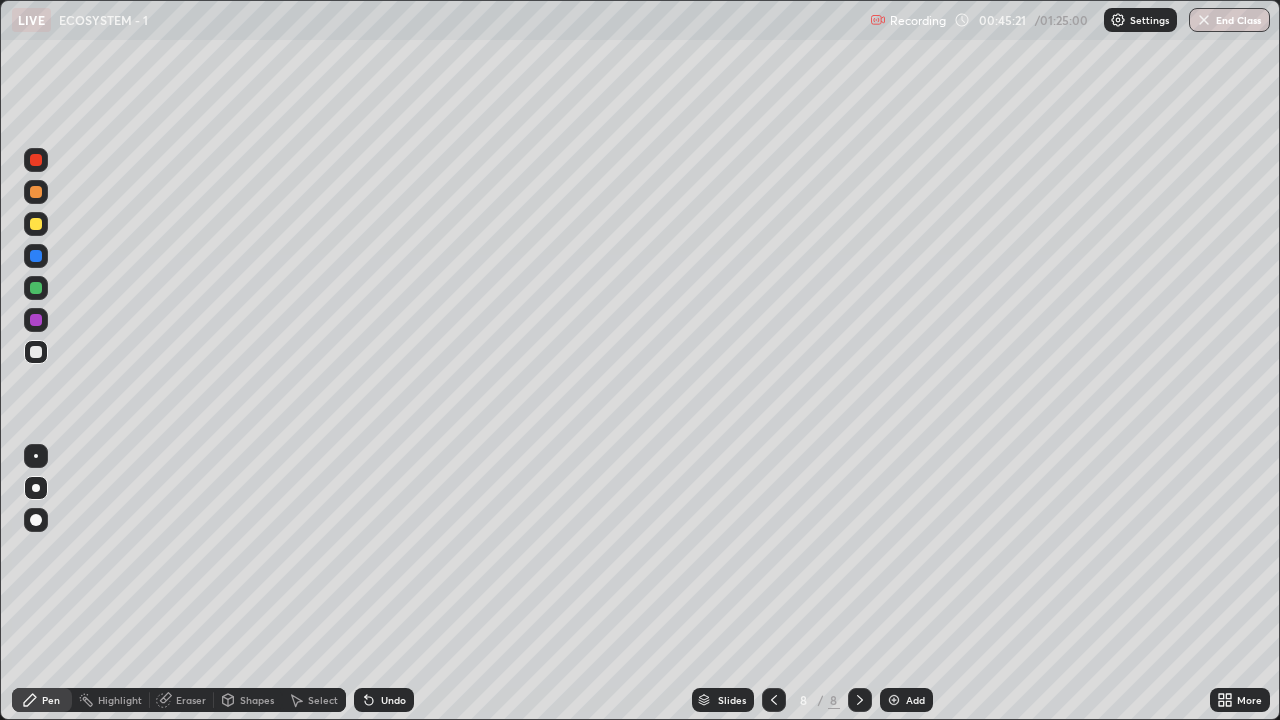 click on "Undo" at bounding box center (393, 700) 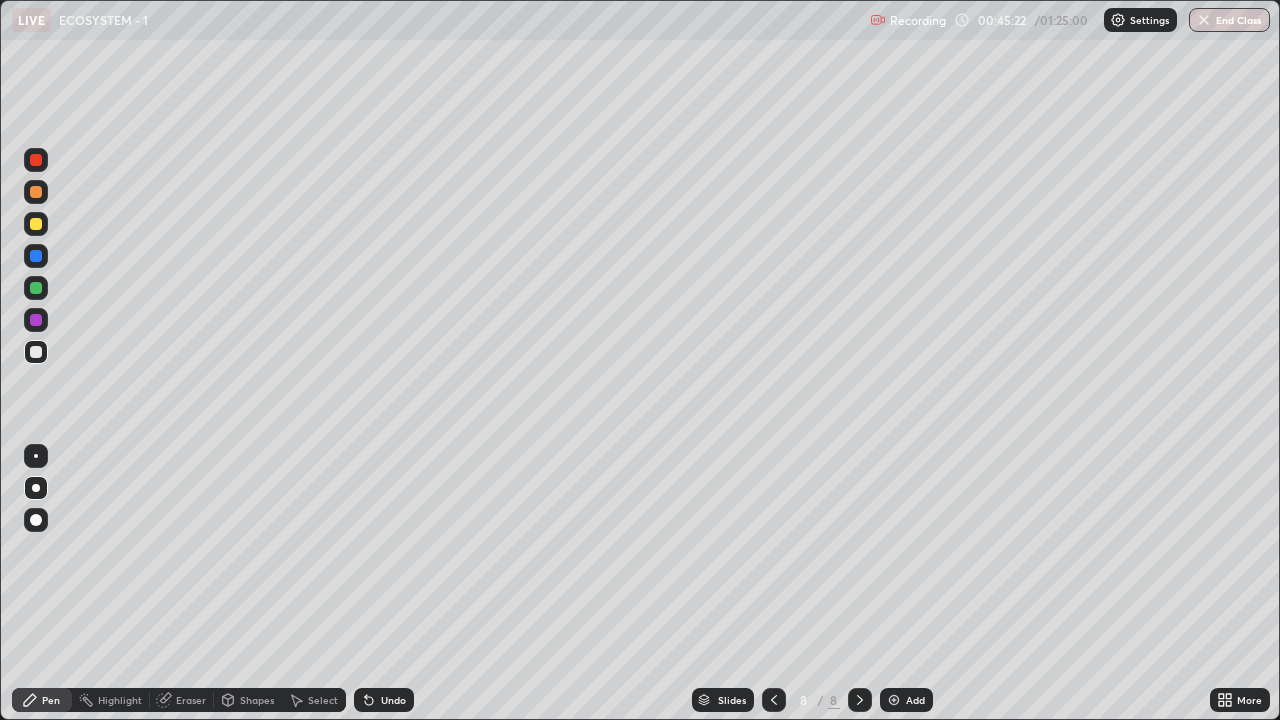 click on "Undo" at bounding box center [393, 700] 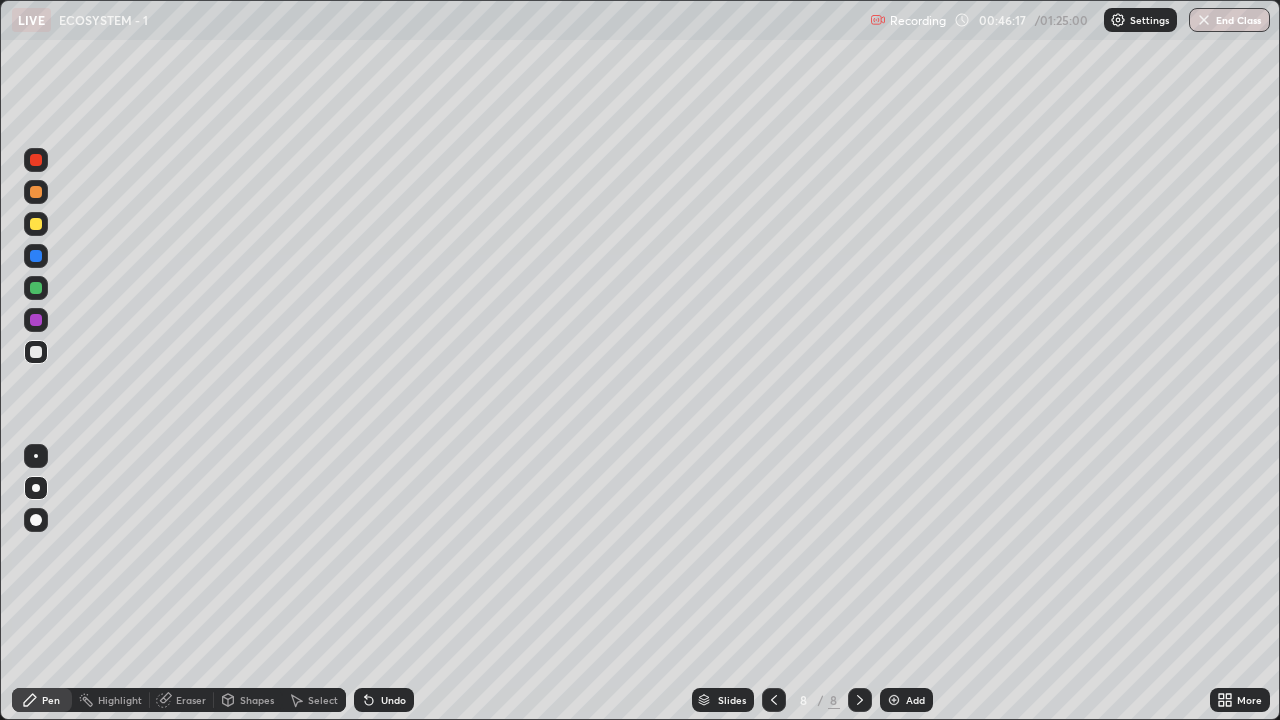 click at bounding box center [36, 256] 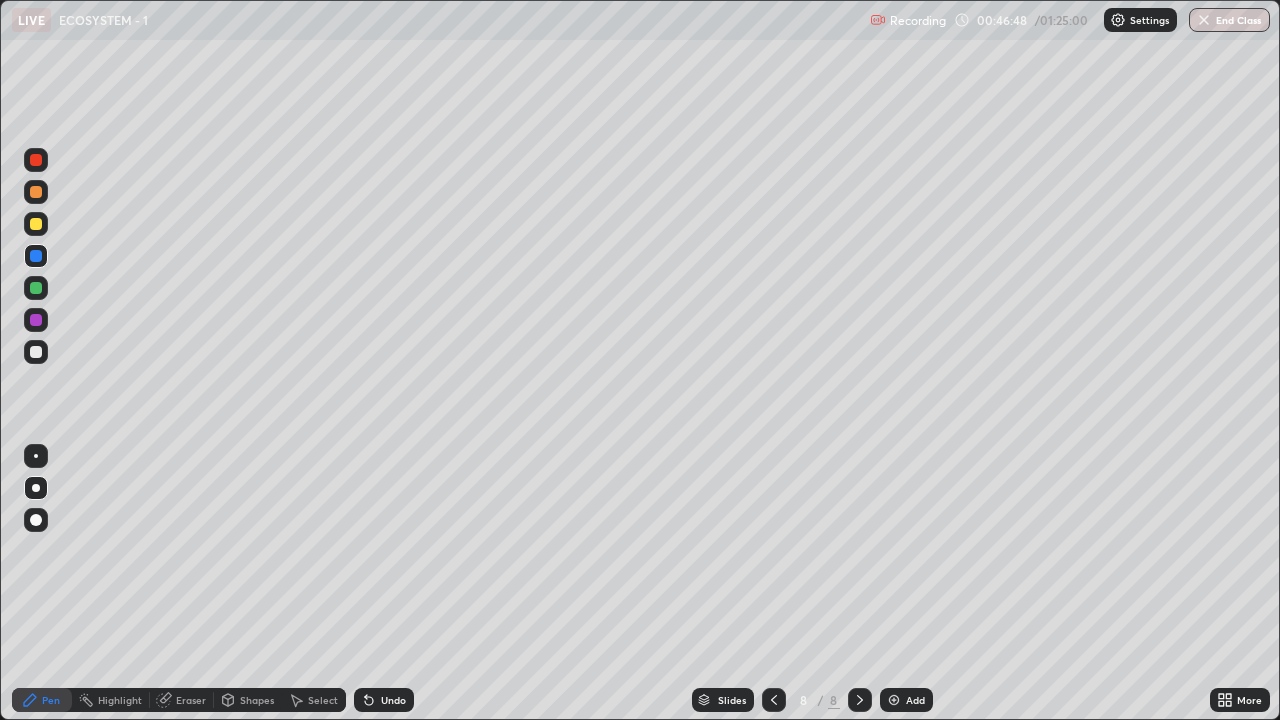 click at bounding box center [36, 192] 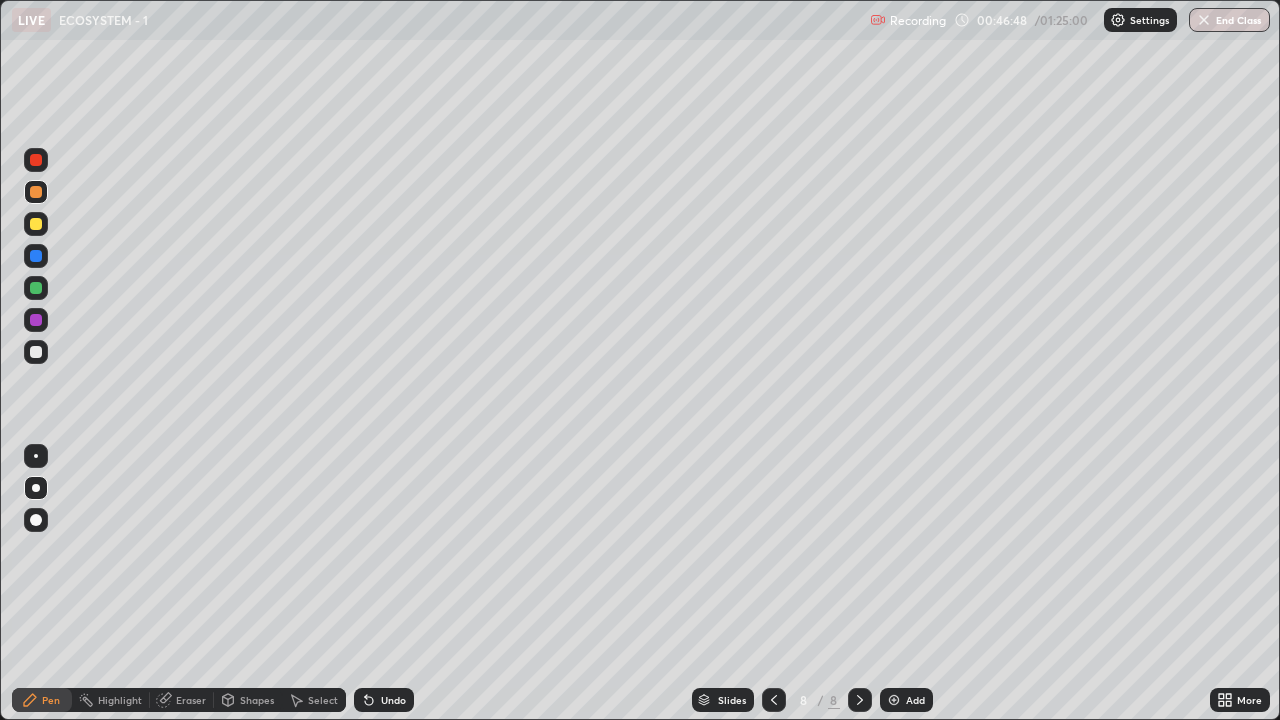 click at bounding box center [36, 224] 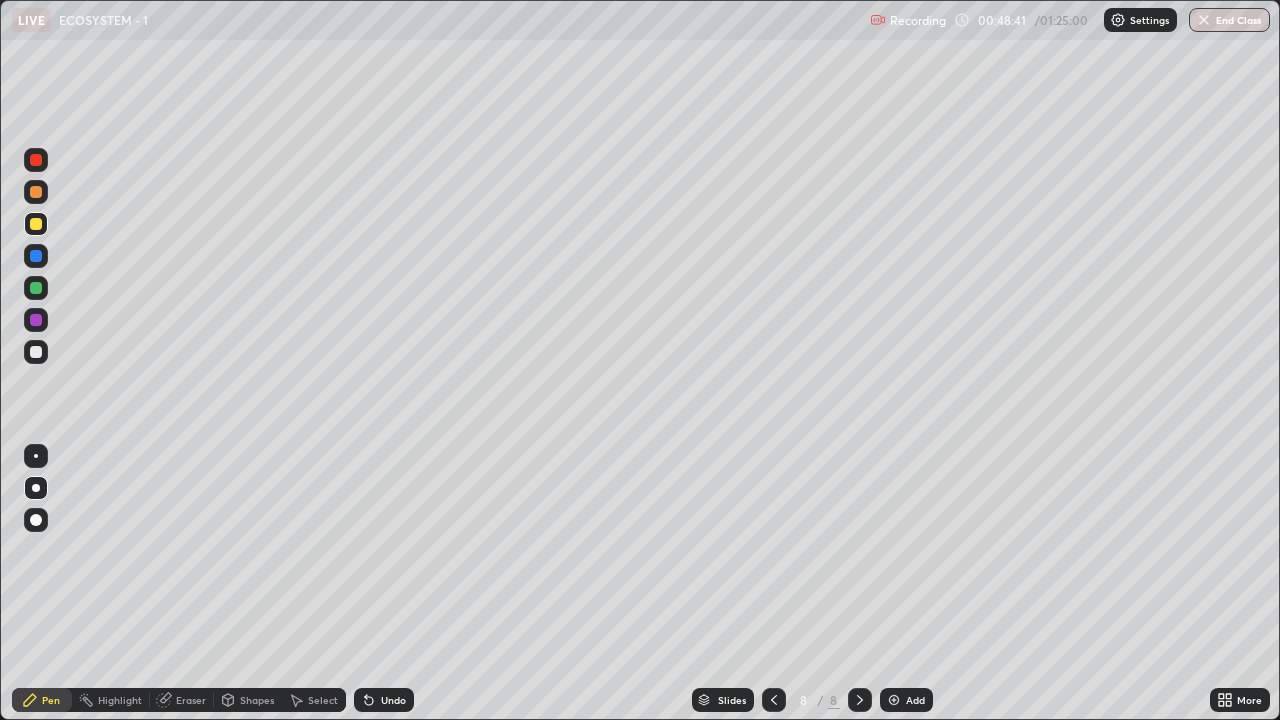 click at bounding box center [36, 288] 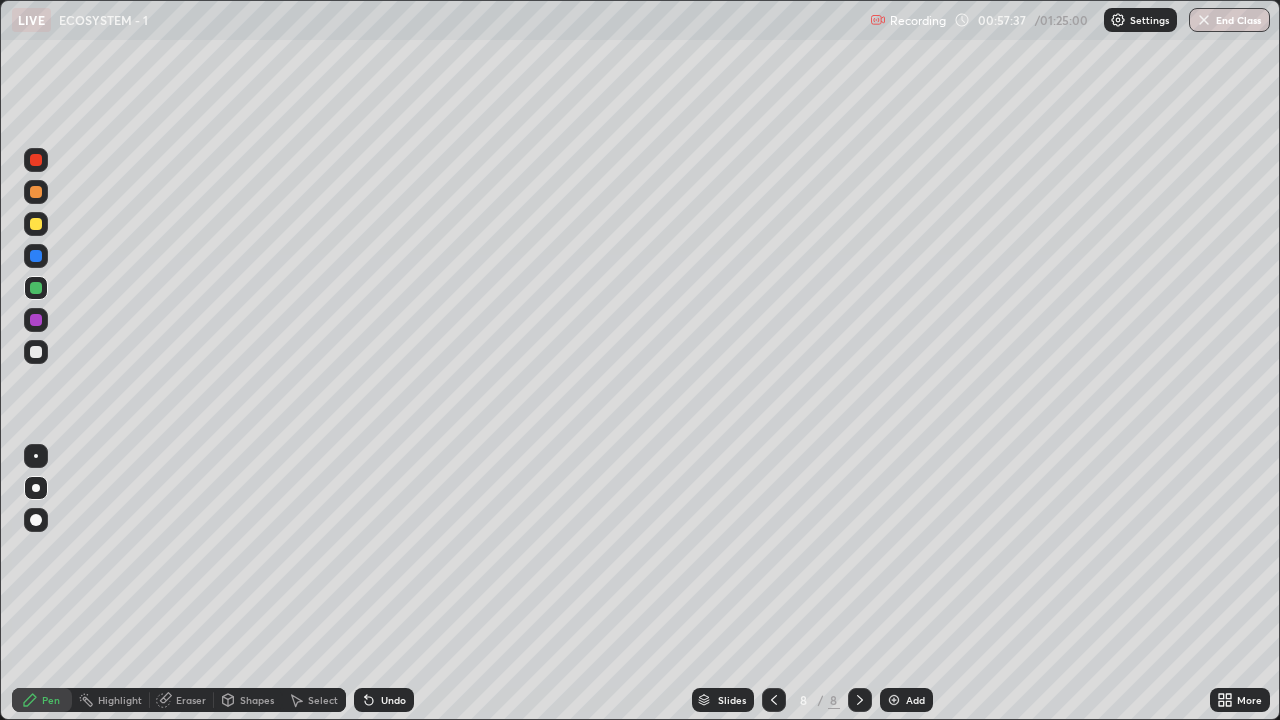 click on "Add" at bounding box center [906, 700] 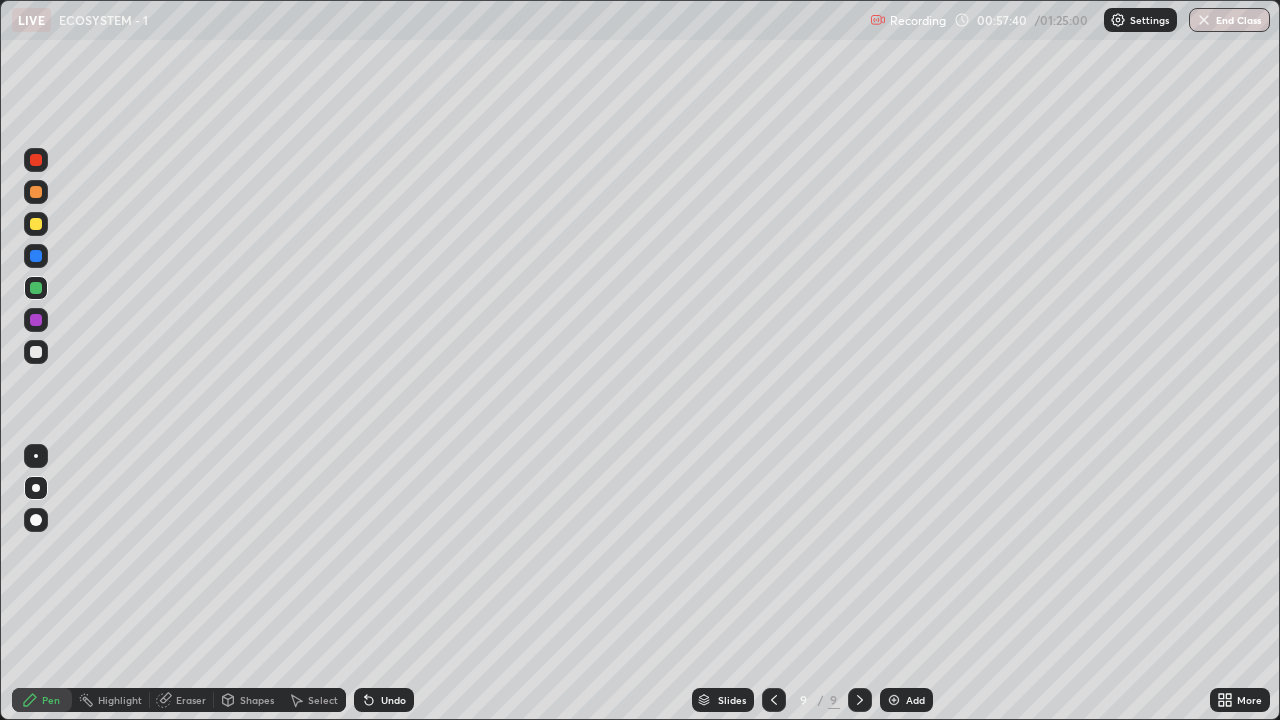 click at bounding box center (36, 488) 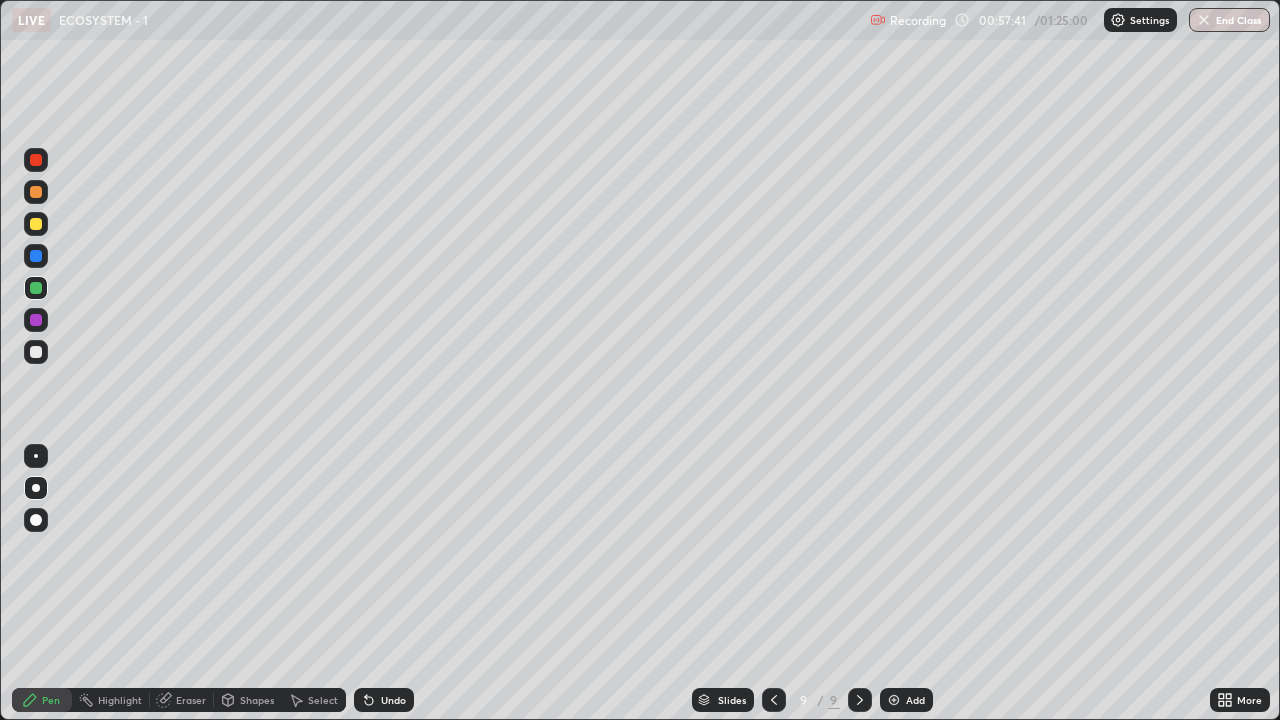 click at bounding box center (36, 352) 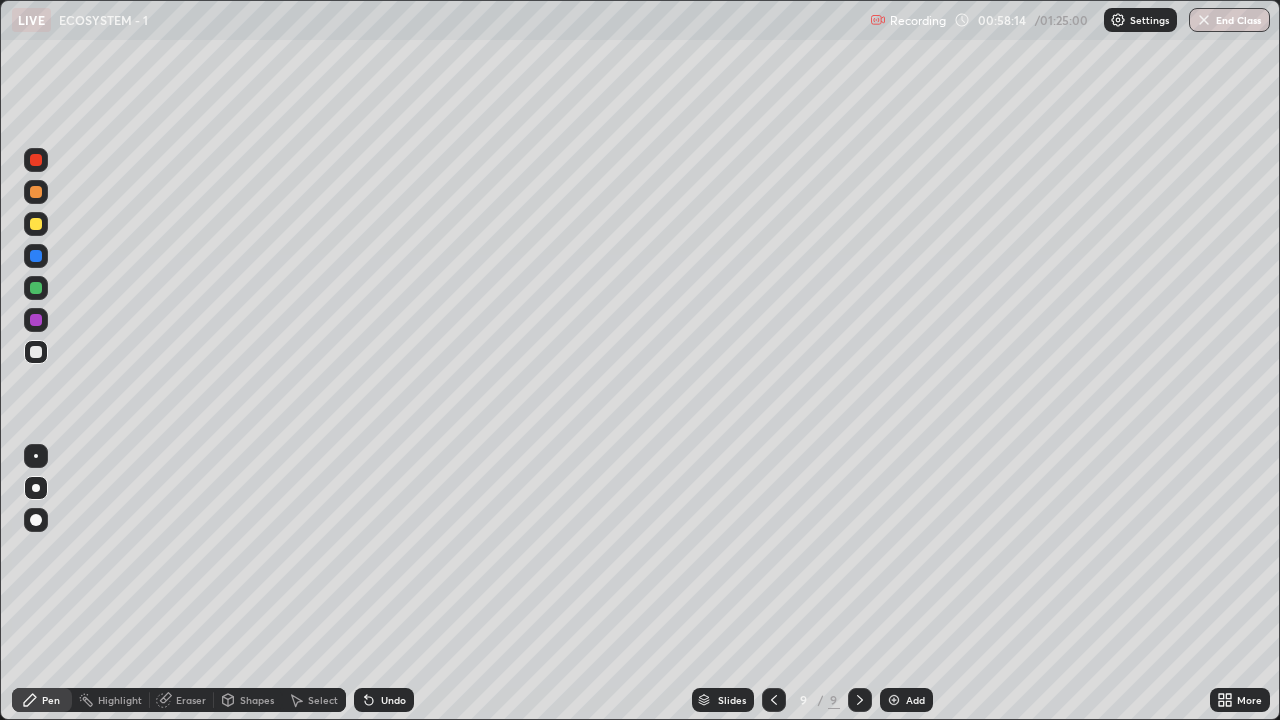 click on "Undo" at bounding box center (384, 700) 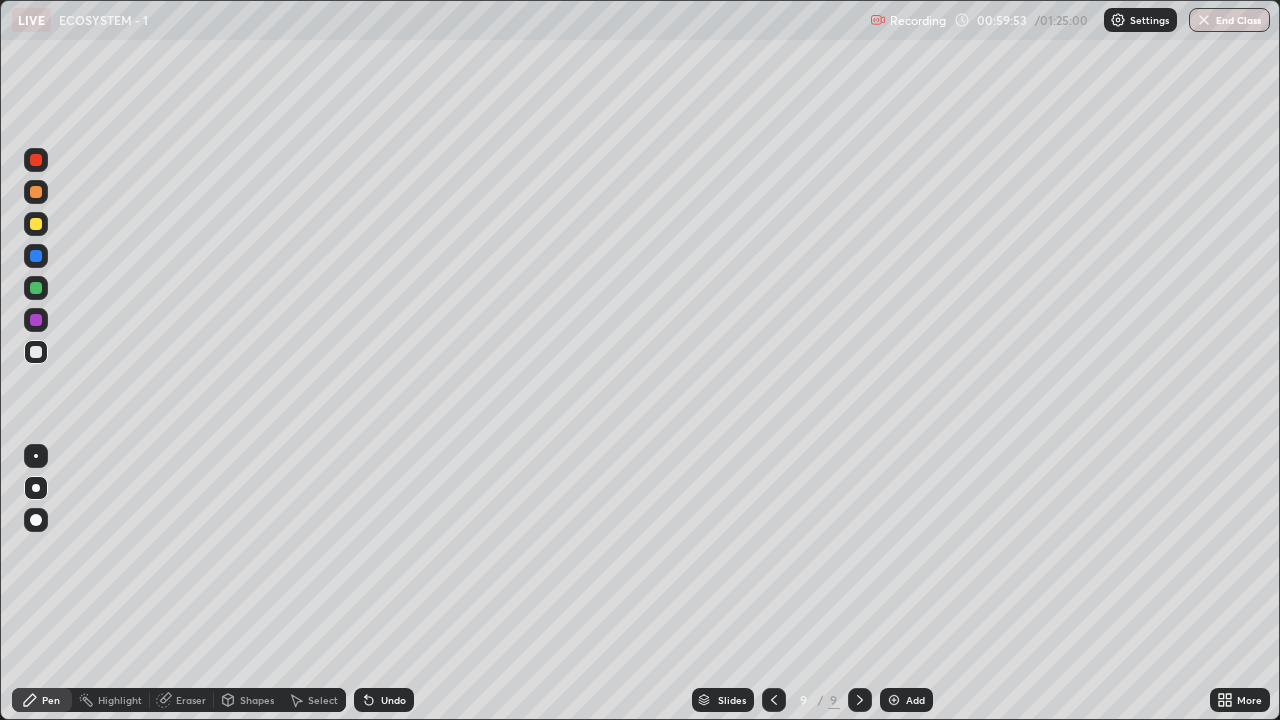 click at bounding box center (774, 700) 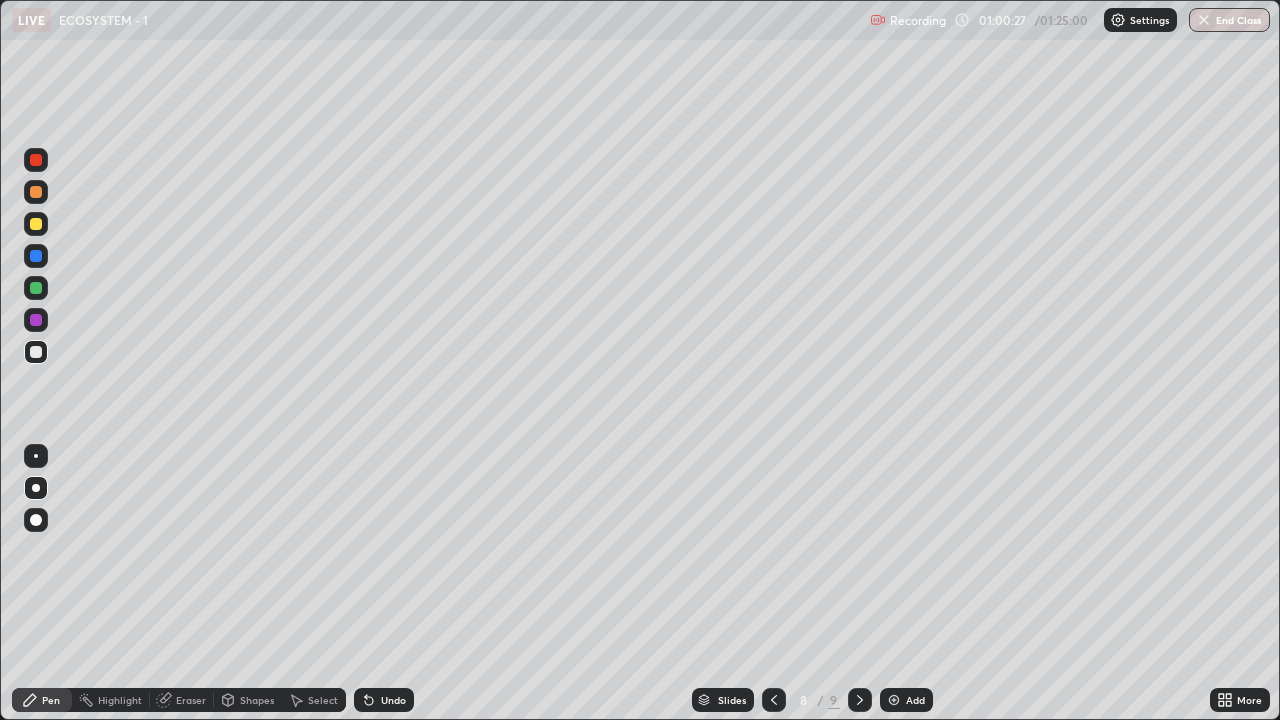 click 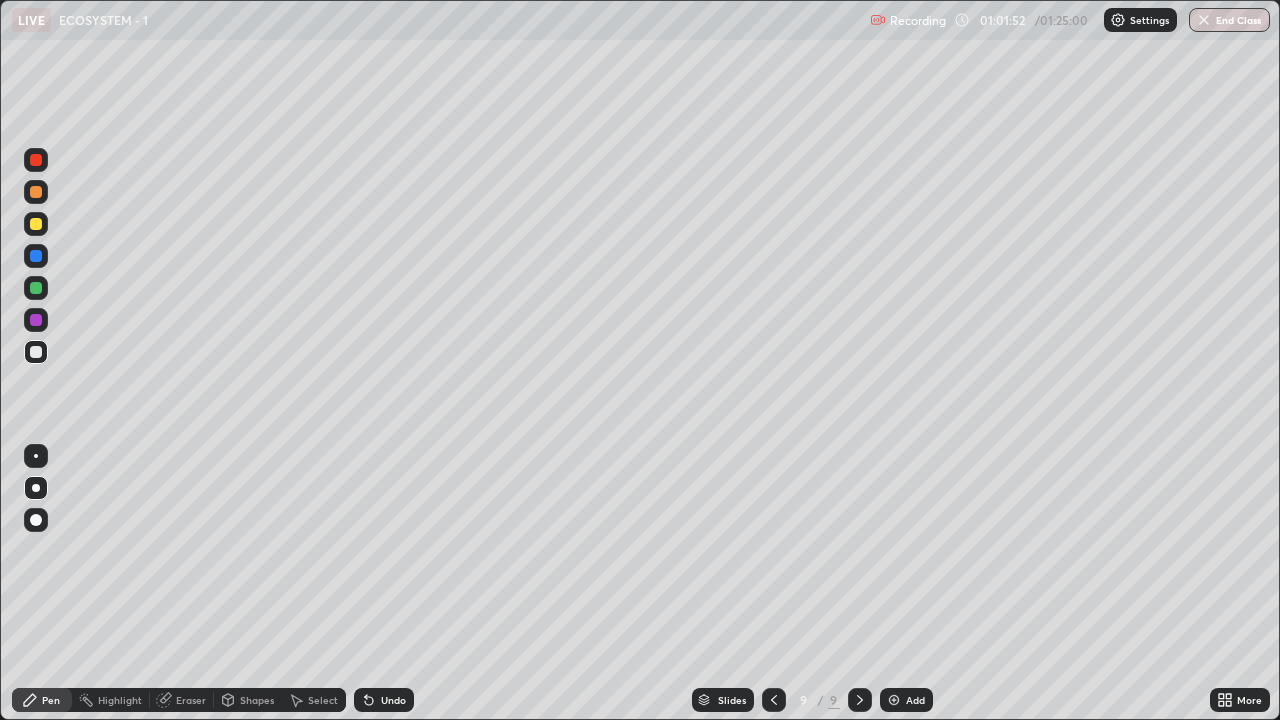 click at bounding box center [36, 192] 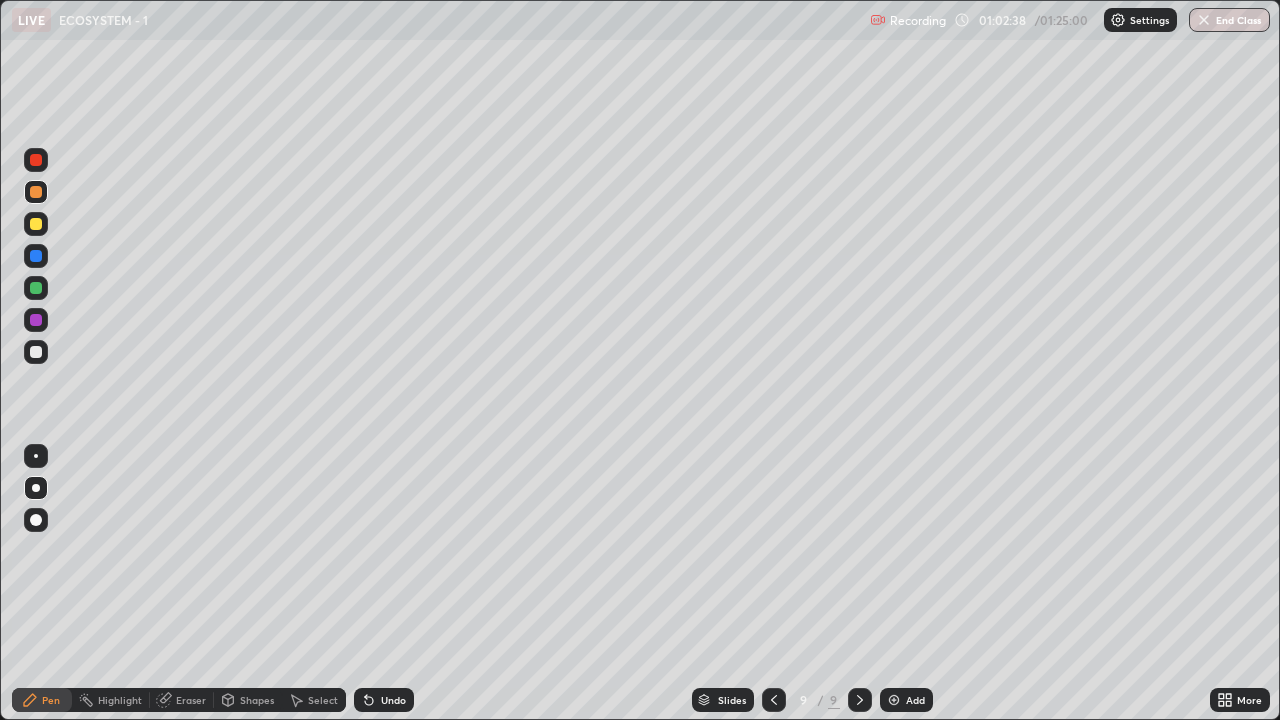 click at bounding box center (36, 288) 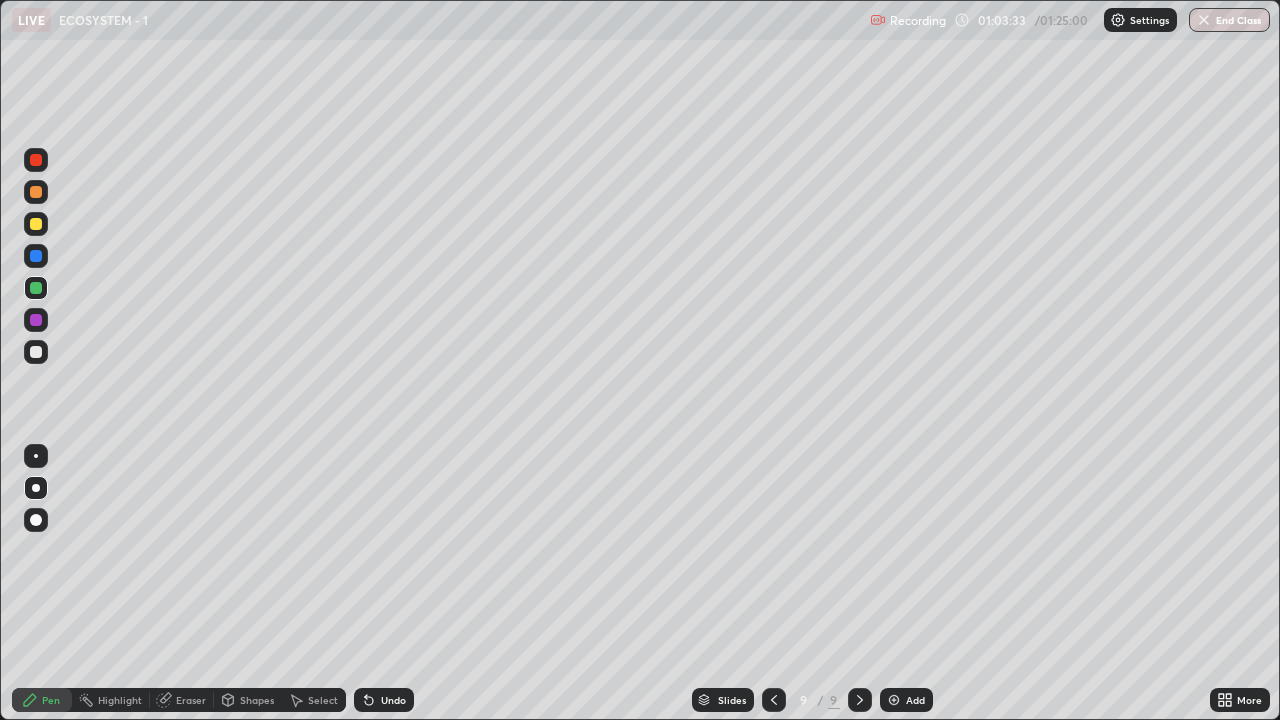 click on "Add" at bounding box center (915, 700) 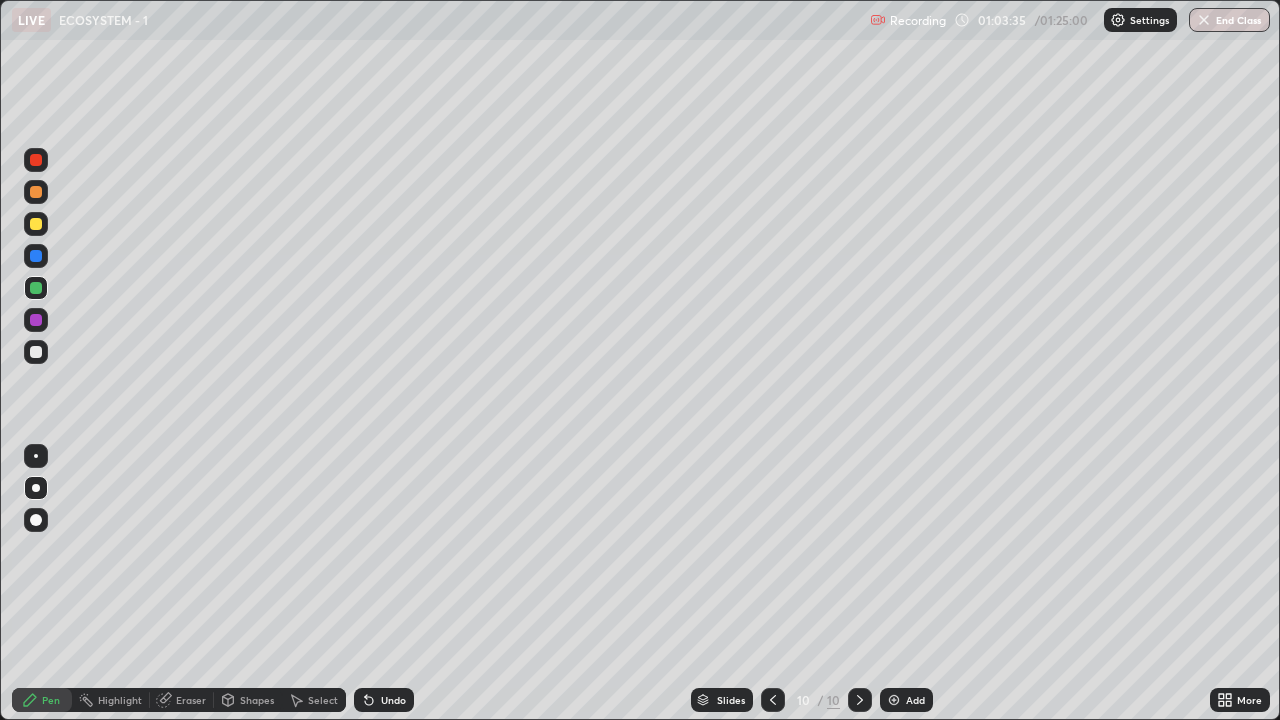 click at bounding box center (36, 192) 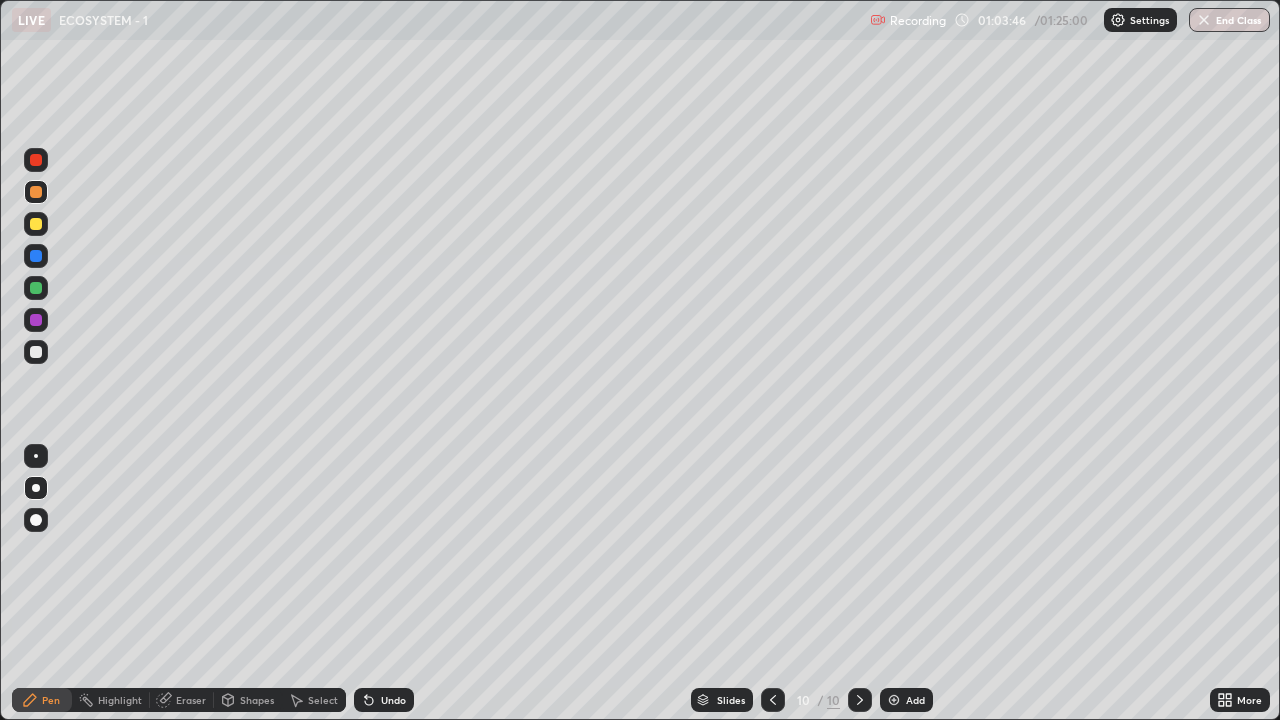 click at bounding box center [36, 320] 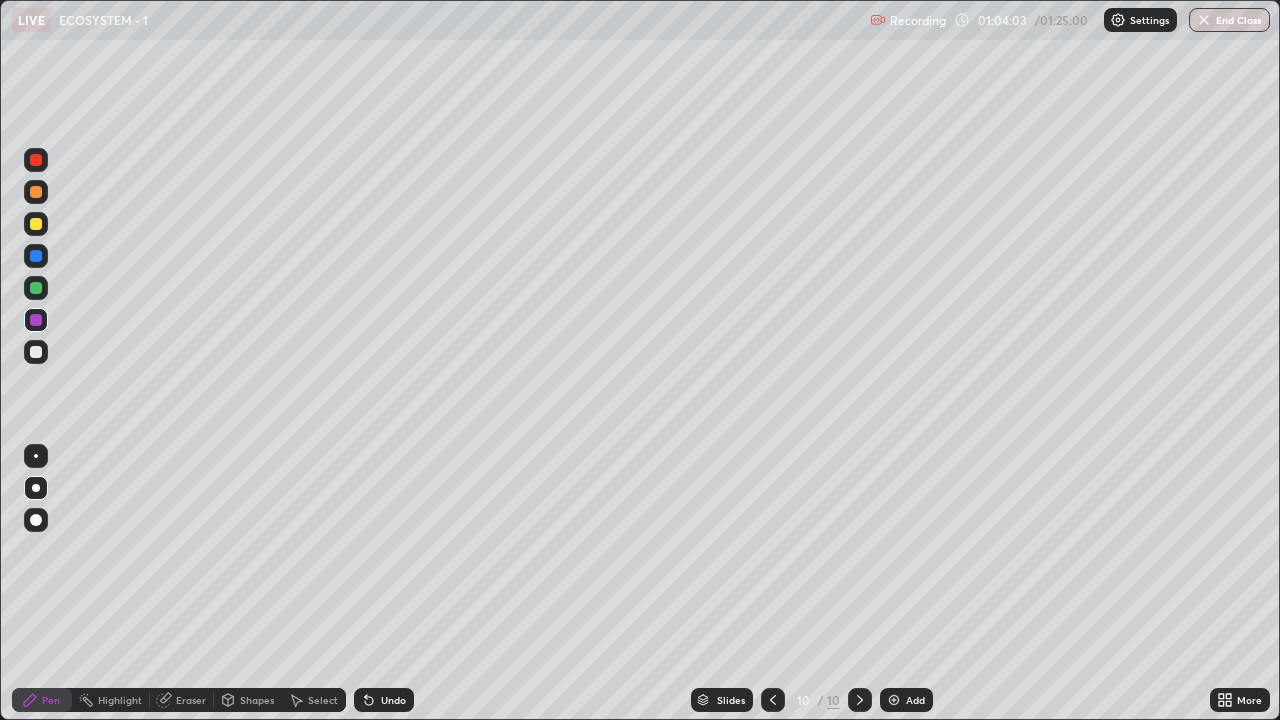click at bounding box center [36, 352] 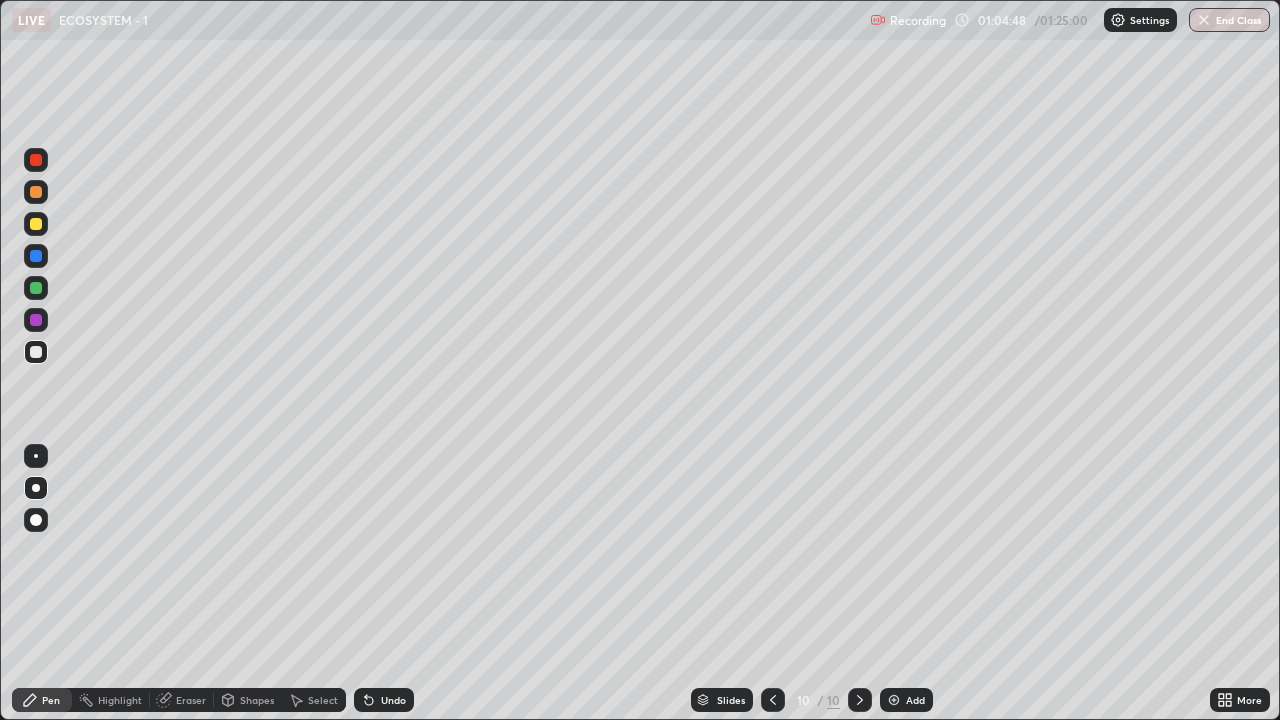 click at bounding box center (36, 192) 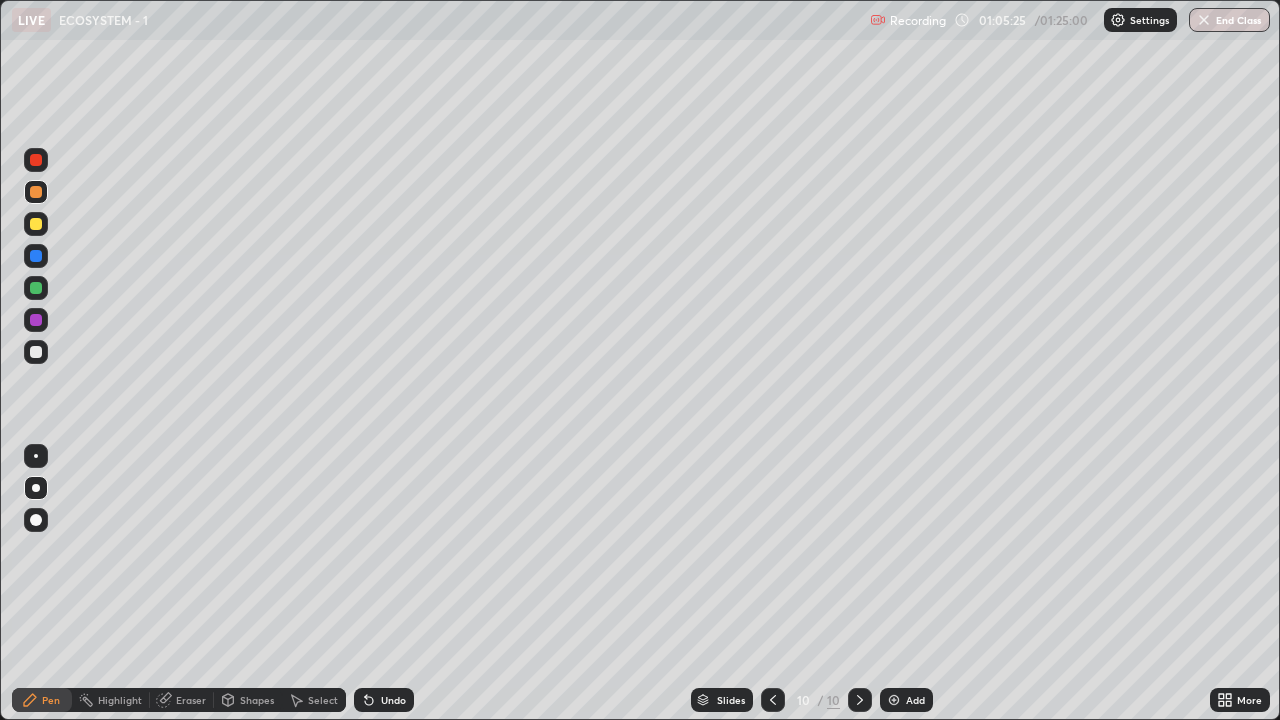click at bounding box center [36, 352] 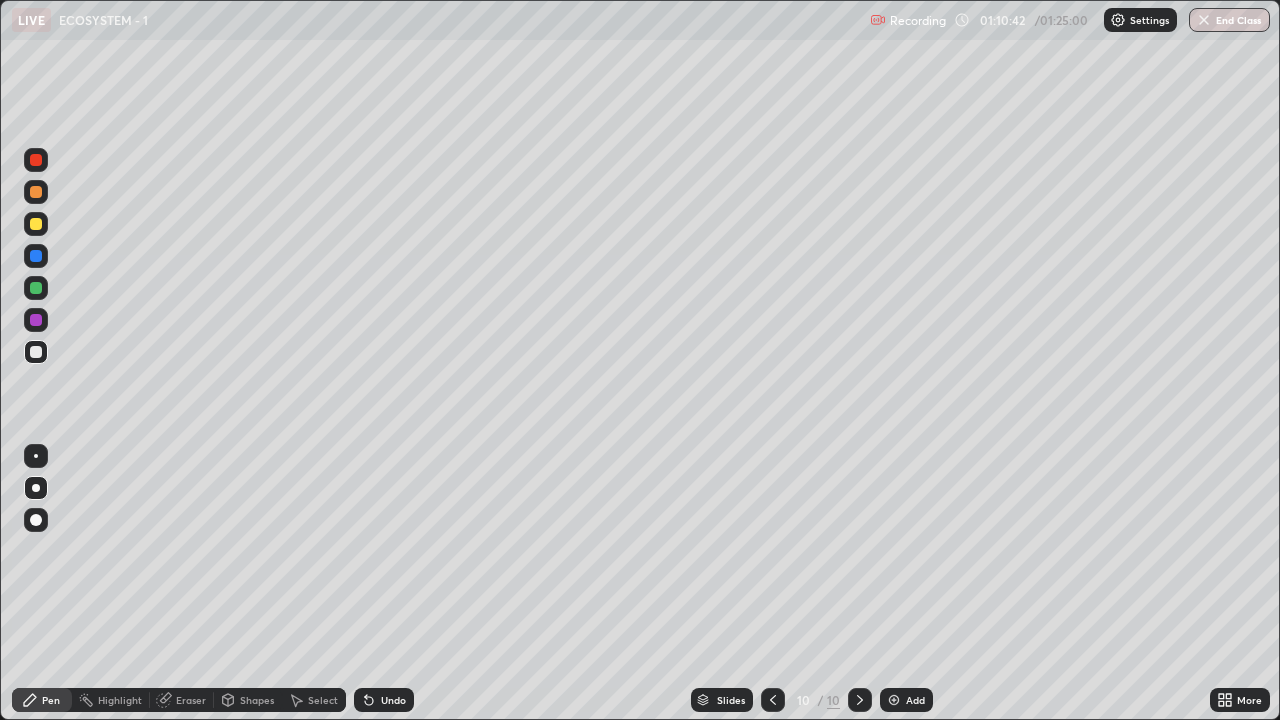 click on "More" at bounding box center [1249, 700] 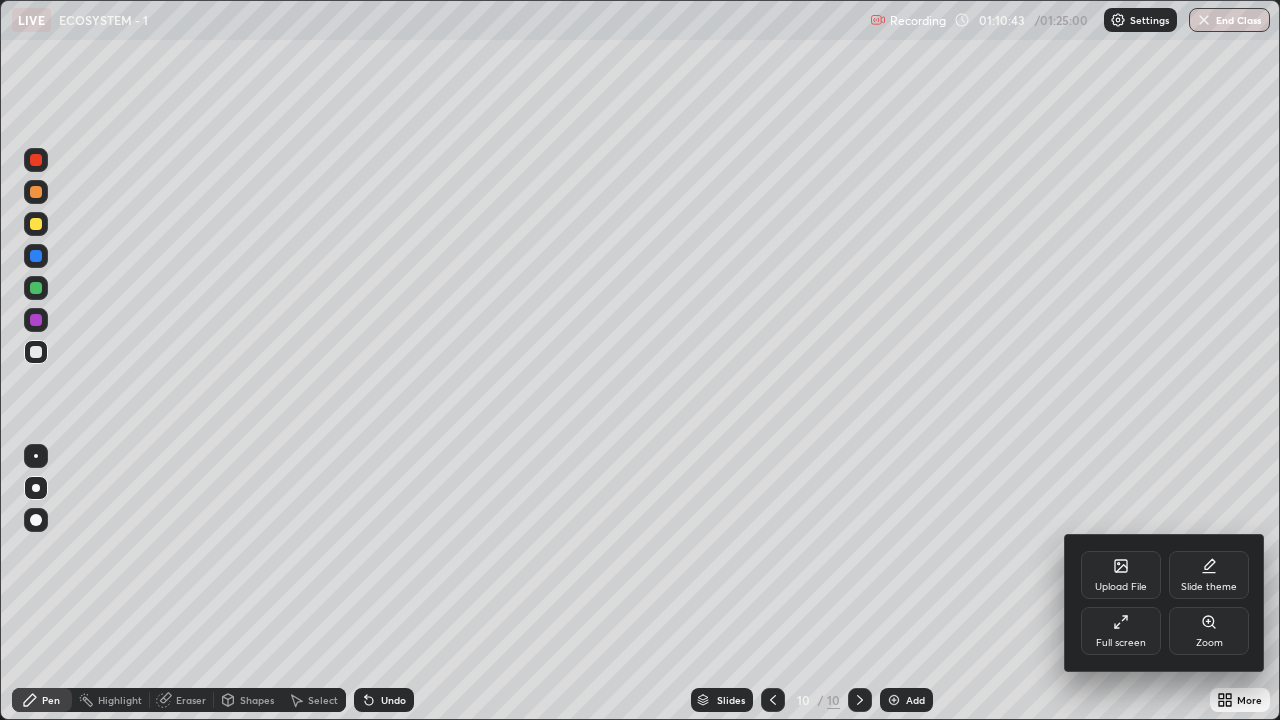 click on "Full screen" at bounding box center [1121, 631] 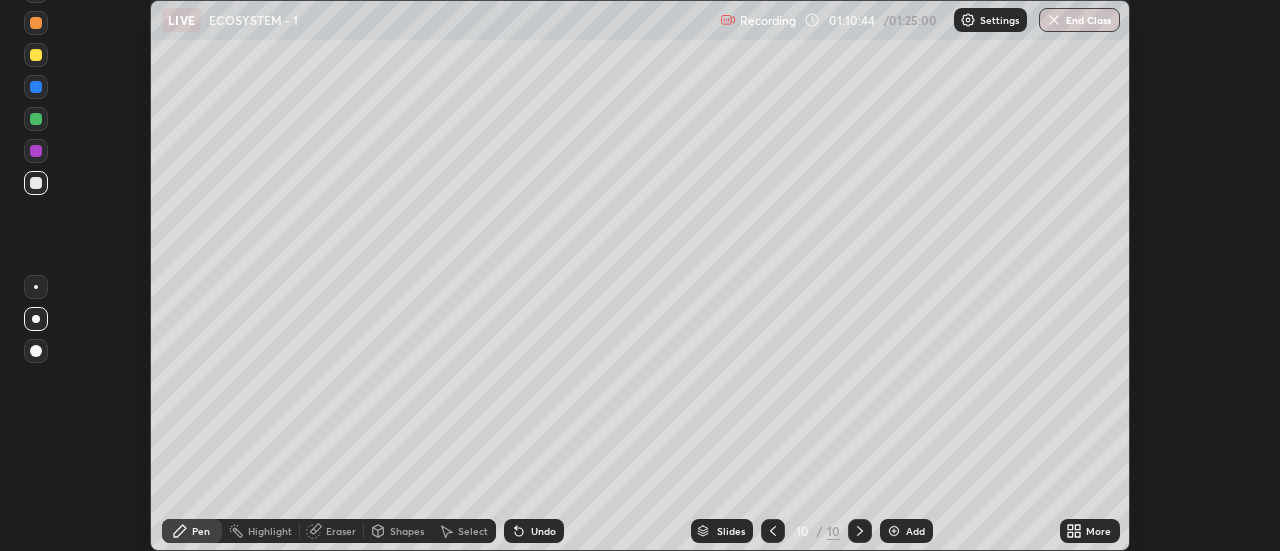 scroll, scrollTop: 551, scrollLeft: 1280, axis: both 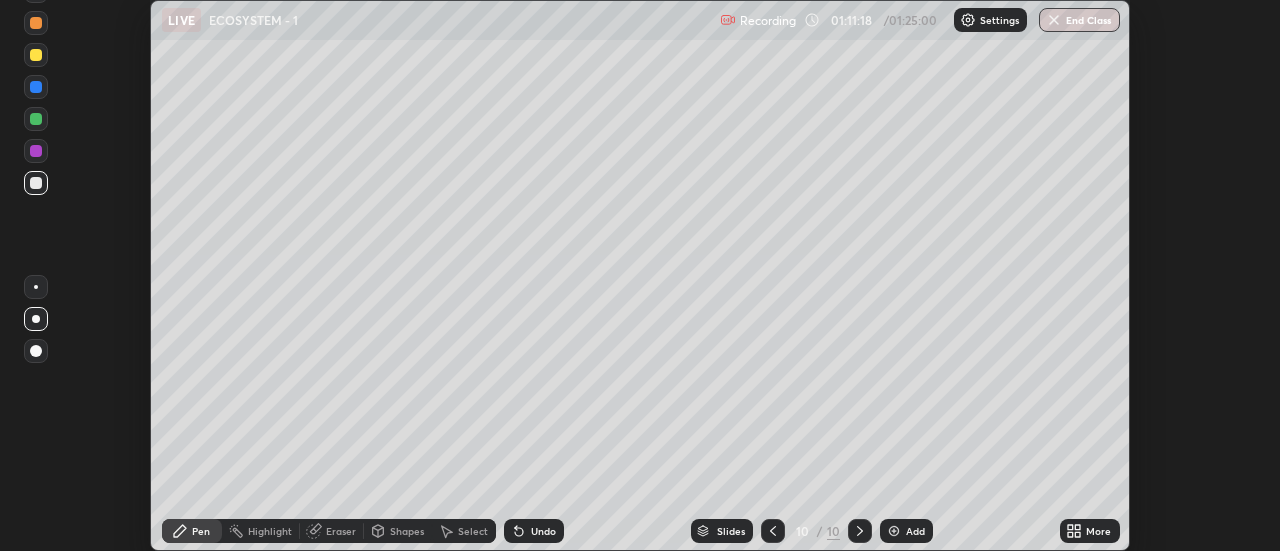 click 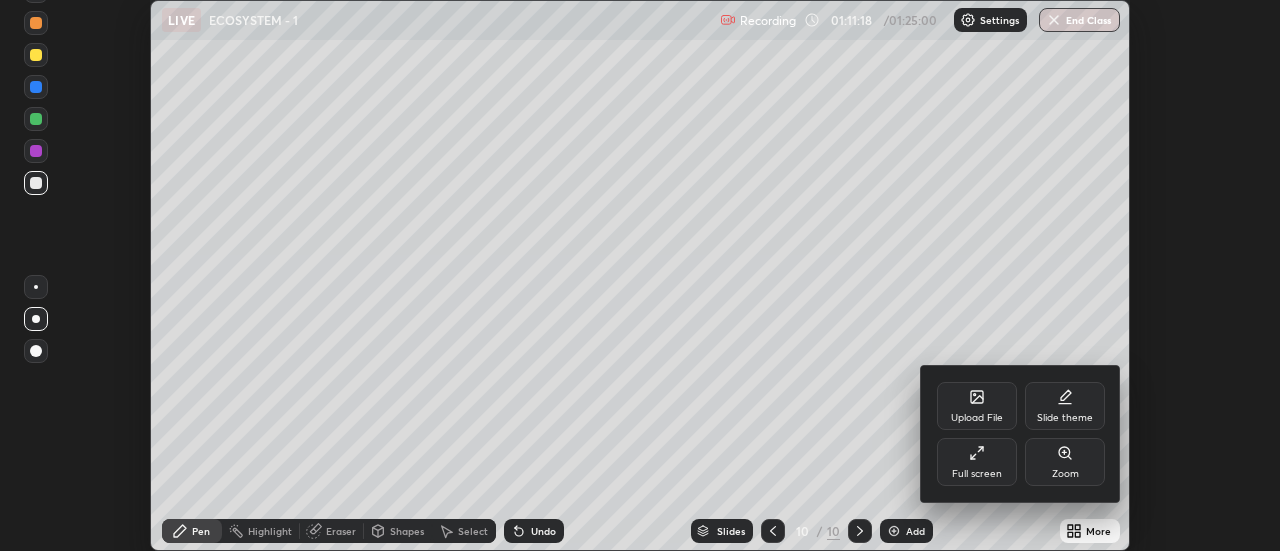 click on "Full screen" at bounding box center [977, 462] 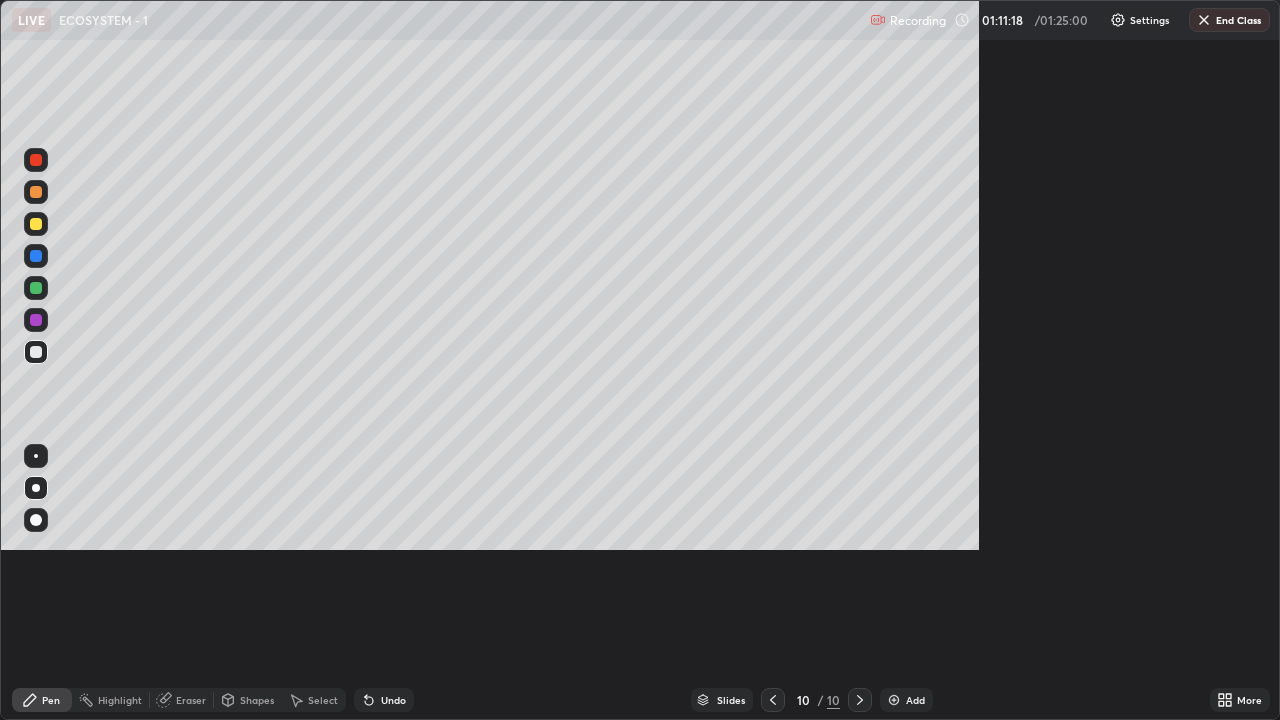 scroll, scrollTop: 99280, scrollLeft: 98720, axis: both 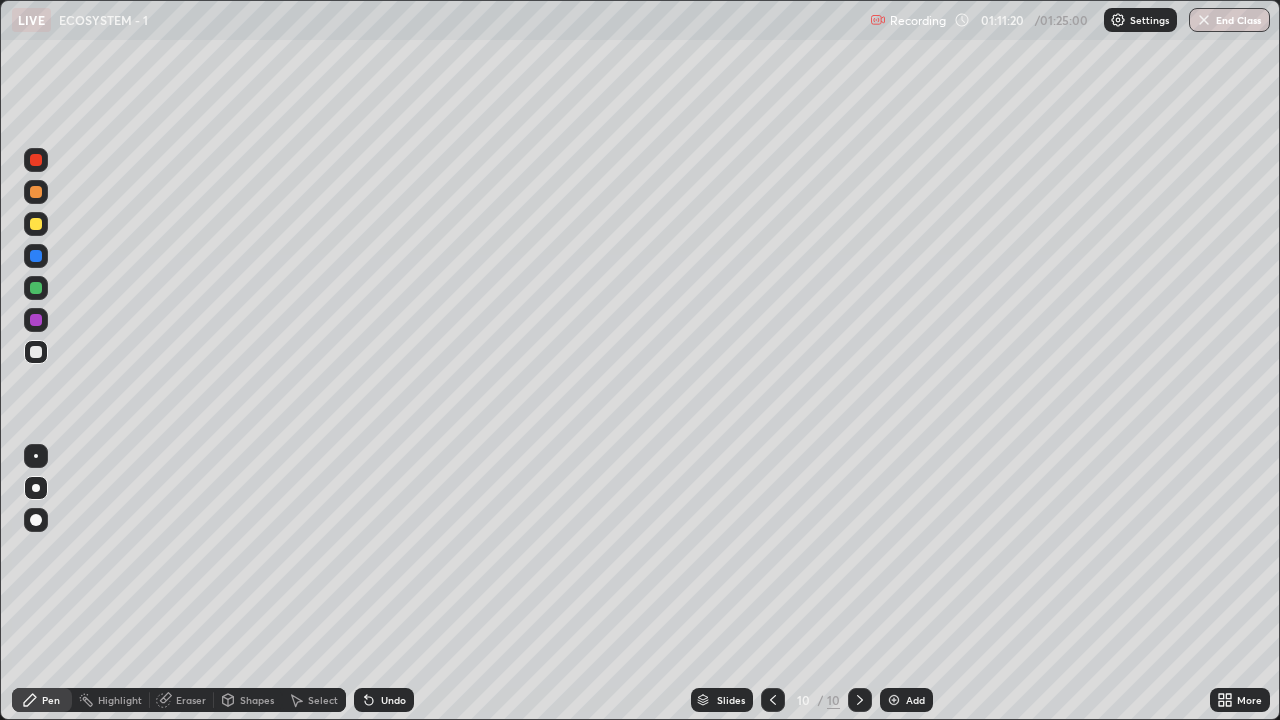 click on "Add" at bounding box center (915, 700) 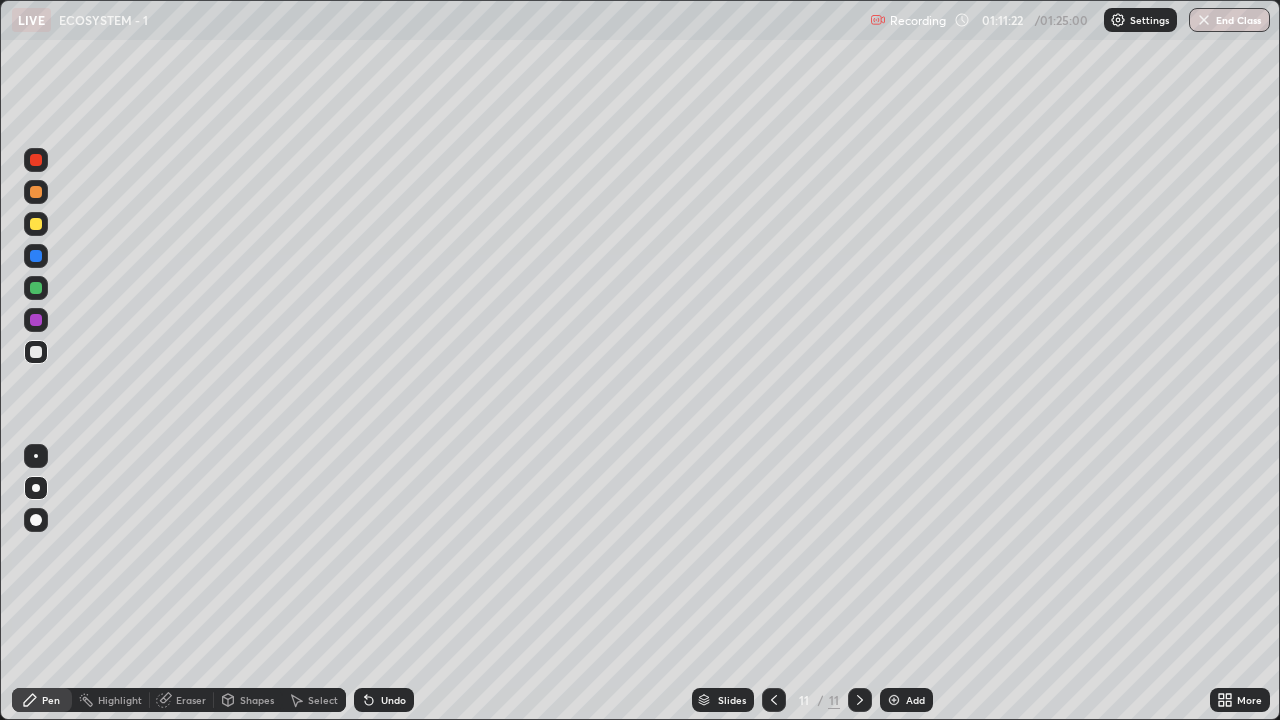 click on "Pen" at bounding box center [51, 700] 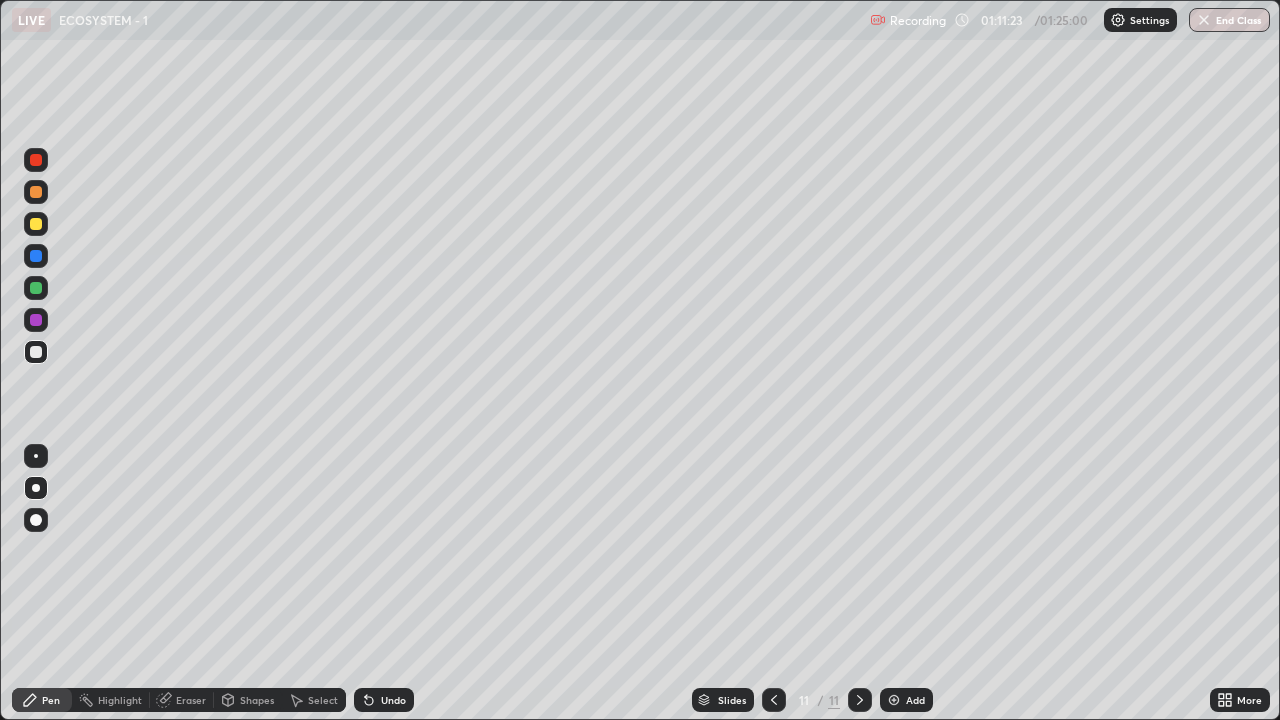 click at bounding box center (36, 192) 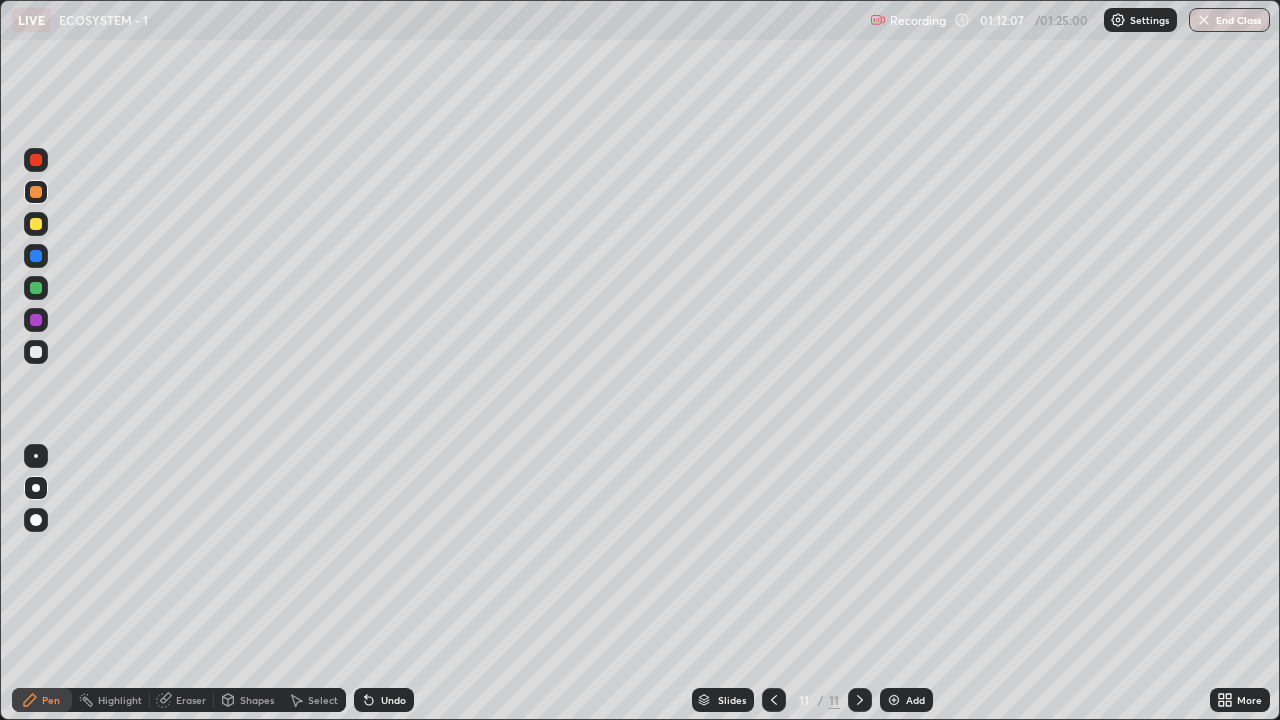 click at bounding box center [36, 352] 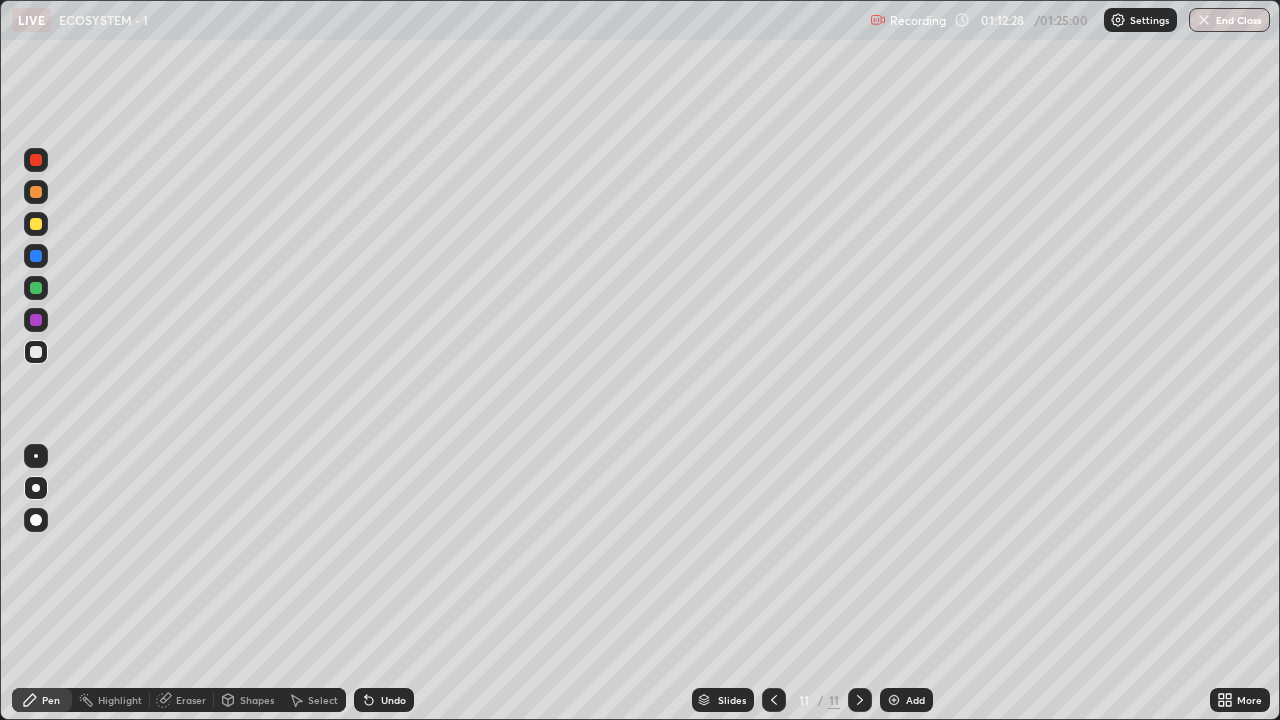 click 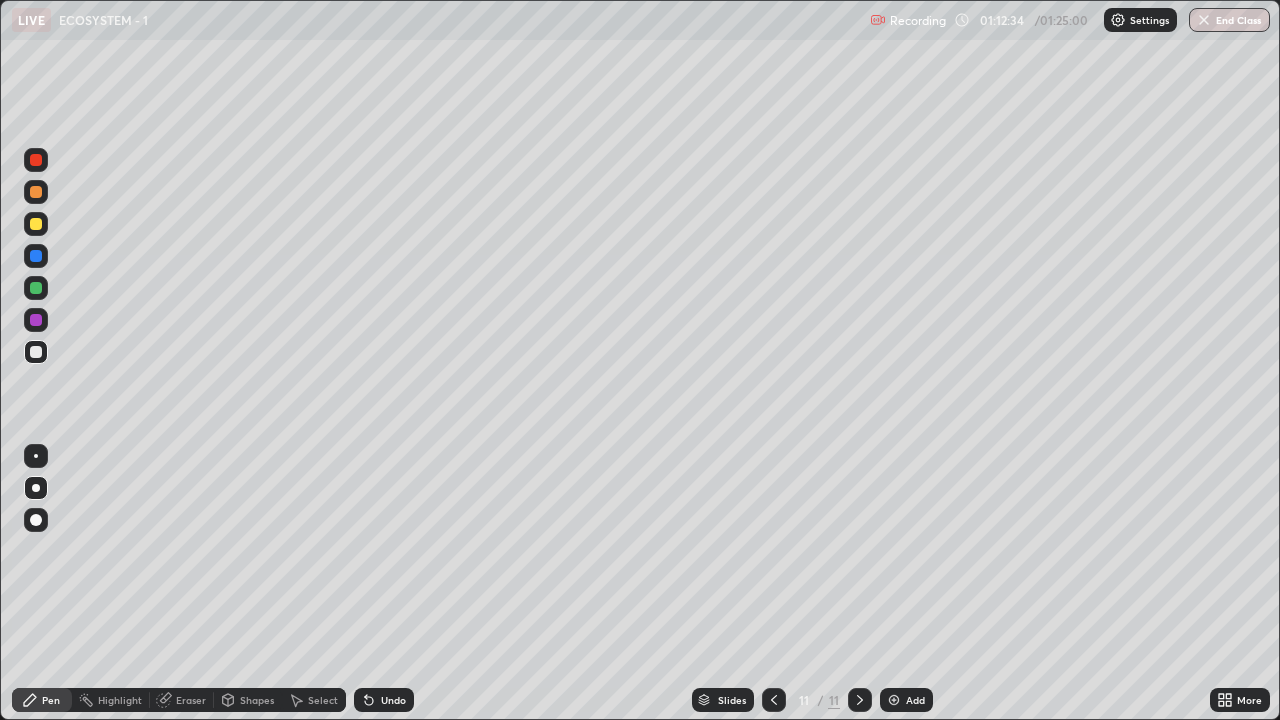 click 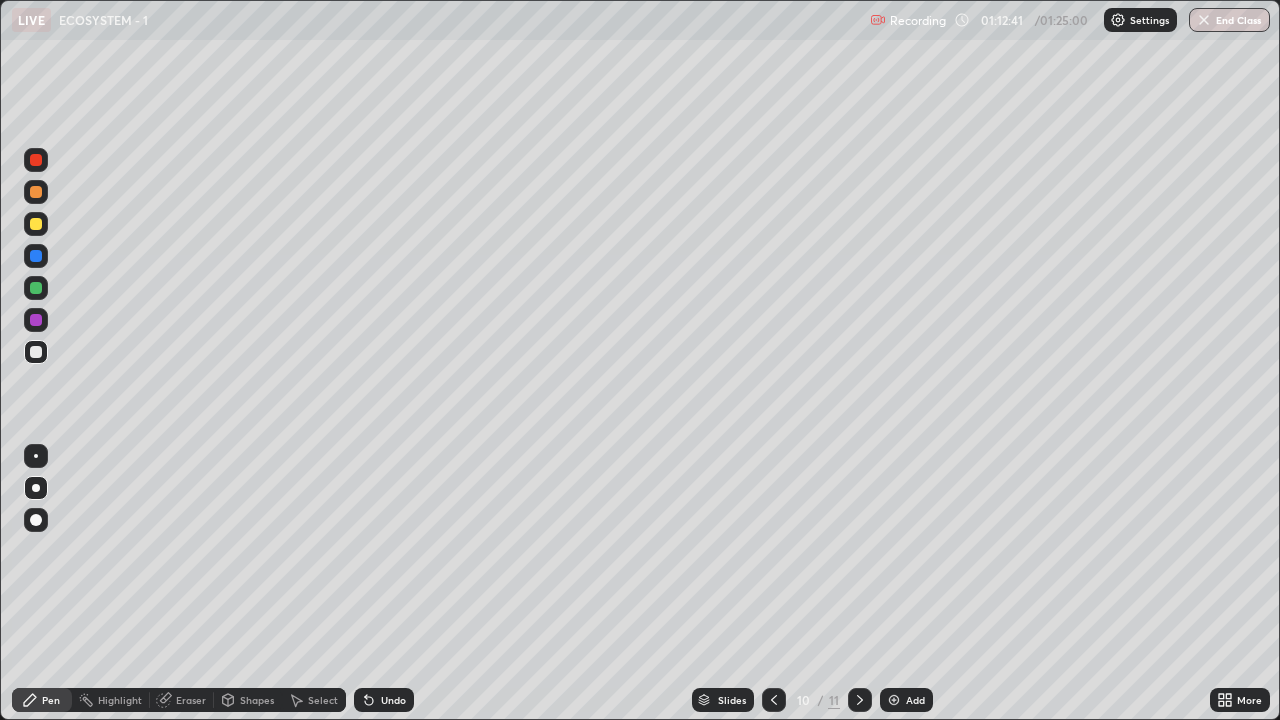 click 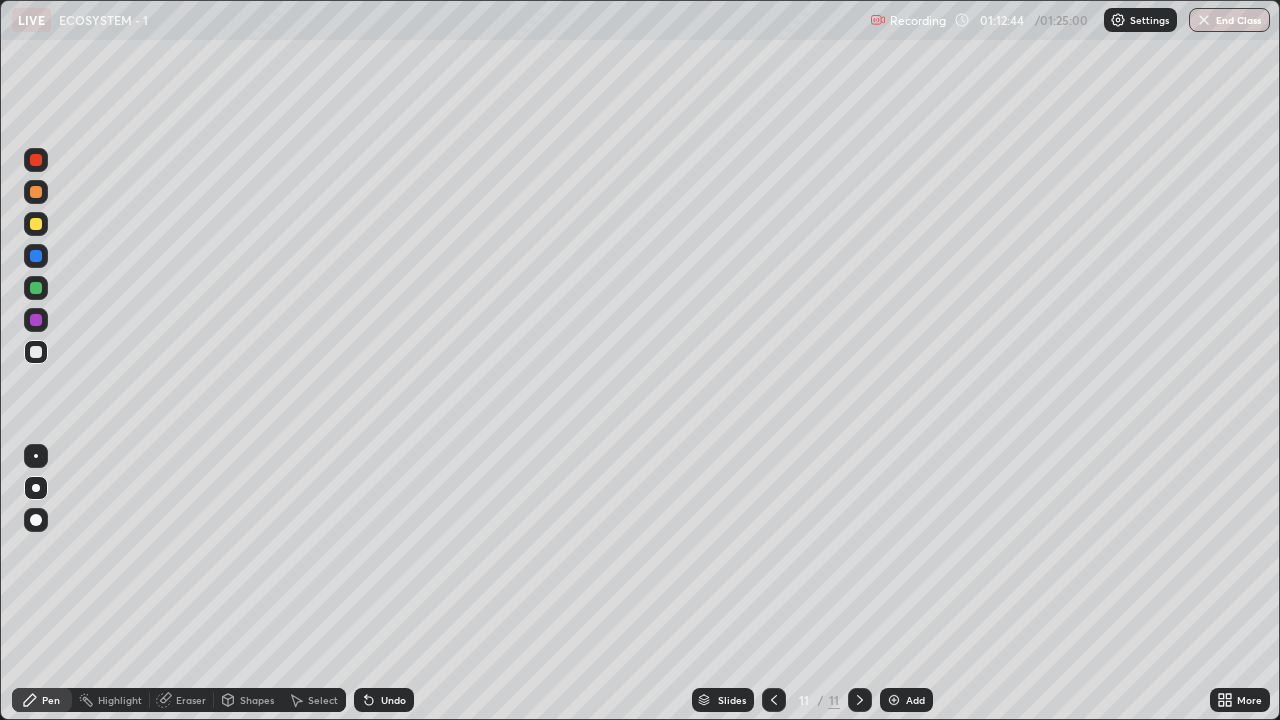 click at bounding box center [36, 256] 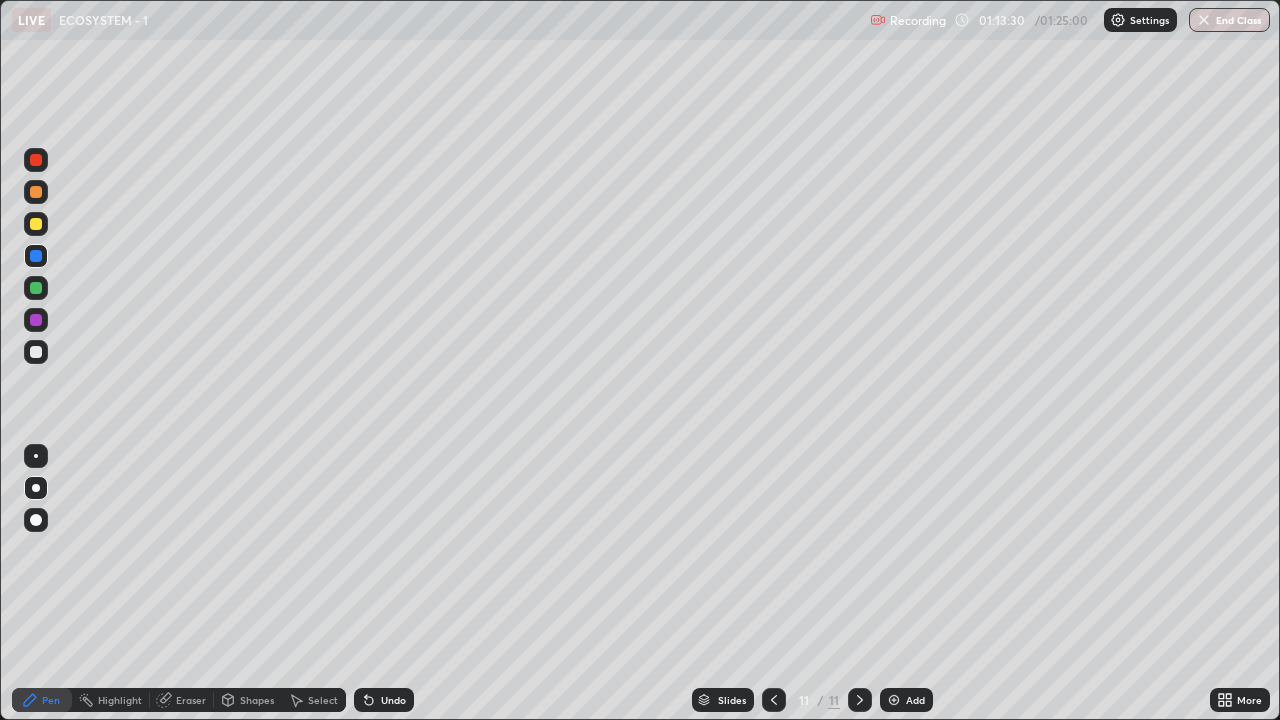 click at bounding box center (36, 224) 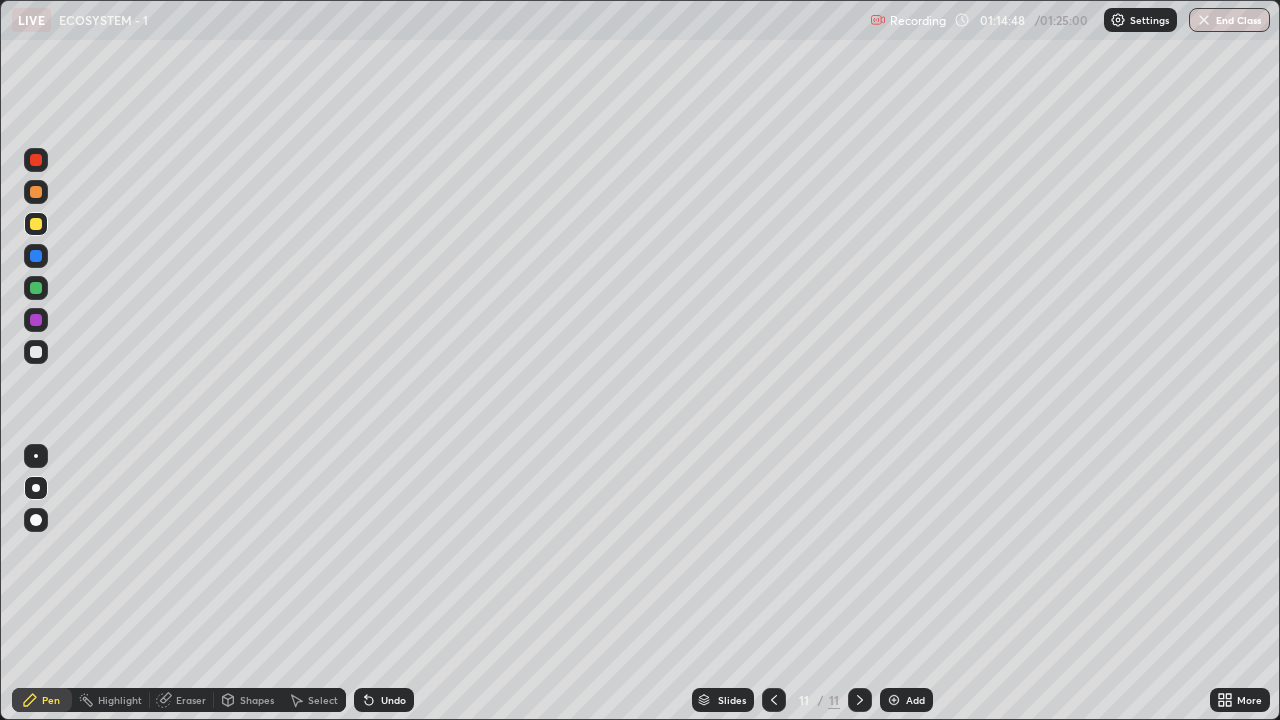 click at bounding box center [894, 700] 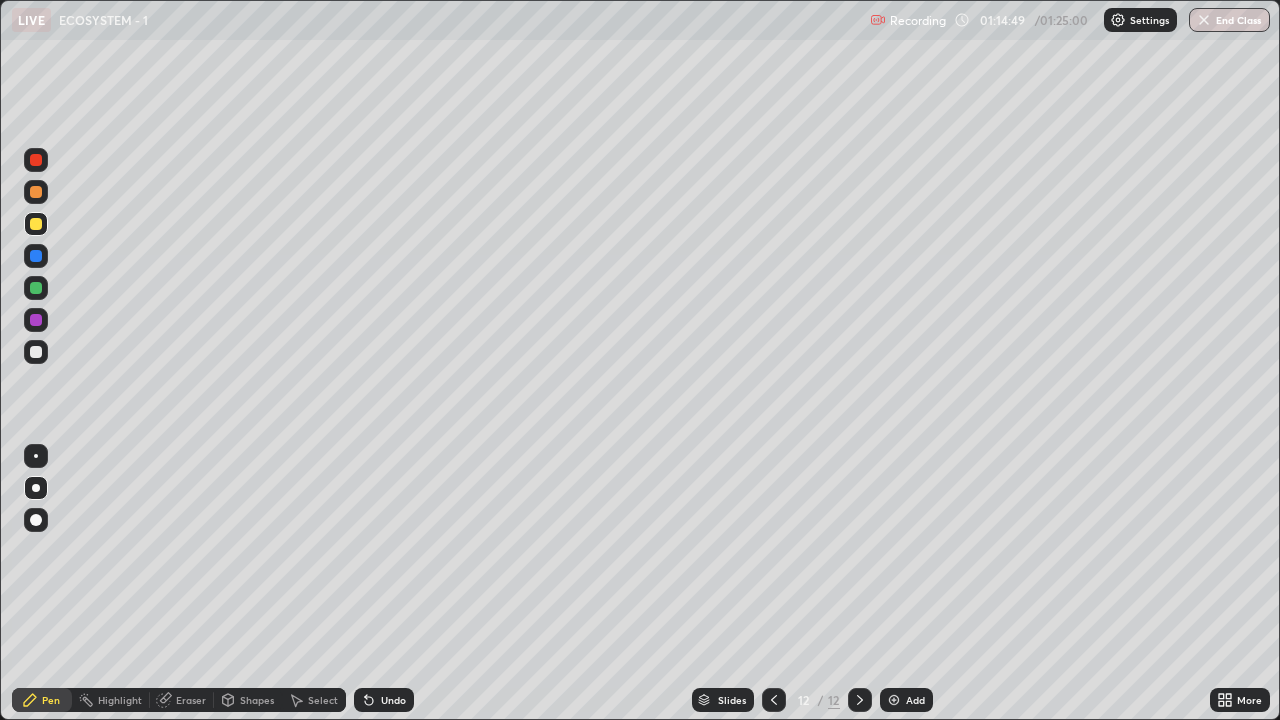 click at bounding box center [36, 192] 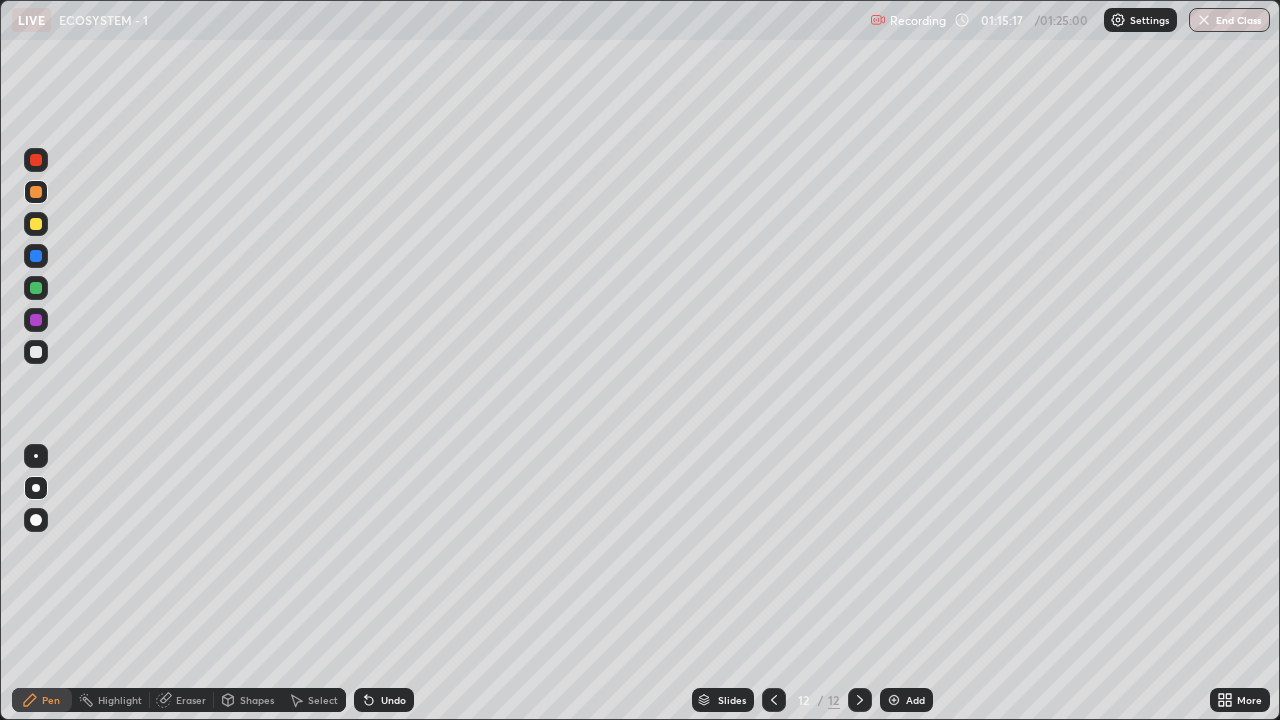 click at bounding box center [36, 256] 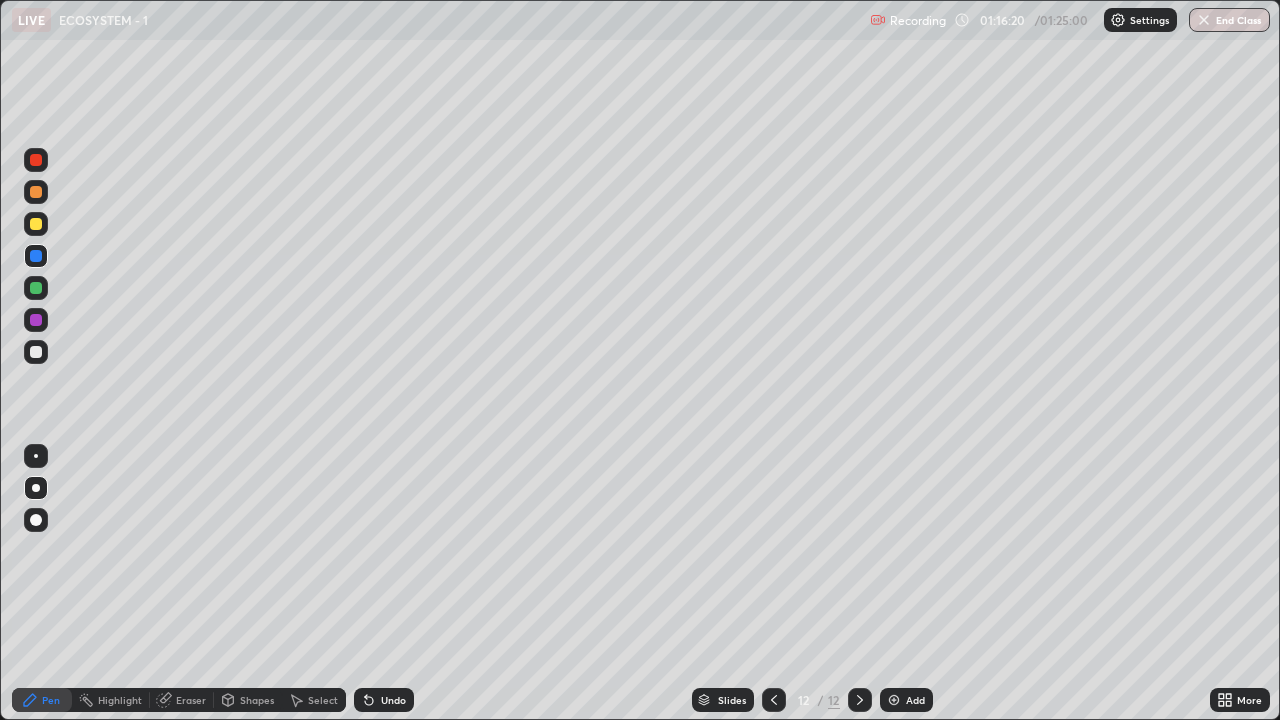 click at bounding box center (36, 352) 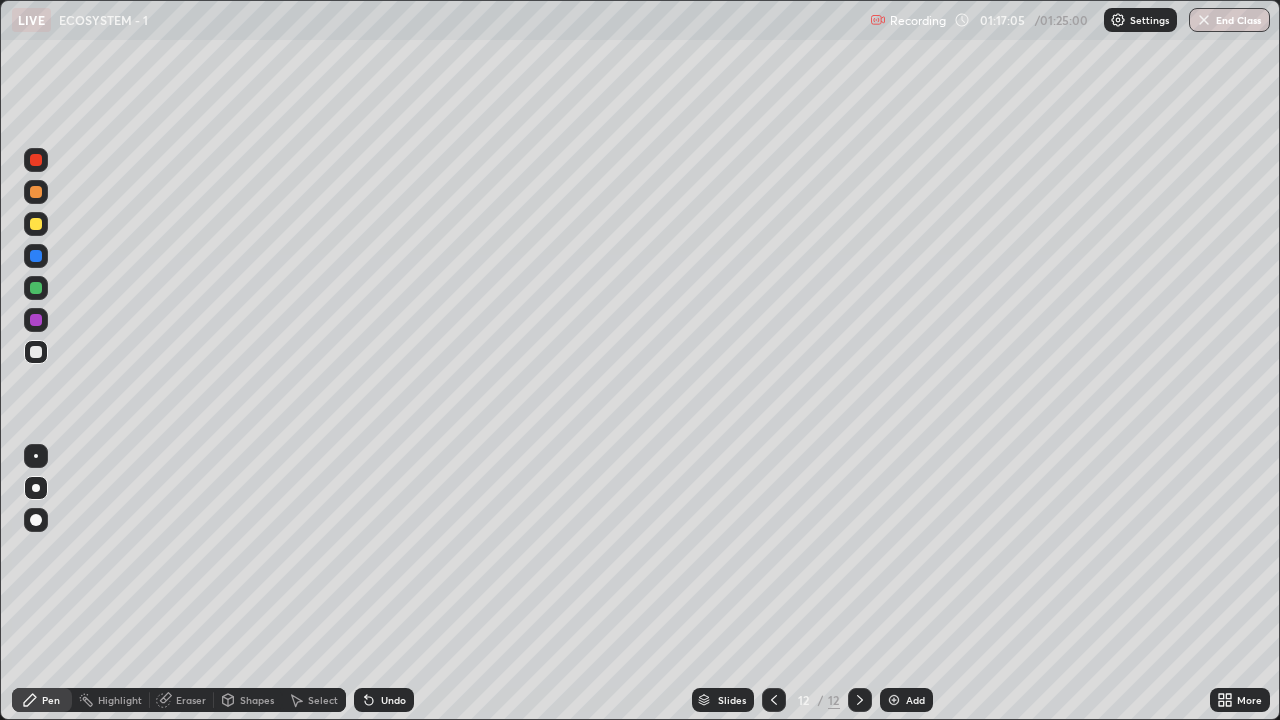 click on "Select" at bounding box center [323, 700] 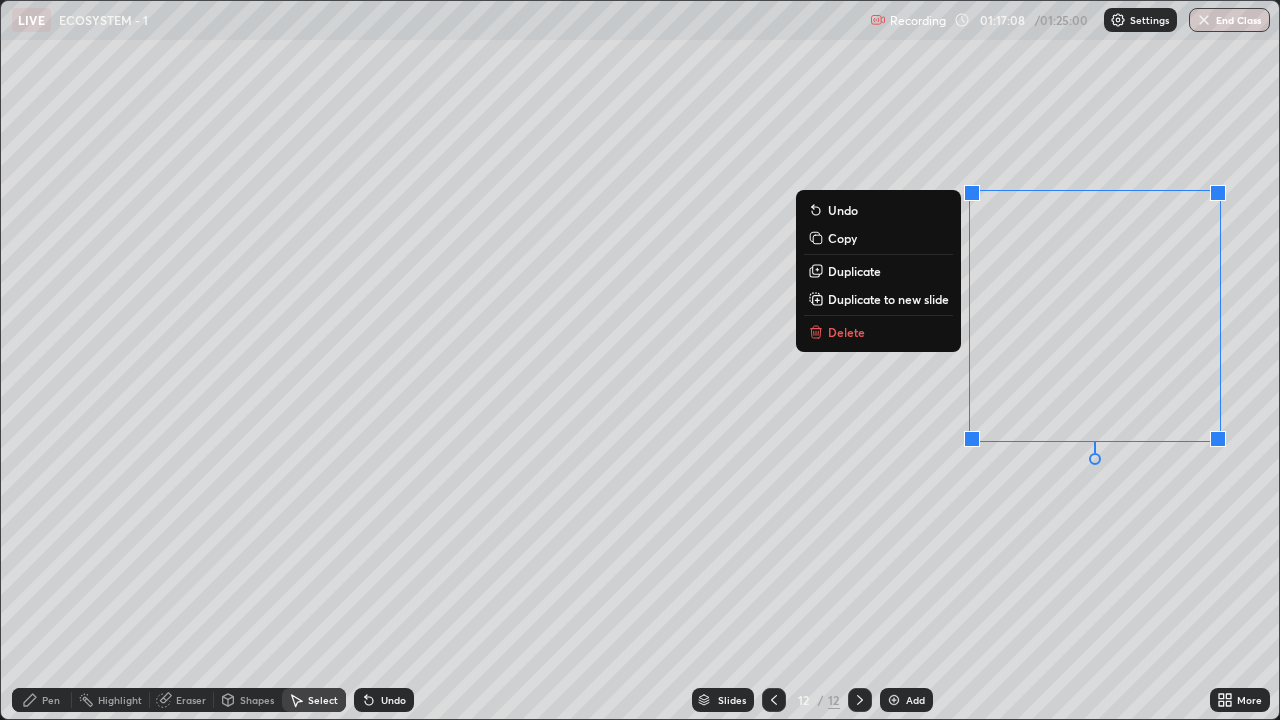 click on "Delete" at bounding box center (878, 332) 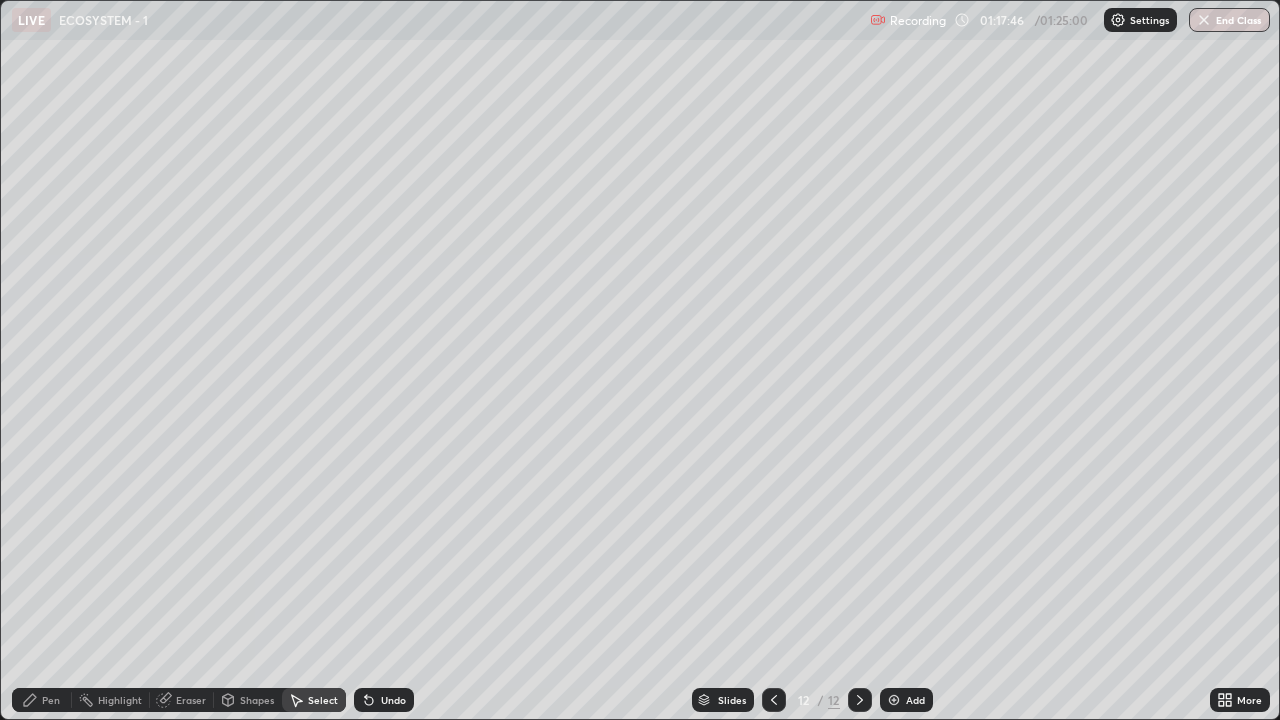 click 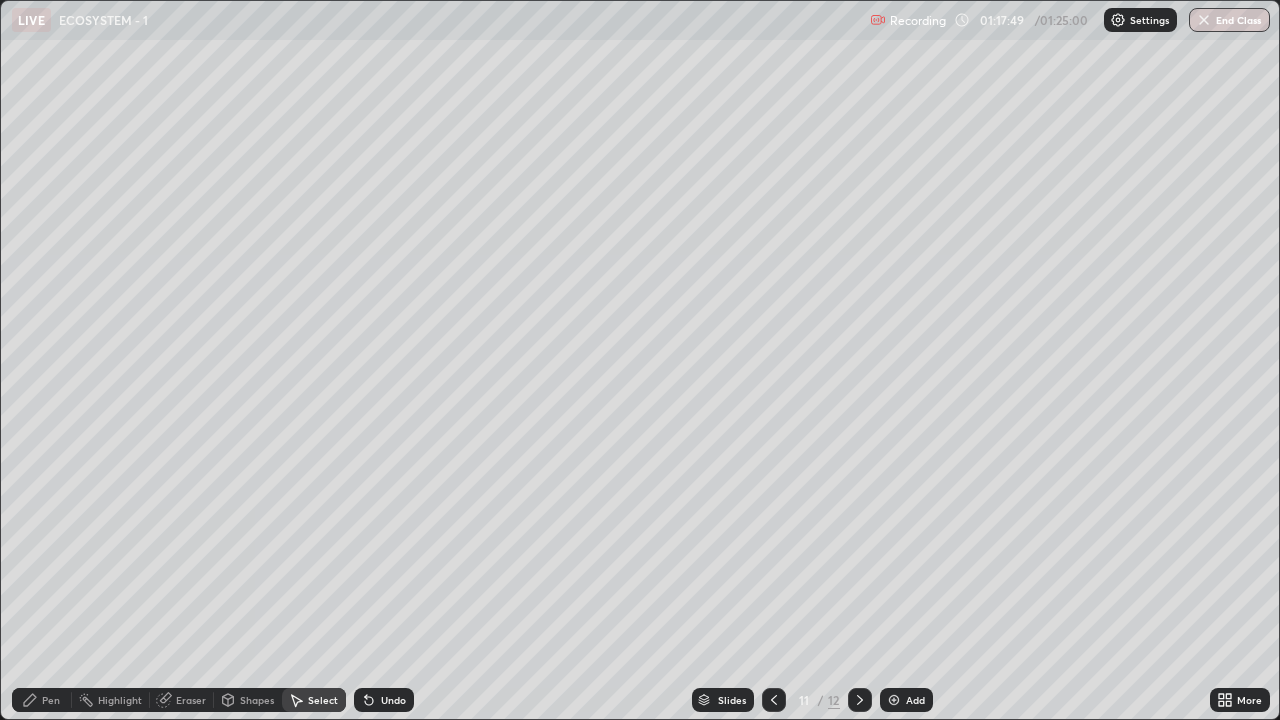 click 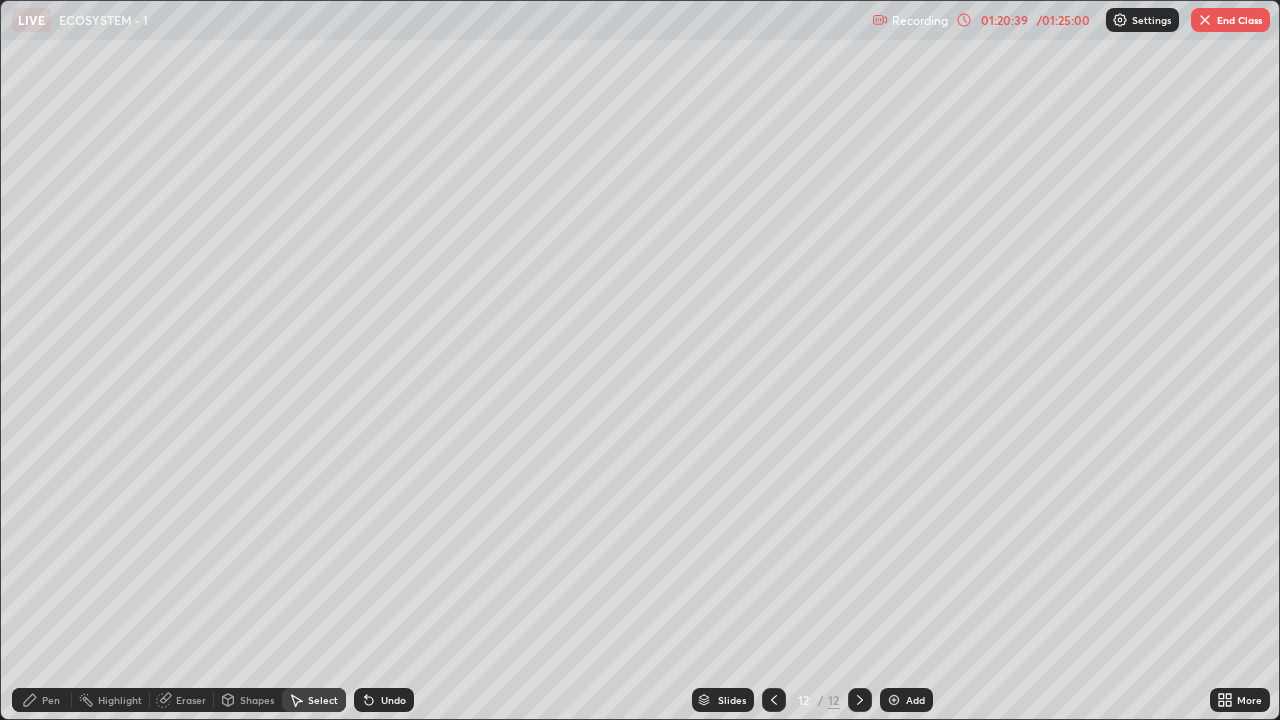 click at bounding box center [1205, 20] 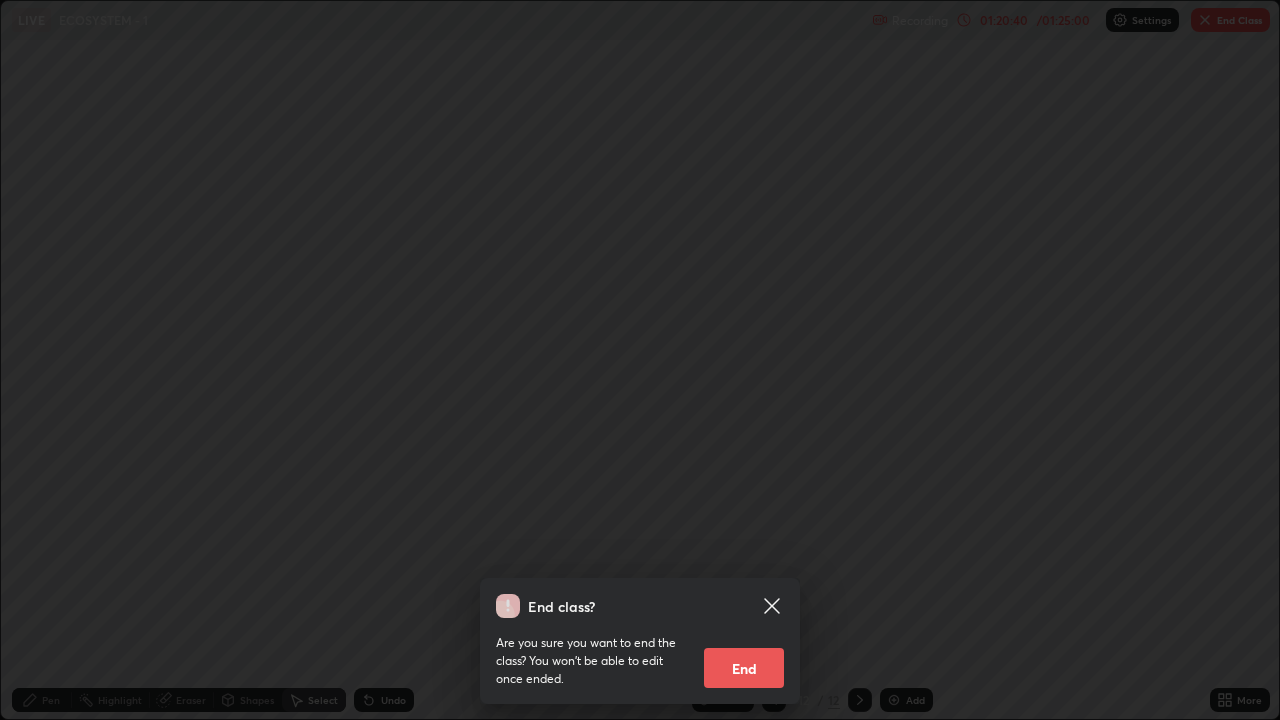 click on "End" at bounding box center [744, 668] 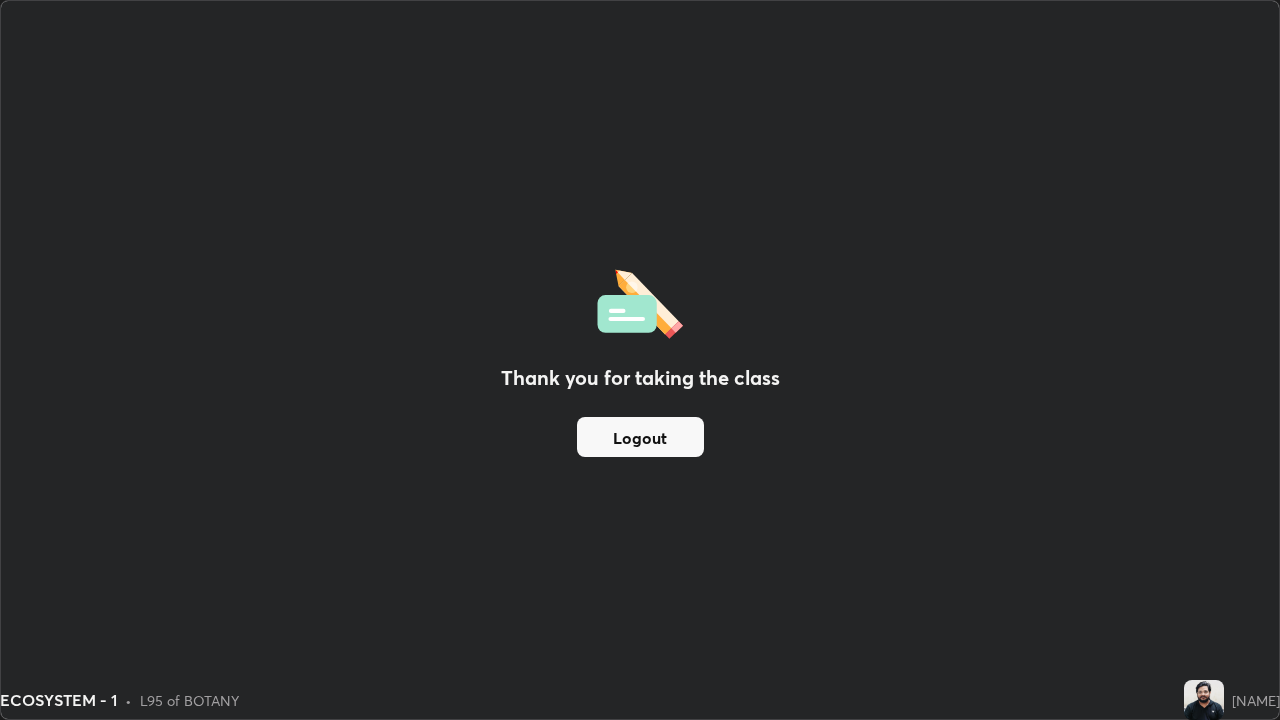 click on "Logout" at bounding box center [640, 437] 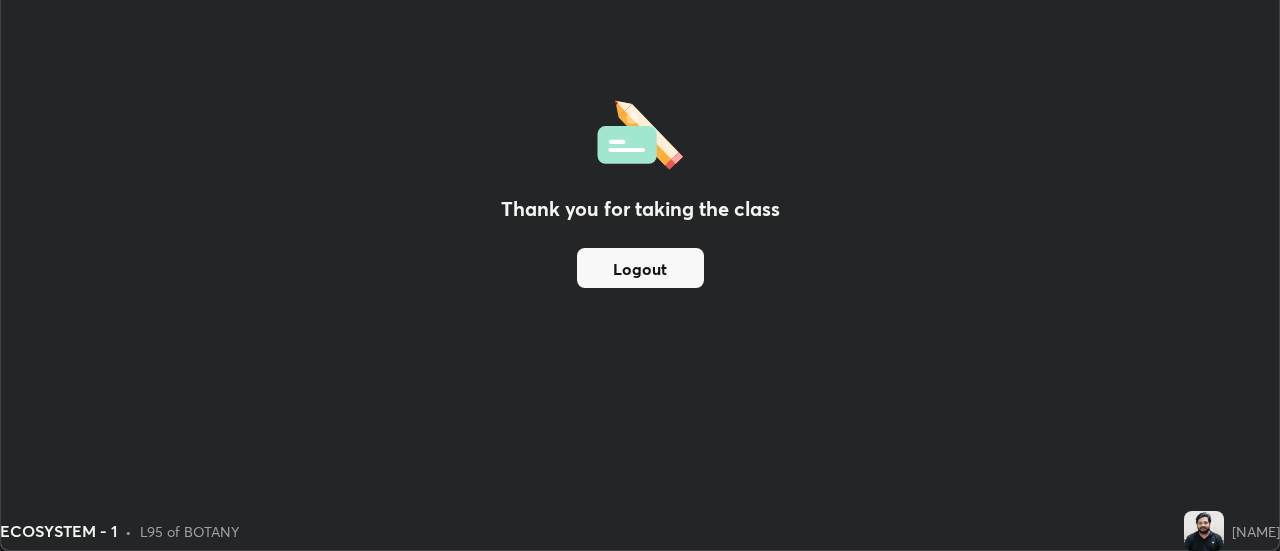 scroll, scrollTop: 551, scrollLeft: 1280, axis: both 